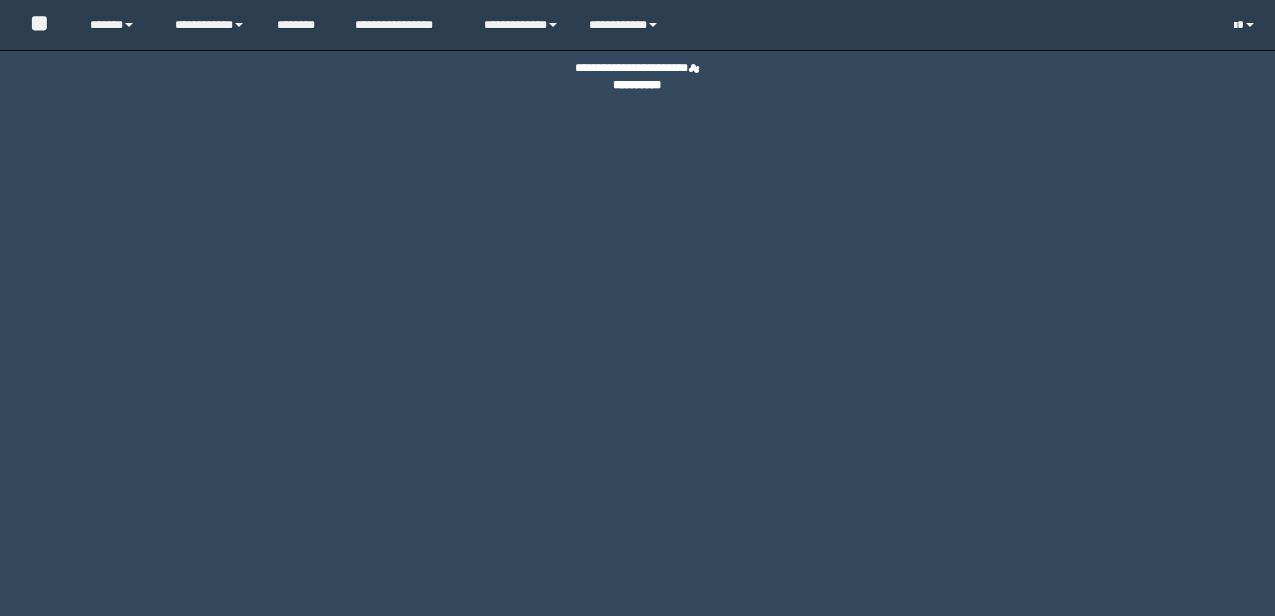 scroll, scrollTop: 0, scrollLeft: 0, axis: both 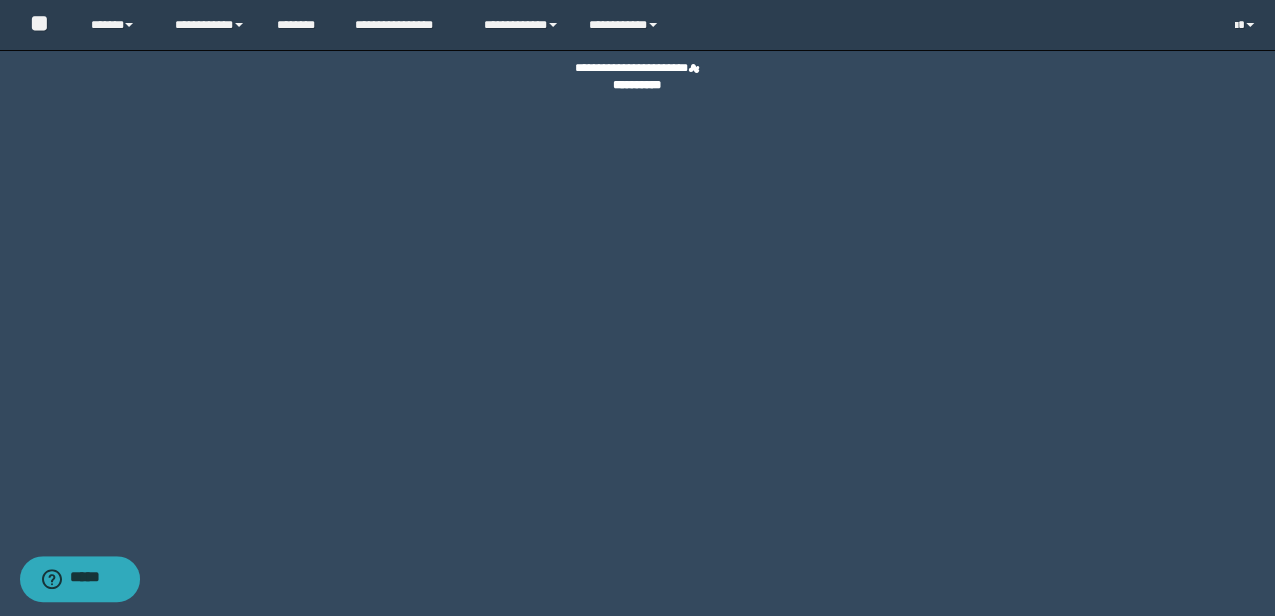 click on "**********" at bounding box center [637, 308] 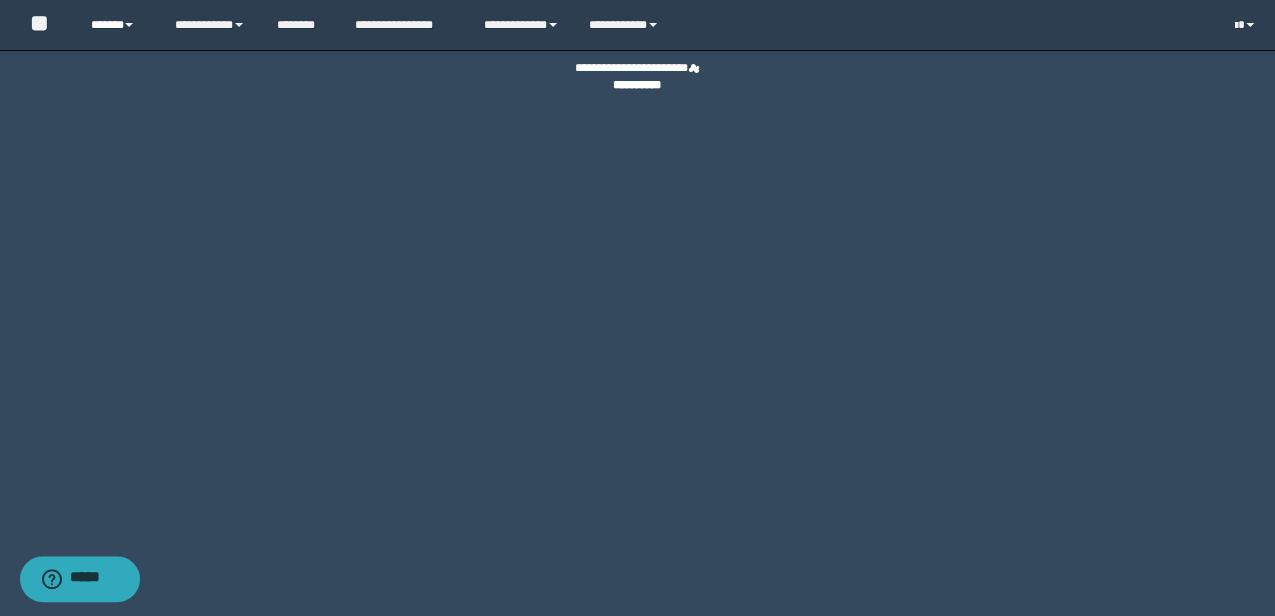 click on "******" at bounding box center (117, 25) 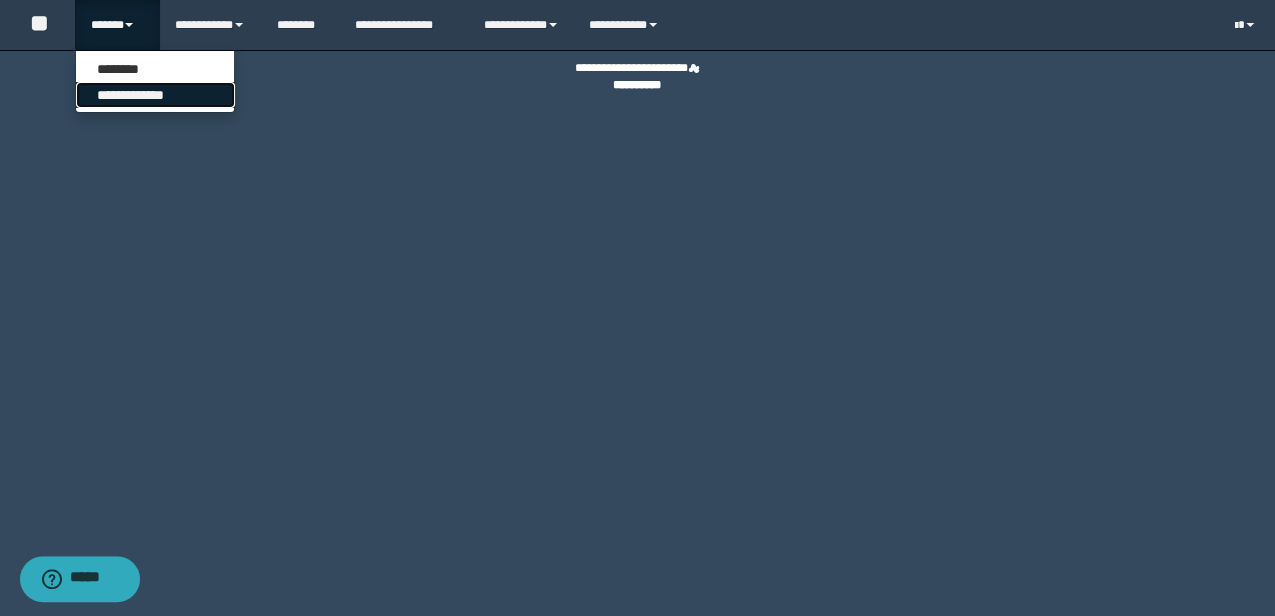 click on "**********" at bounding box center (155, 95) 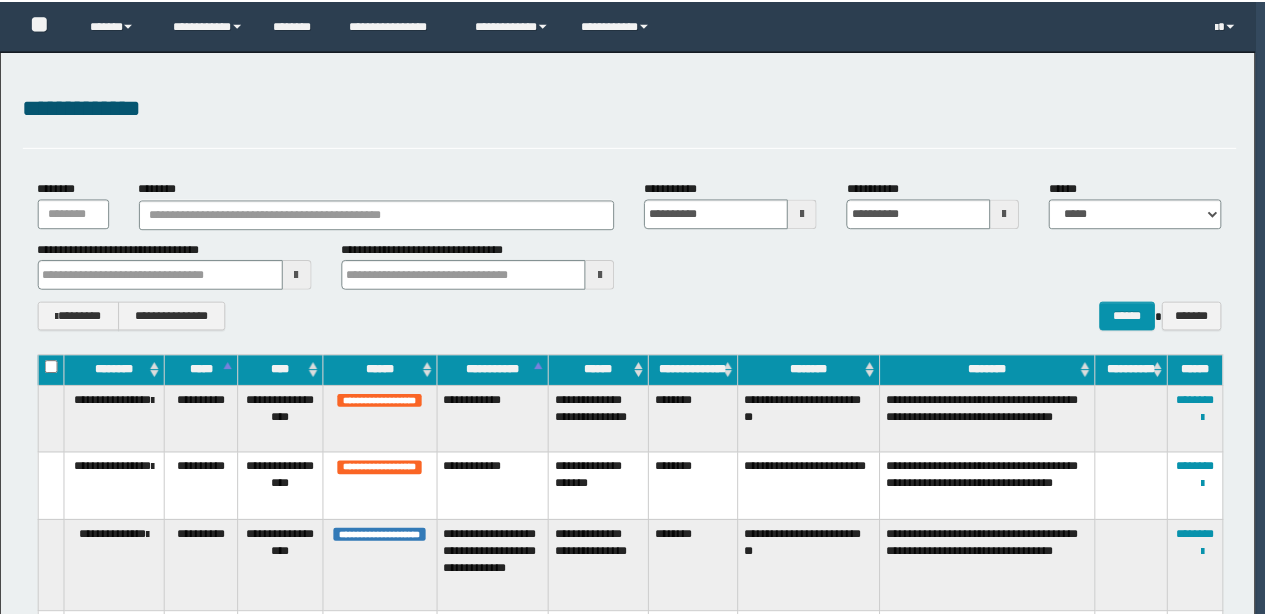 scroll, scrollTop: 0, scrollLeft: 0, axis: both 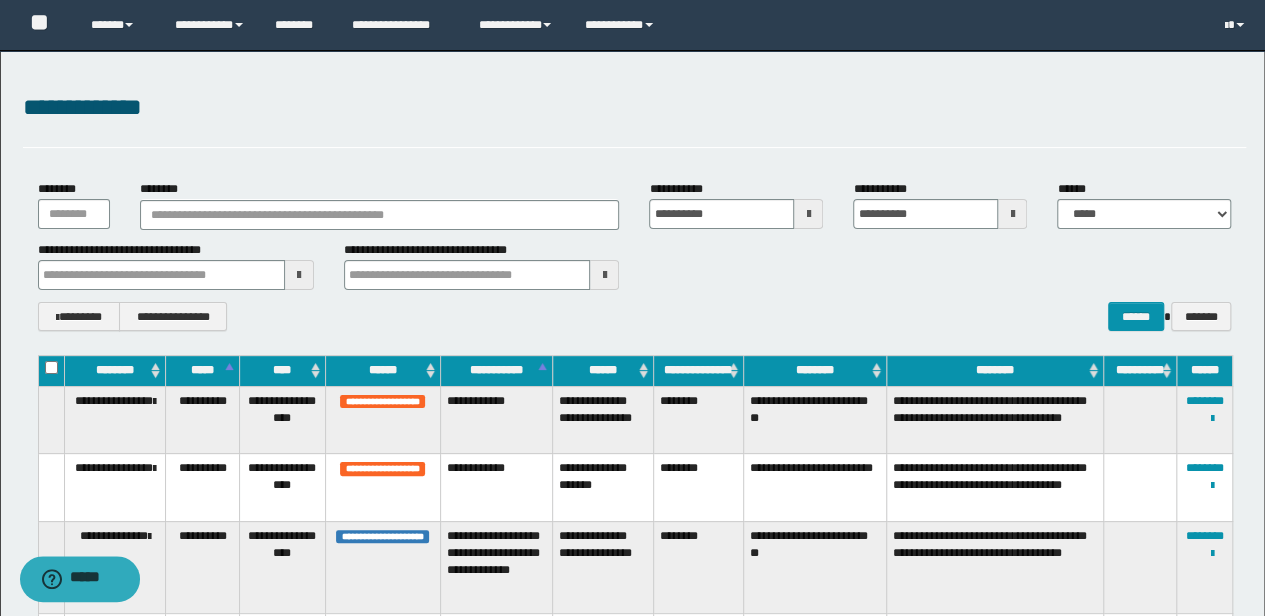 click on "**********" at bounding box center [635, 108] 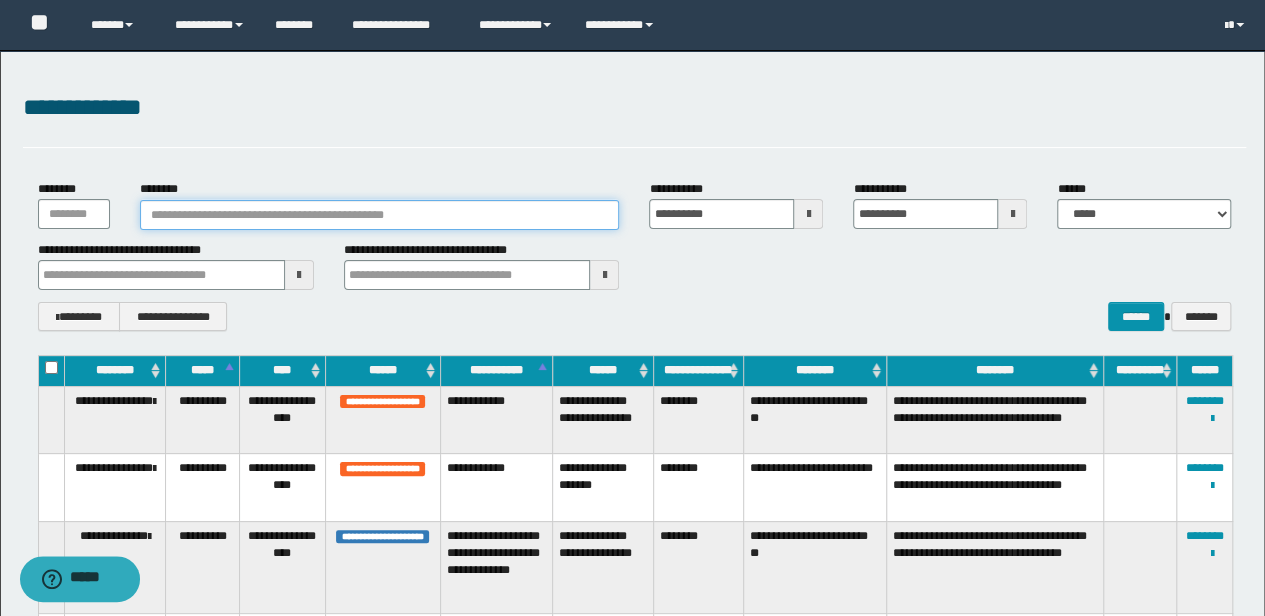 click on "********" at bounding box center [380, 215] 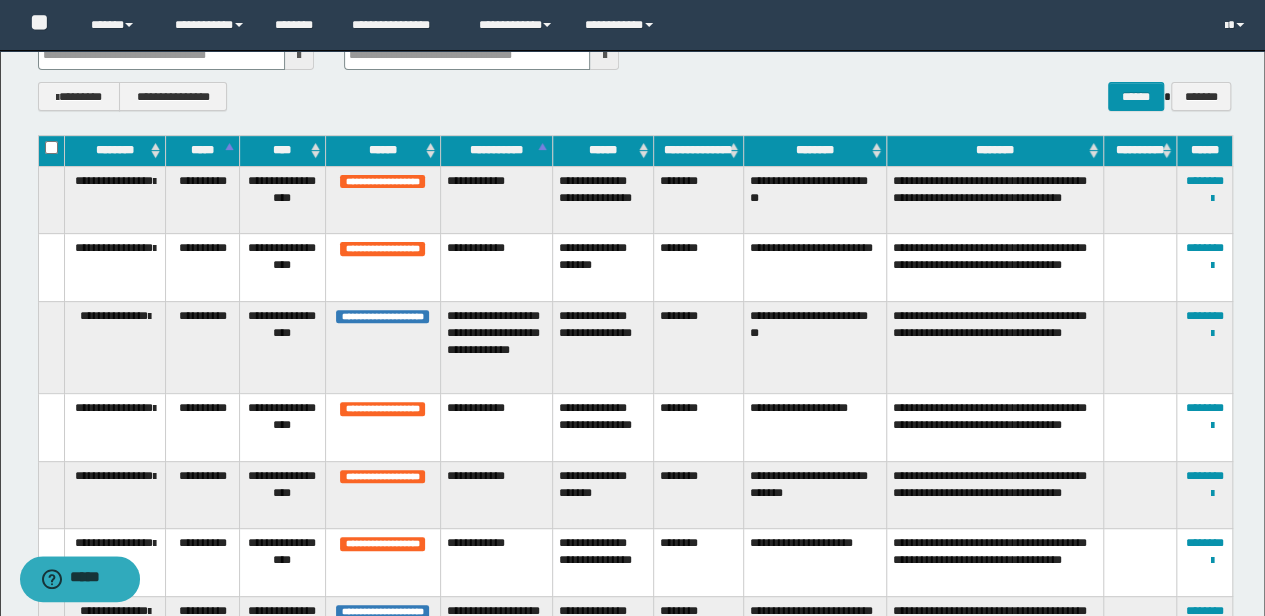 scroll, scrollTop: 0, scrollLeft: 0, axis: both 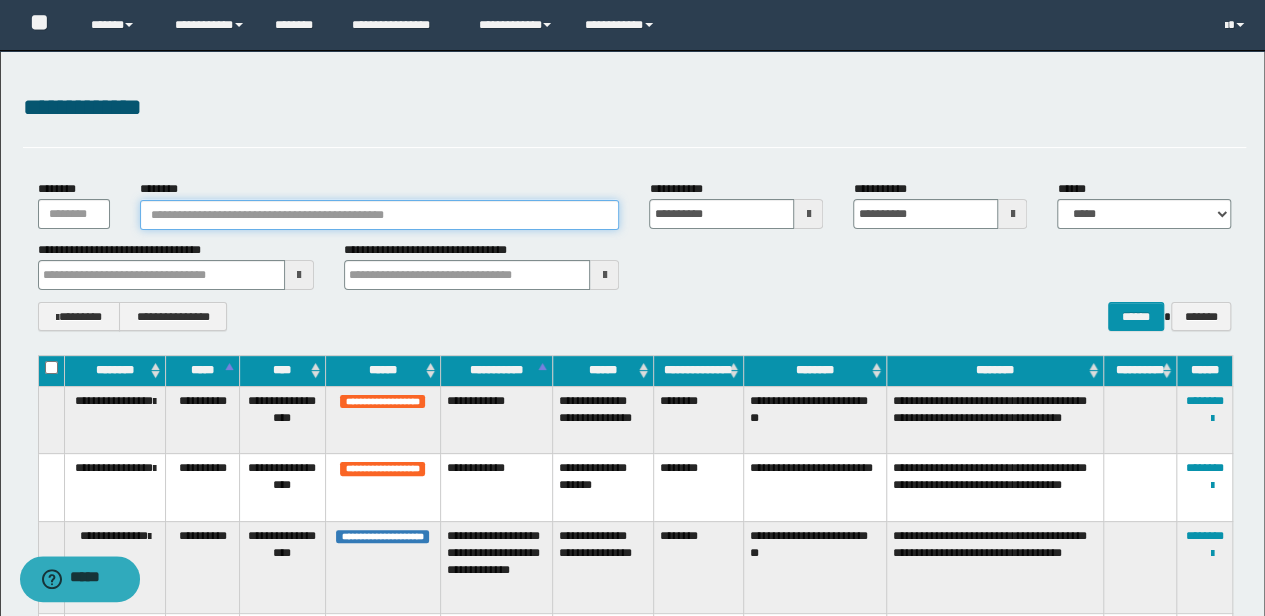 click on "********" at bounding box center [380, 215] 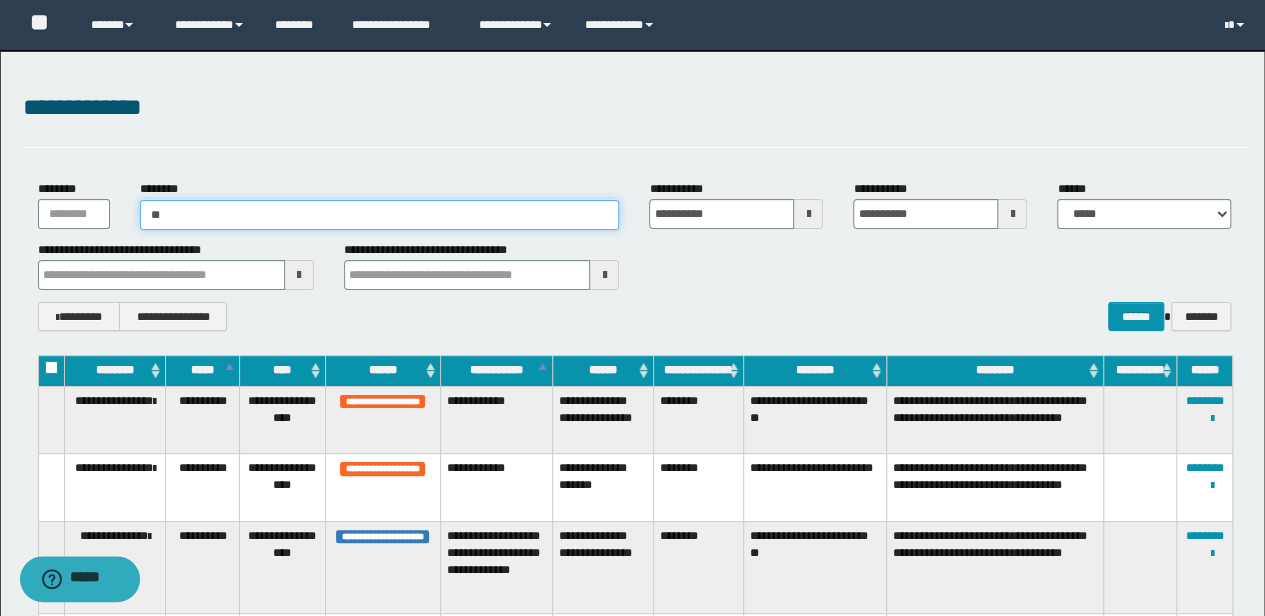type on "*" 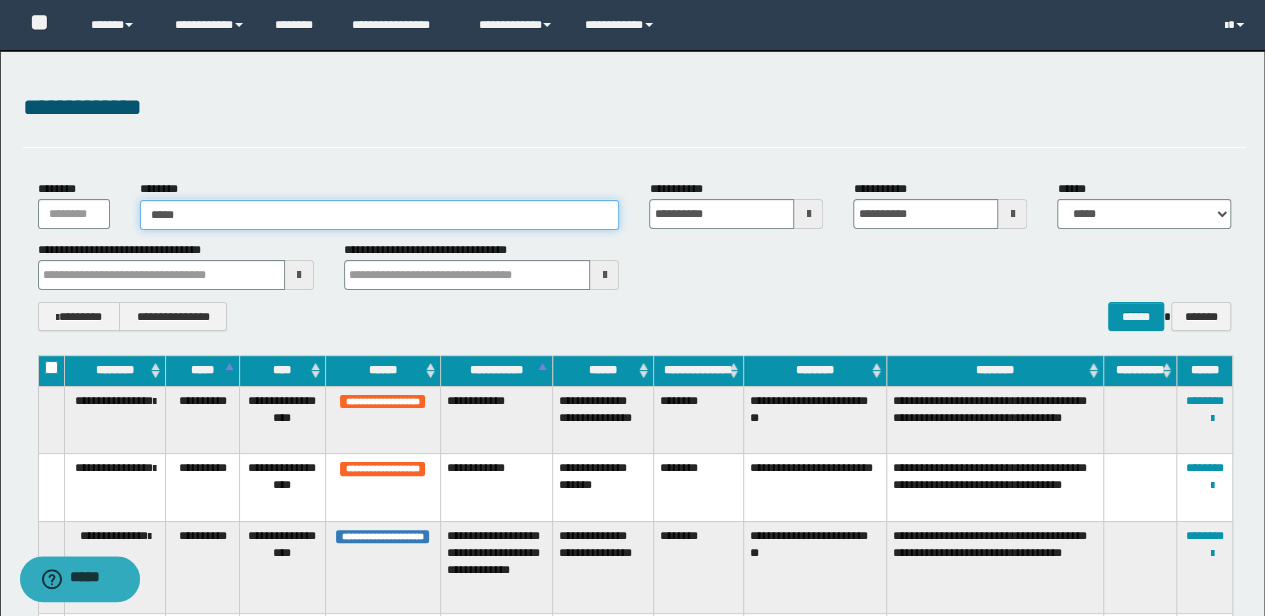 type on "******" 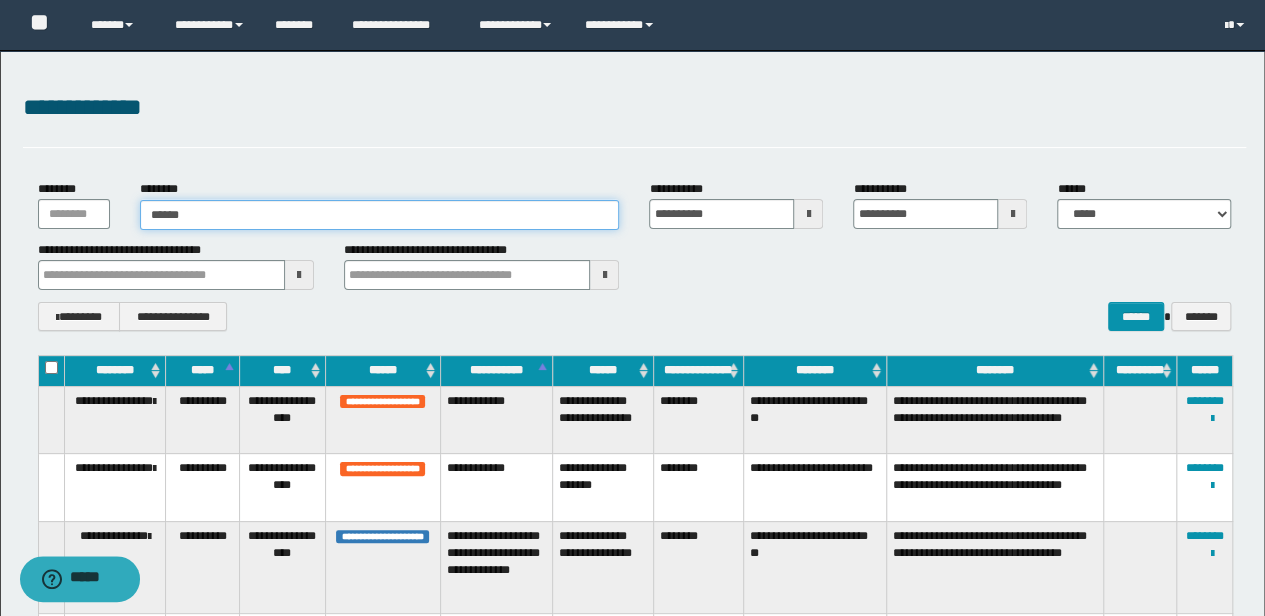 type on "******" 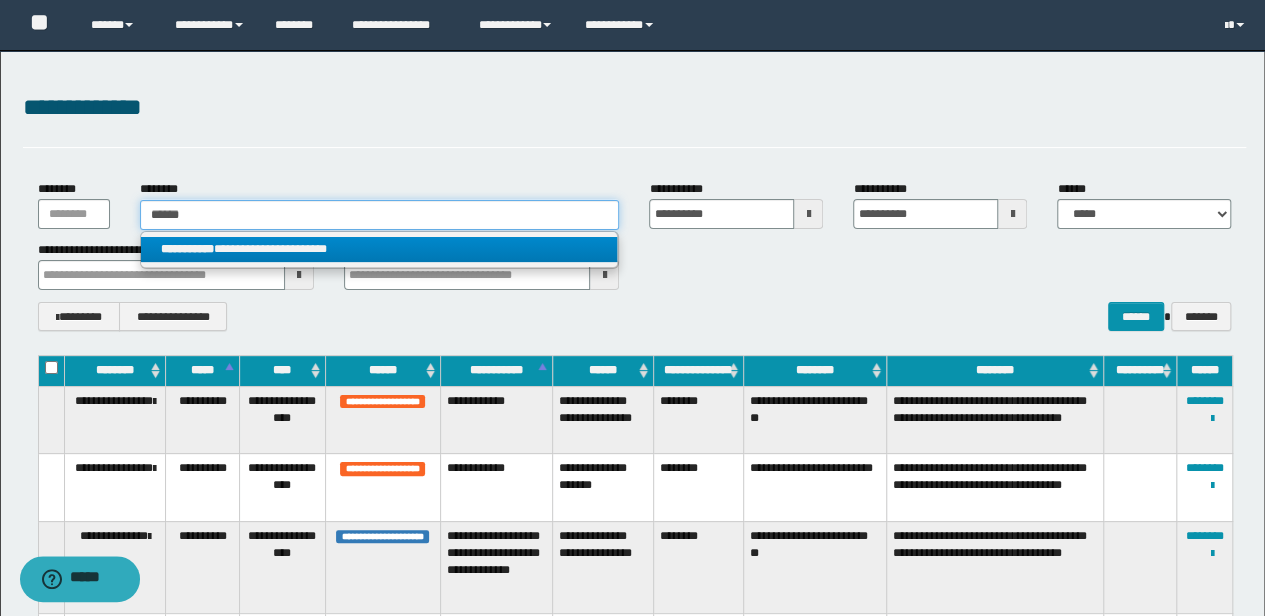 type on "******" 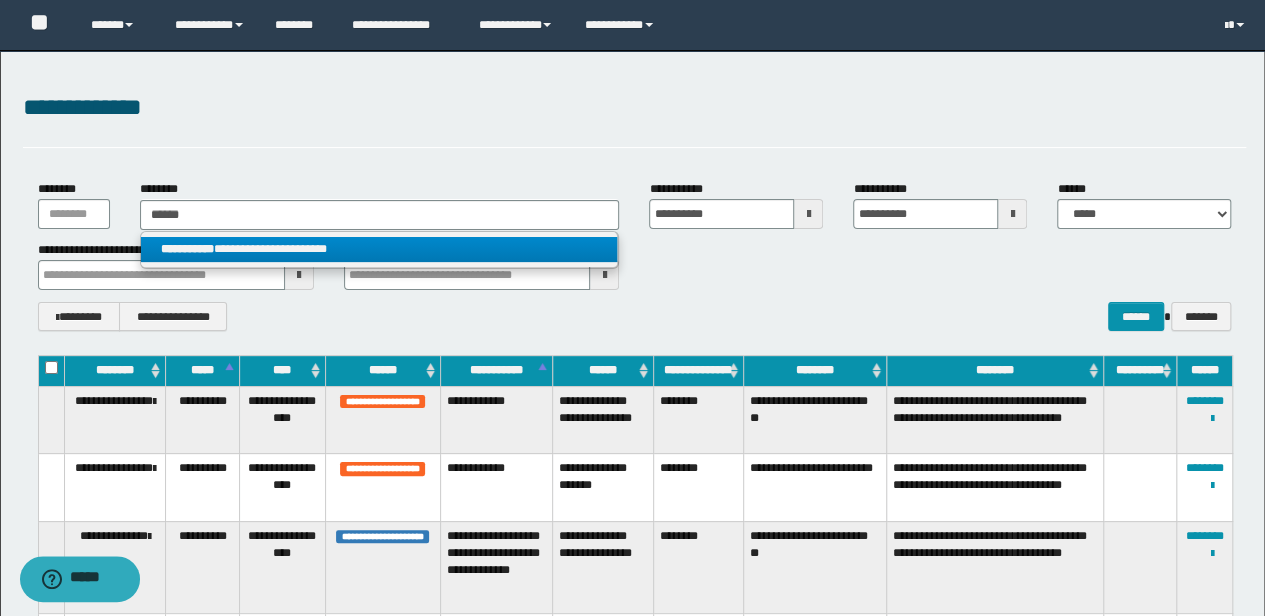 click on "**********" at bounding box center (379, 249) 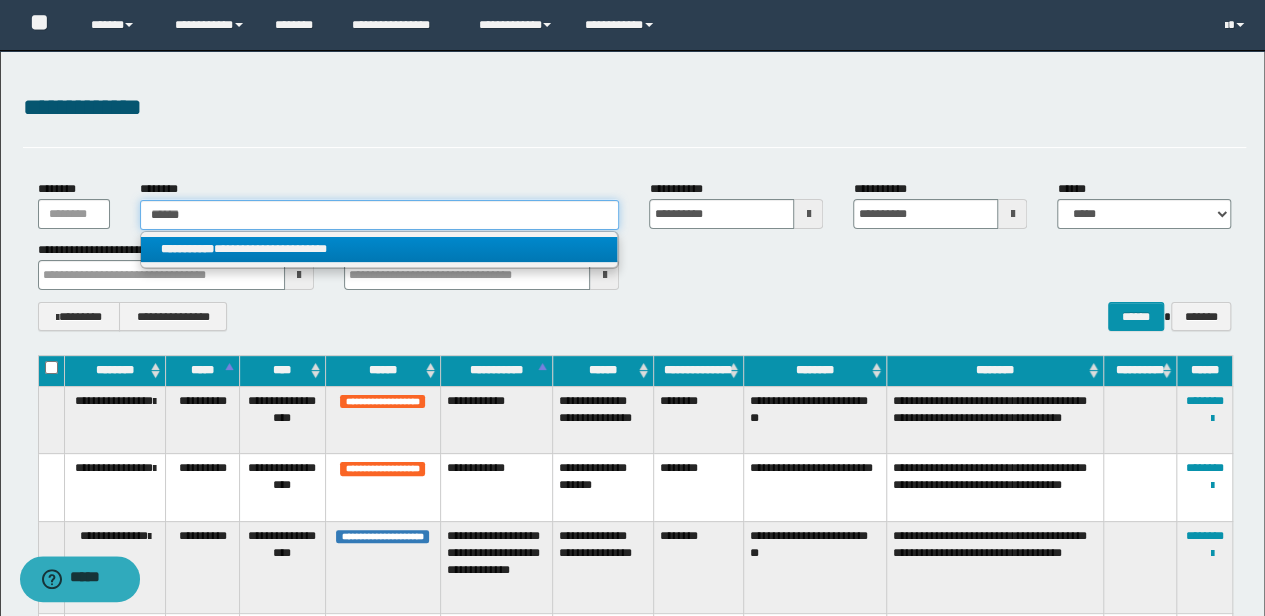 type 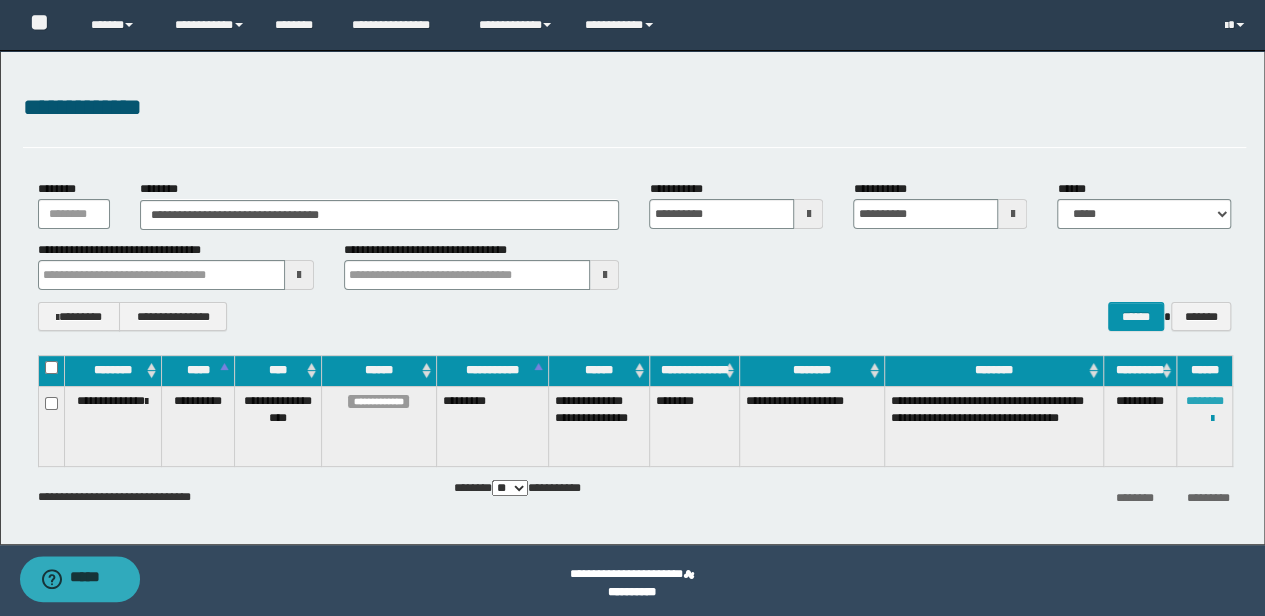 click on "********" at bounding box center [1205, 401] 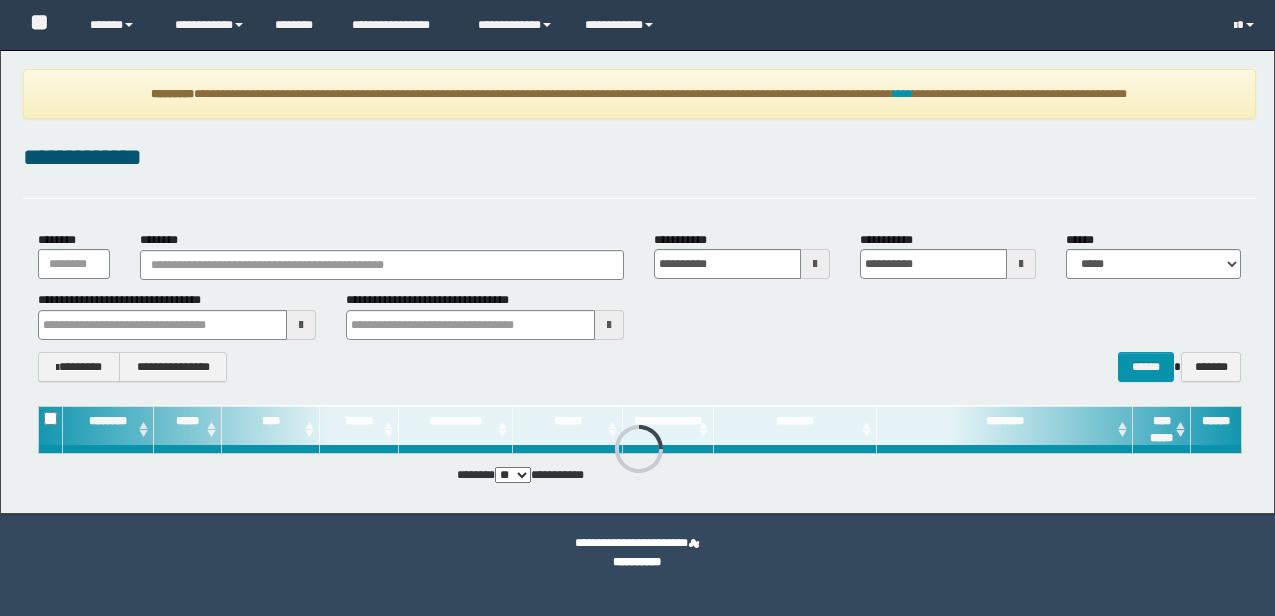 scroll, scrollTop: 0, scrollLeft: 0, axis: both 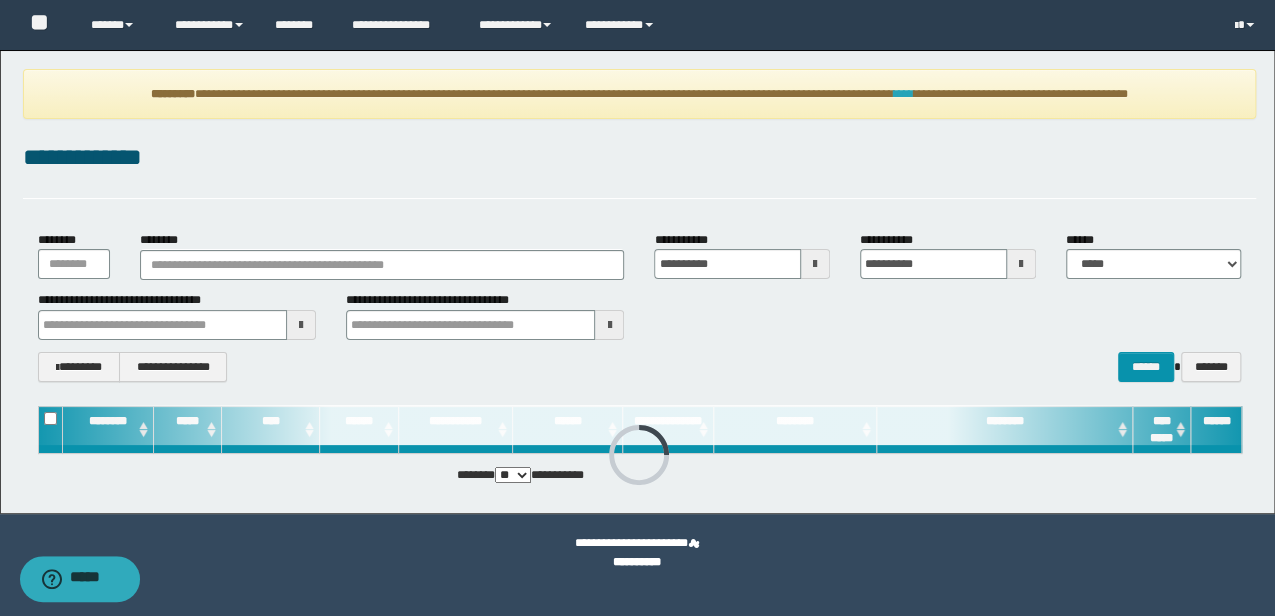 click on "****" at bounding box center [903, 94] 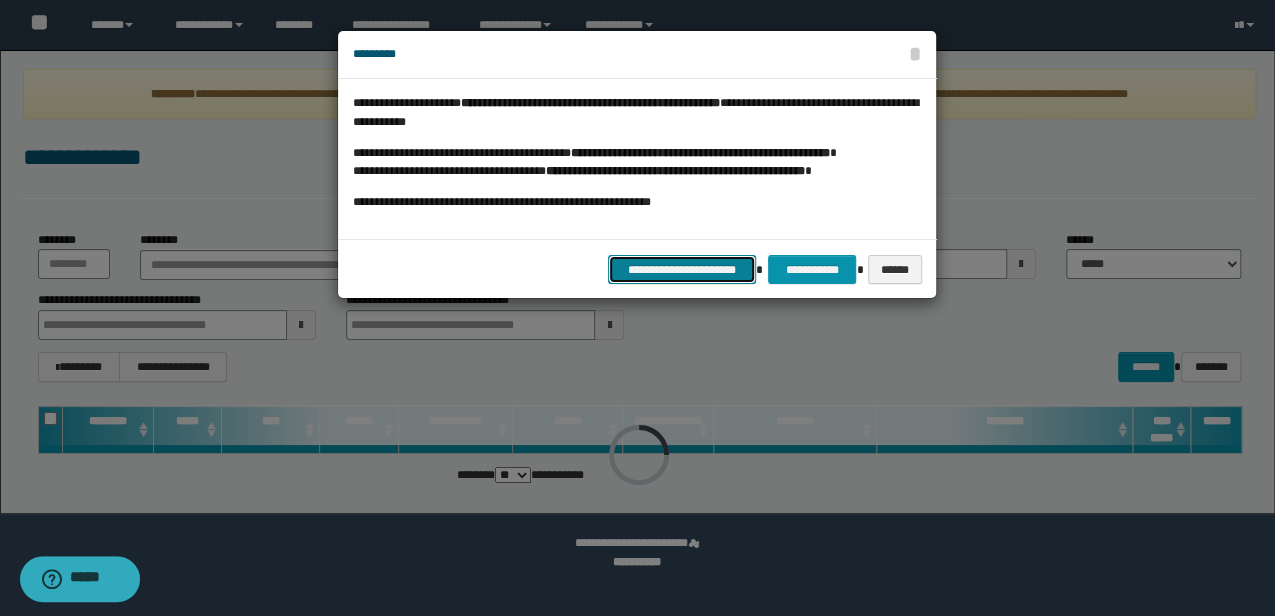 click on "**********" at bounding box center (682, 269) 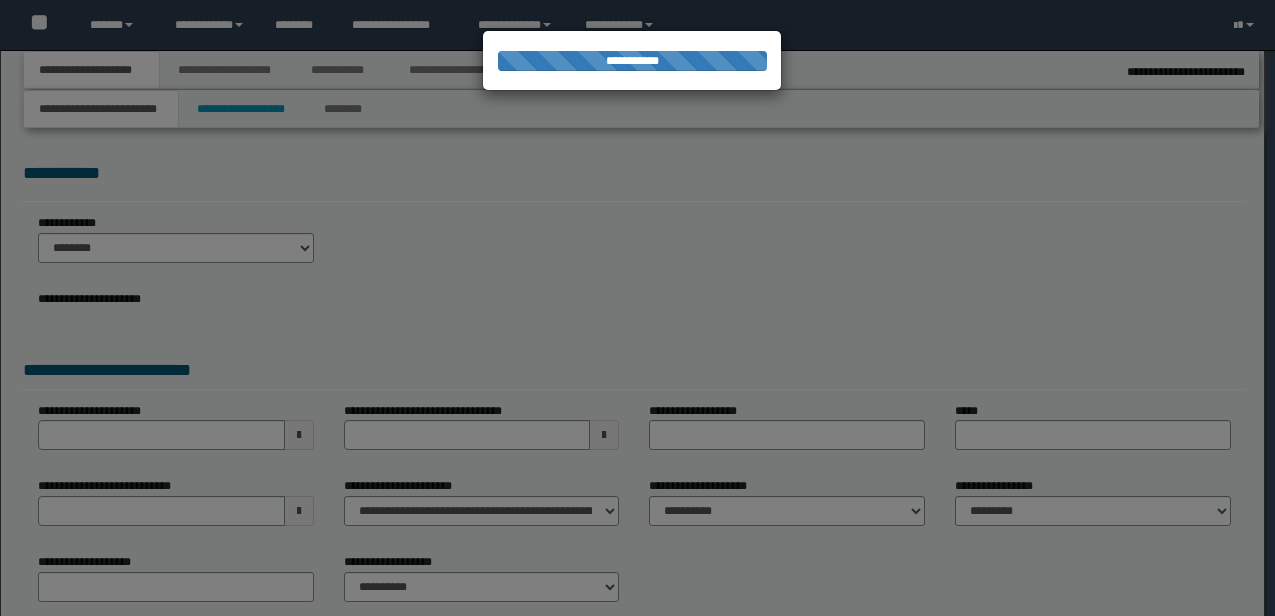 scroll, scrollTop: 0, scrollLeft: 0, axis: both 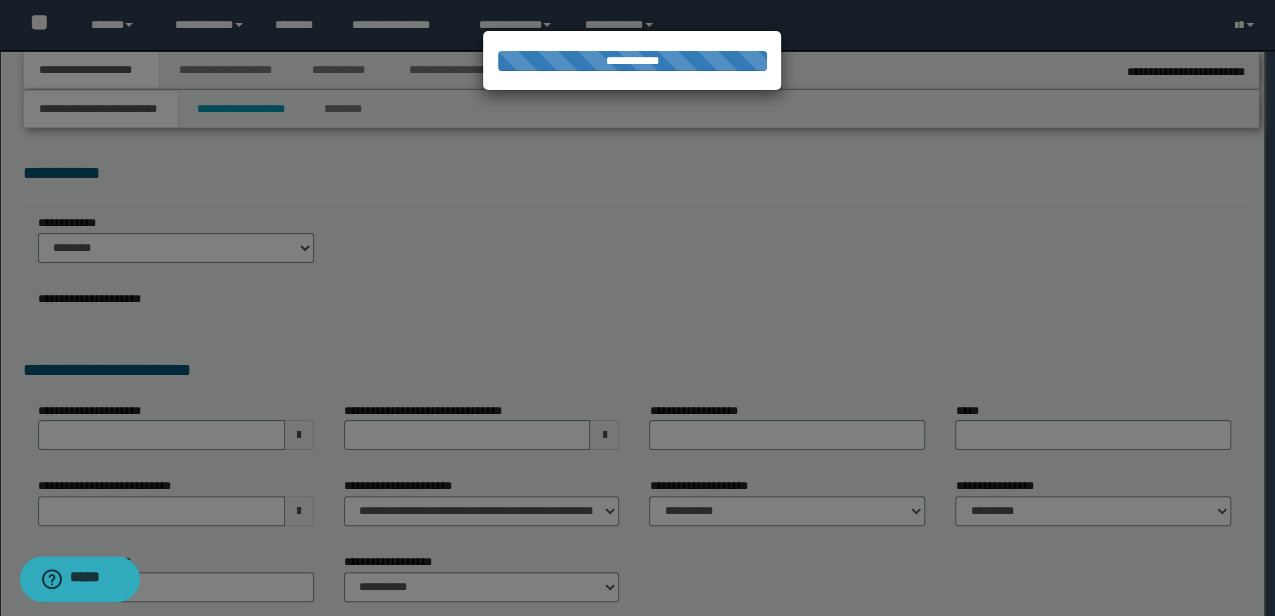 type on "****" 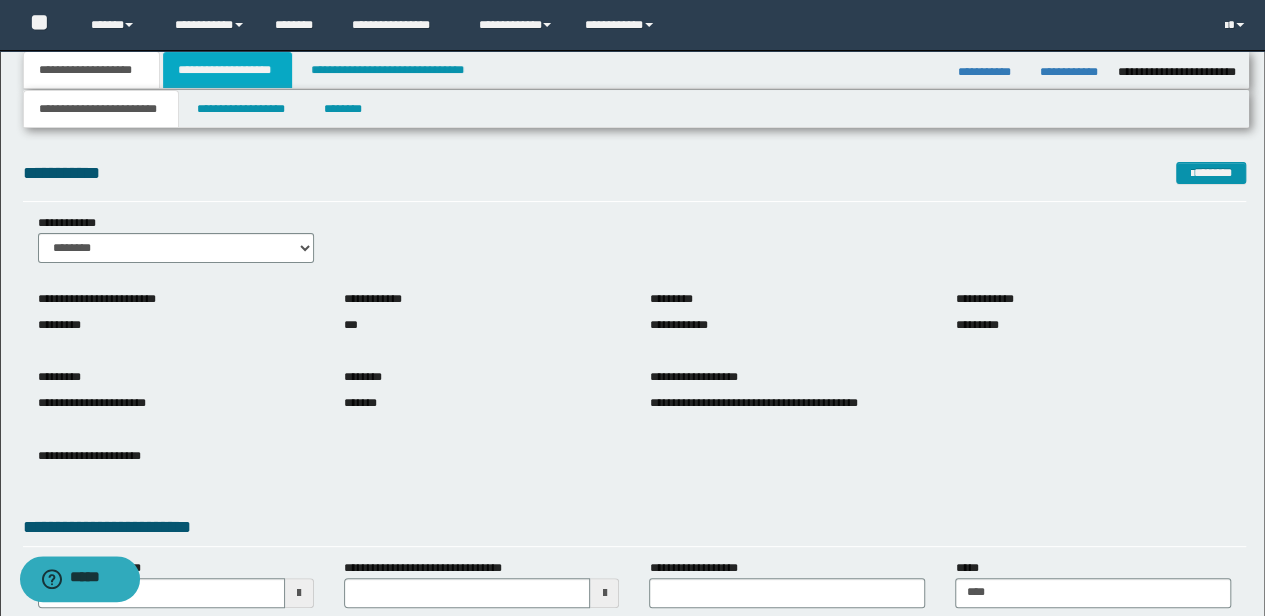 click on "**********" at bounding box center [227, 70] 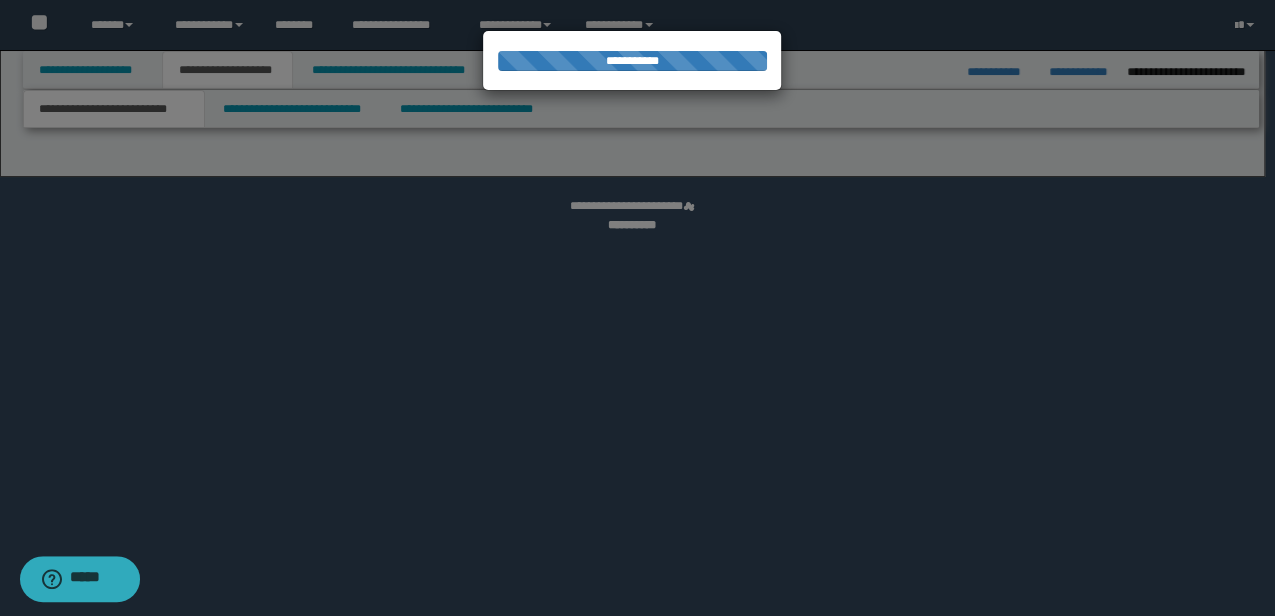 click at bounding box center (637, 308) 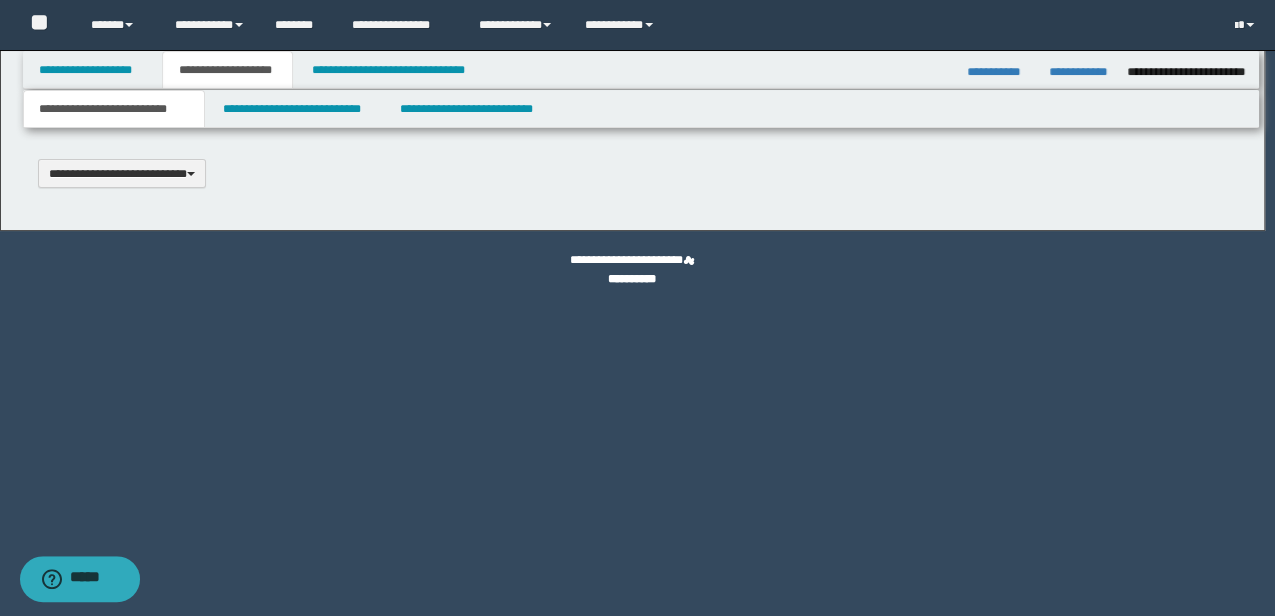 scroll, scrollTop: 0, scrollLeft: 0, axis: both 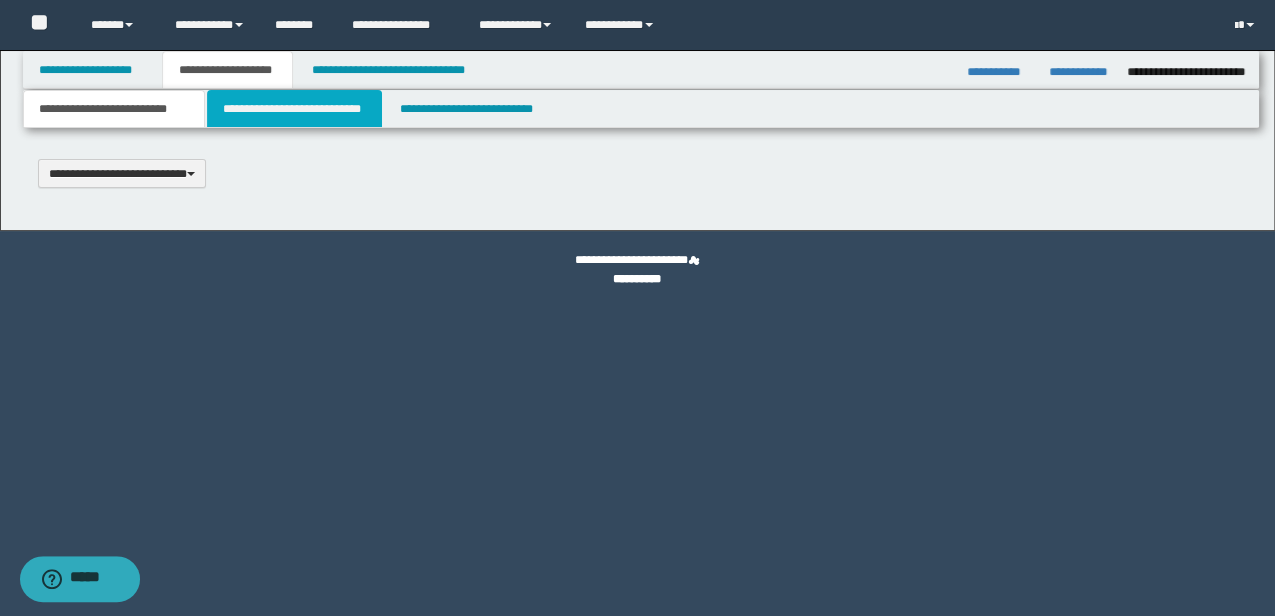 click on "**********" at bounding box center (294, 109) 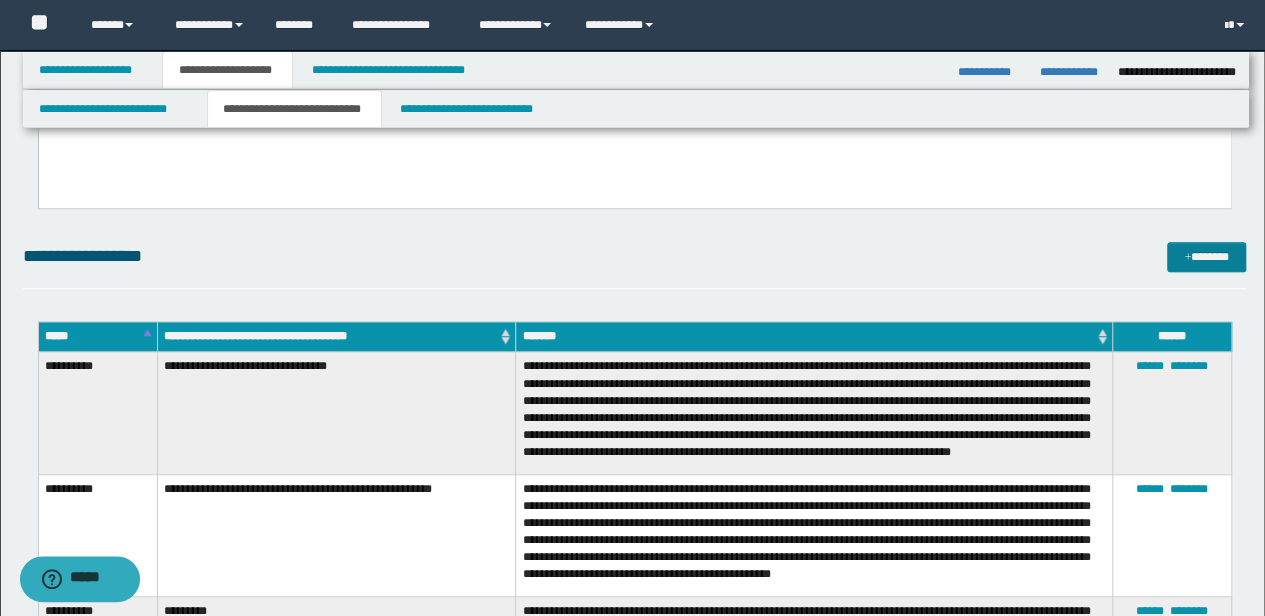 scroll, scrollTop: 600, scrollLeft: 0, axis: vertical 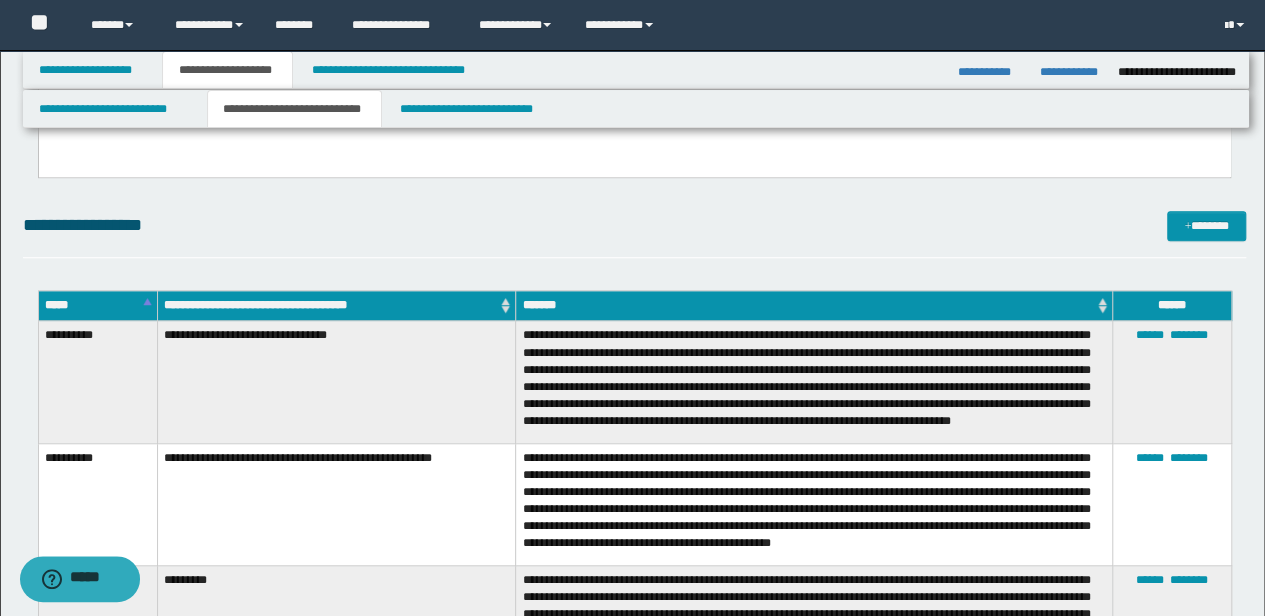click on "**********" at bounding box center [814, 504] 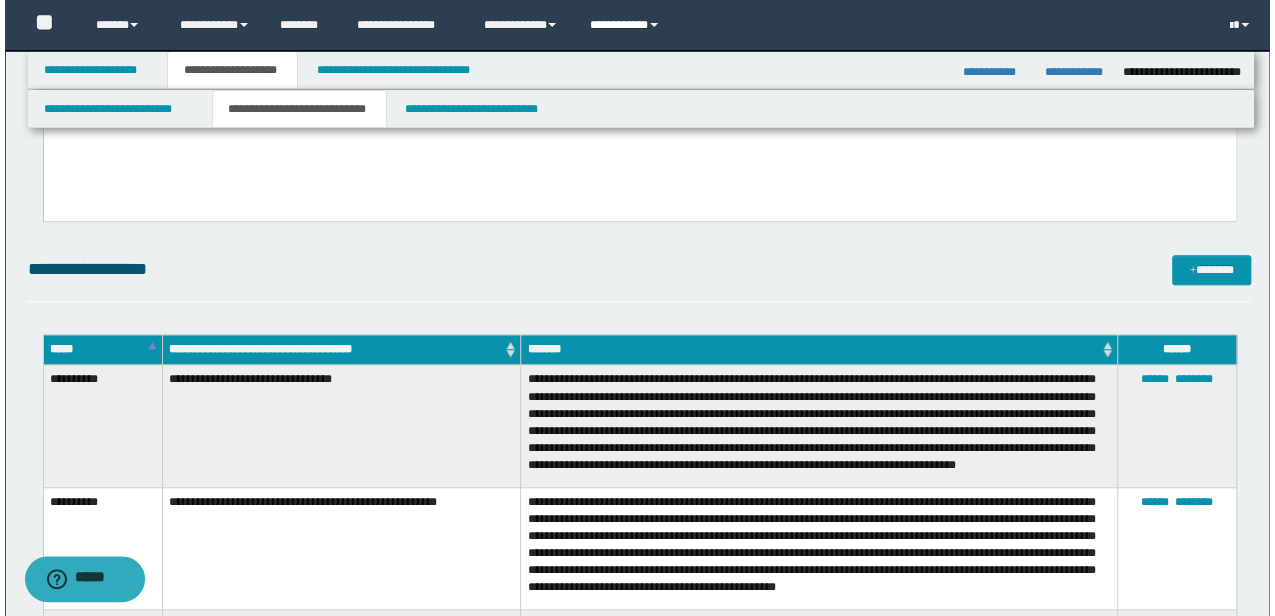 scroll, scrollTop: 533, scrollLeft: 0, axis: vertical 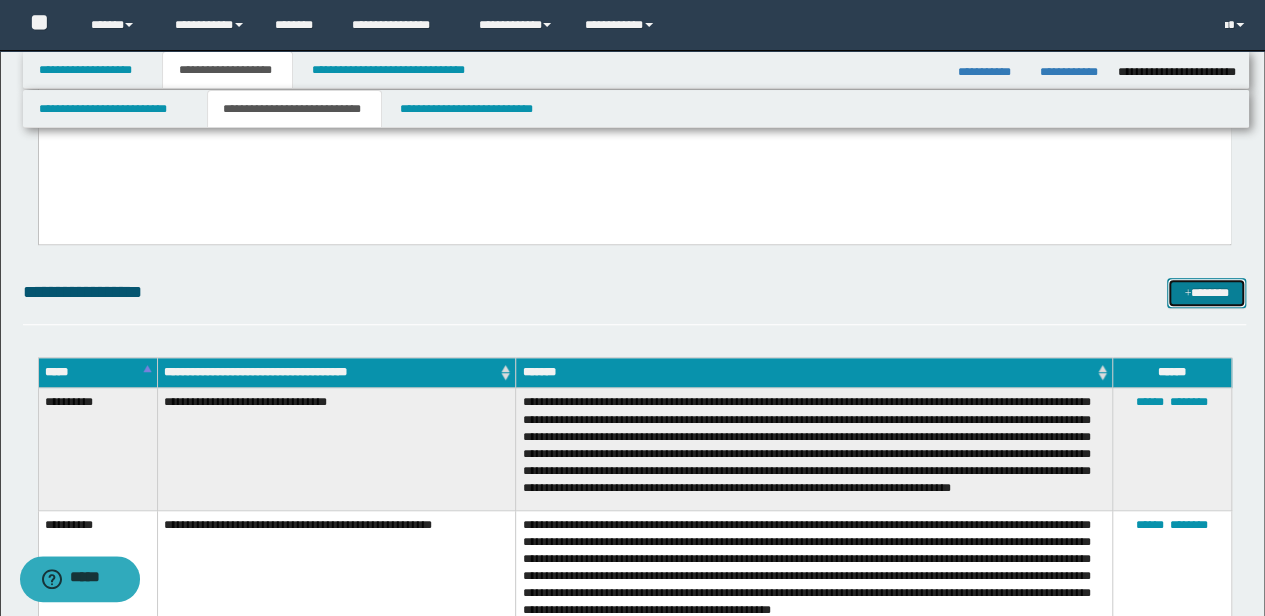 click on "*******" at bounding box center [1206, 292] 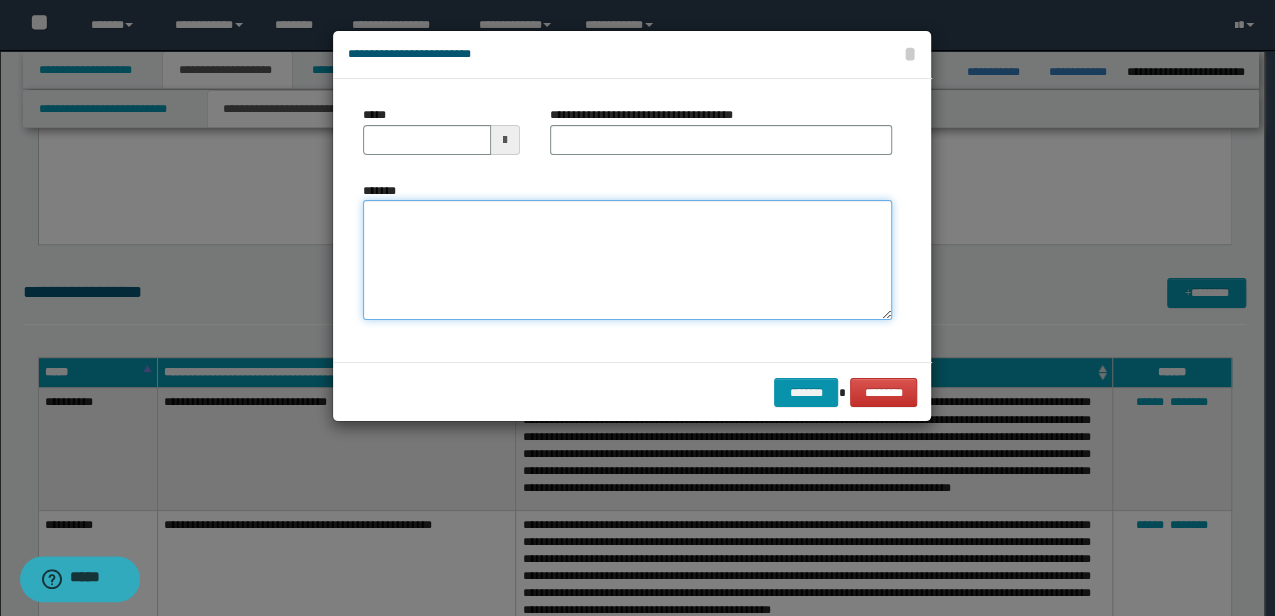 click on "*******" at bounding box center [627, 260] 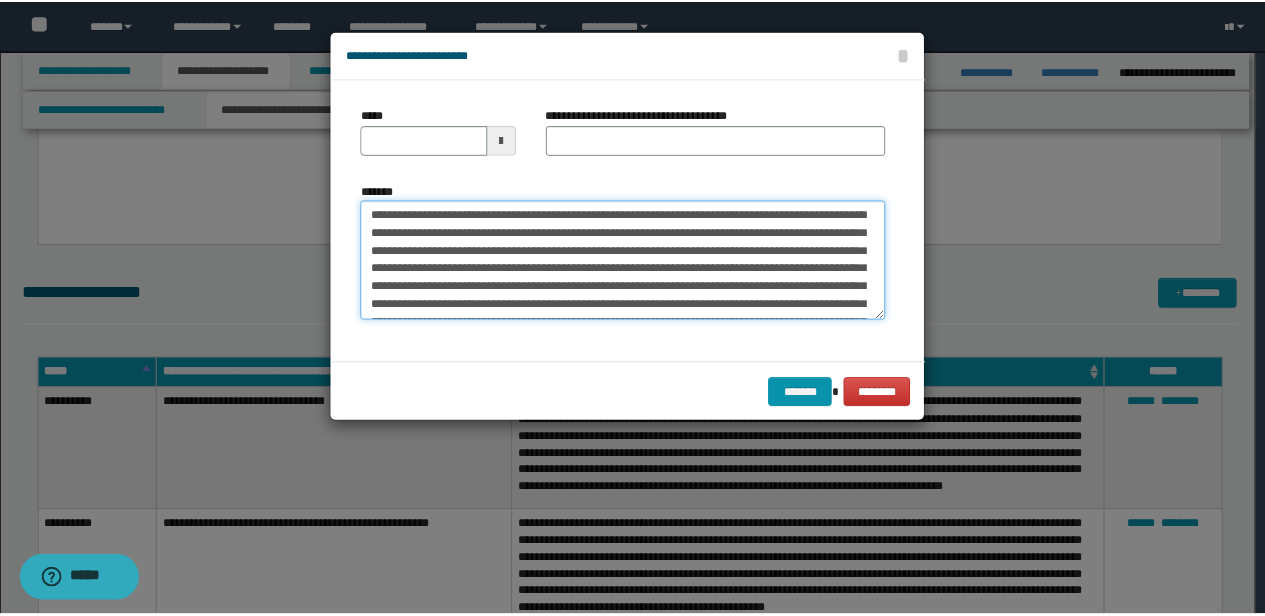 scroll, scrollTop: 84, scrollLeft: 0, axis: vertical 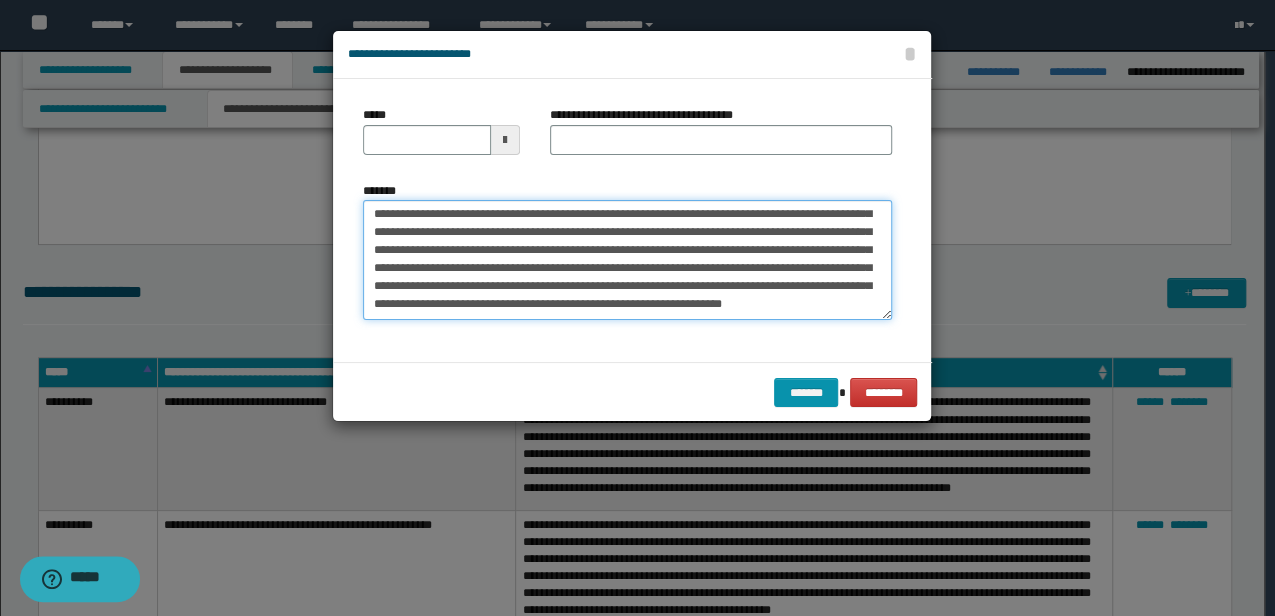 type on "**********" 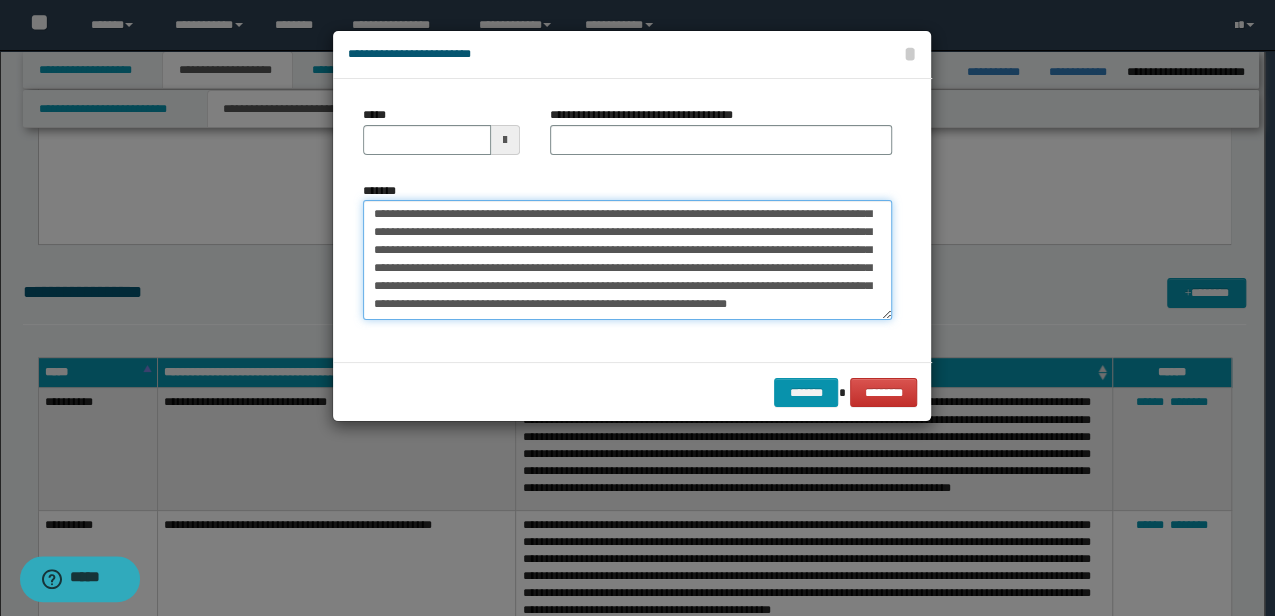 type 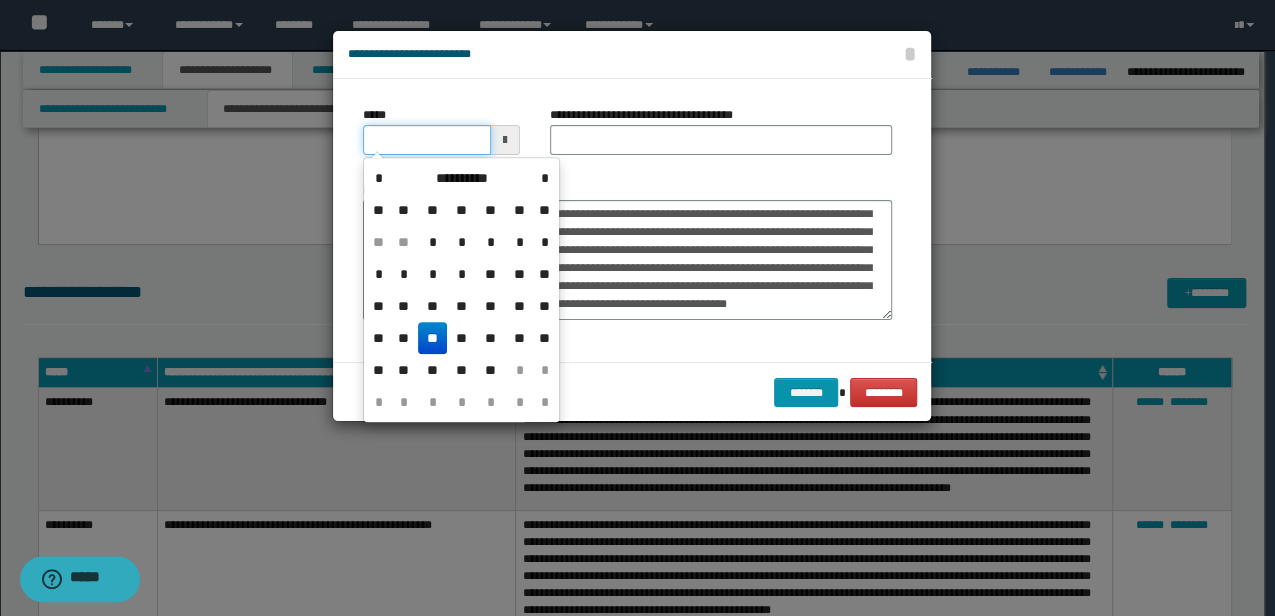 click on "*****" at bounding box center [426, 140] 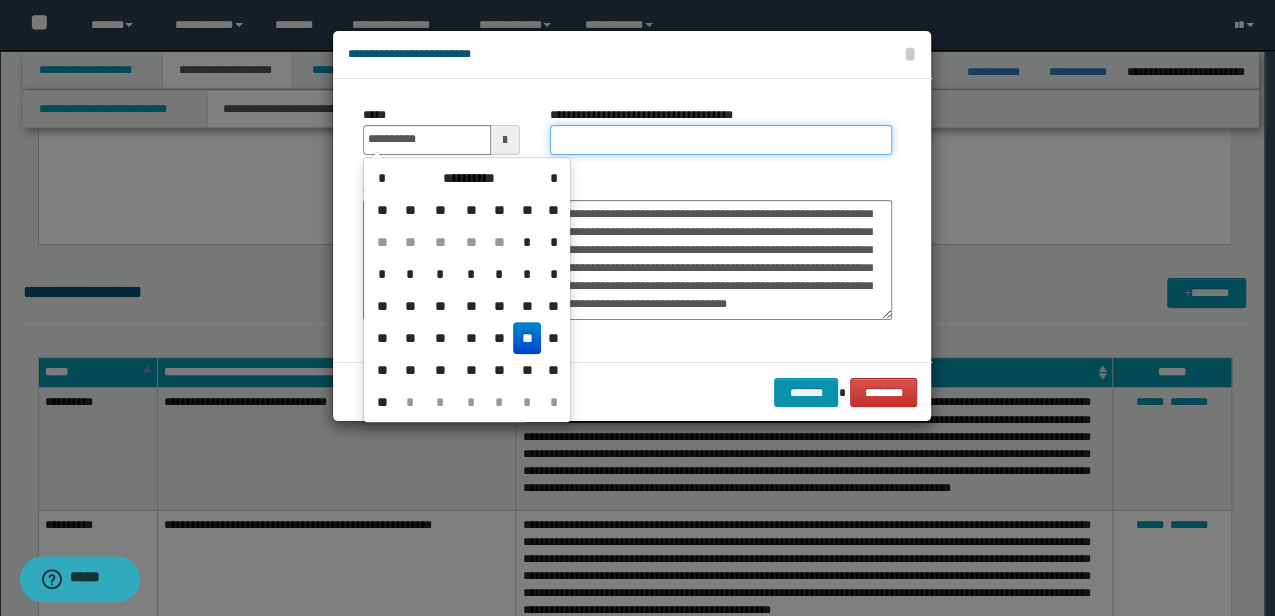type on "**********" 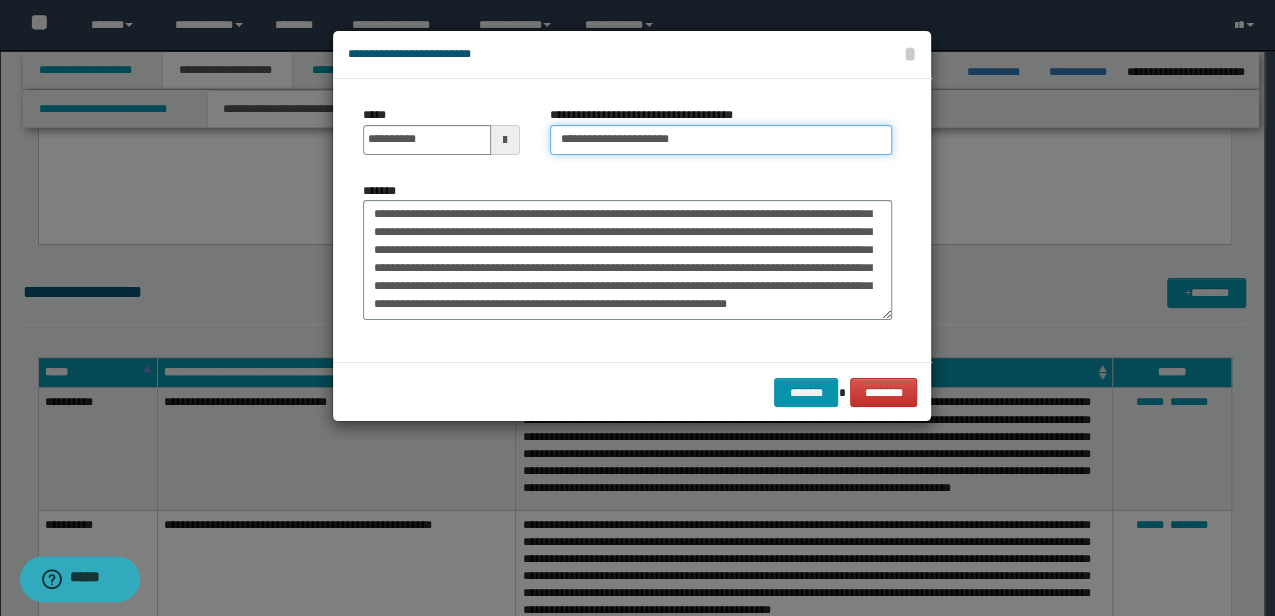 type on "**********" 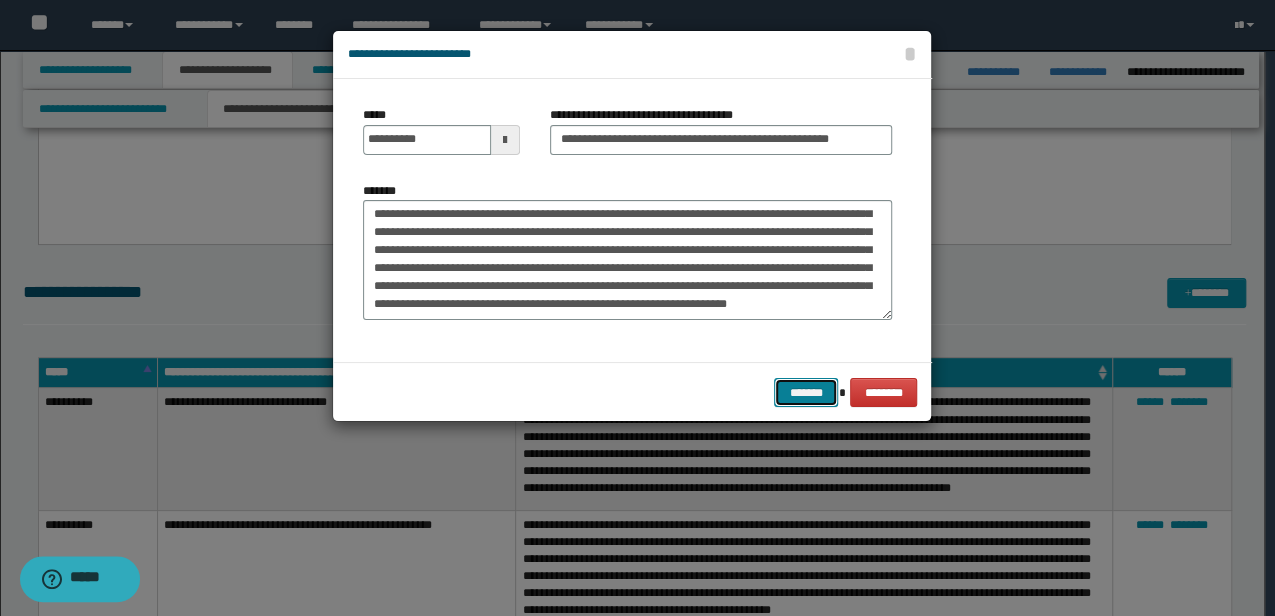 click on "*******" at bounding box center (806, 392) 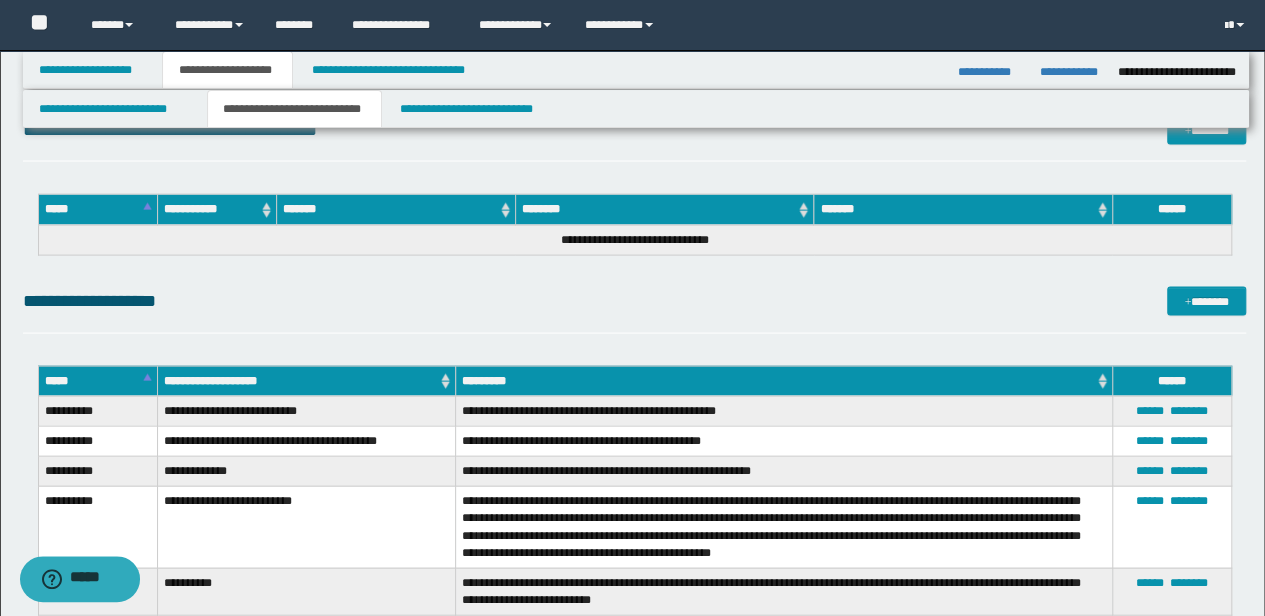 scroll, scrollTop: 1952, scrollLeft: 0, axis: vertical 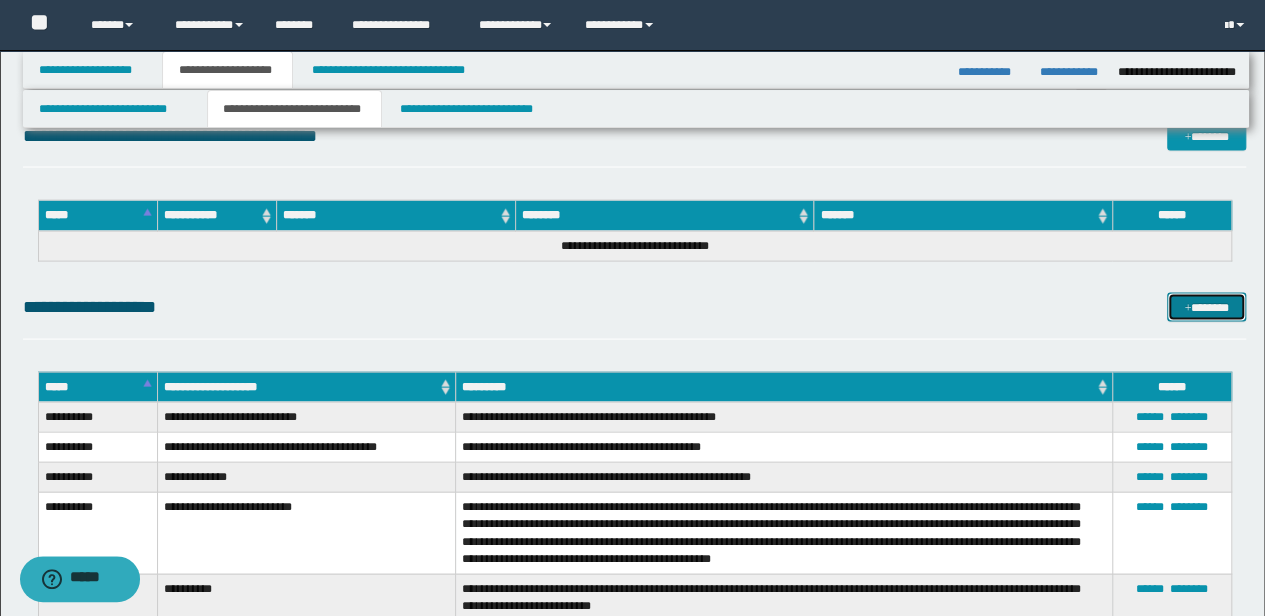 click on "*******" at bounding box center (1206, 307) 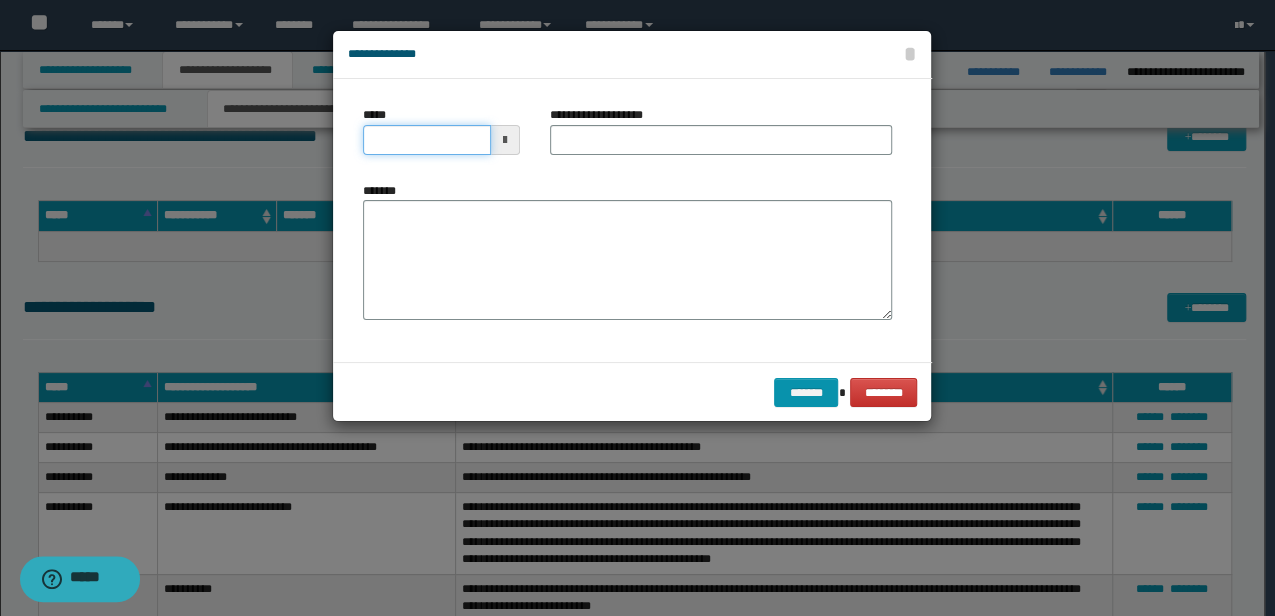 click on "*****" at bounding box center [426, 140] 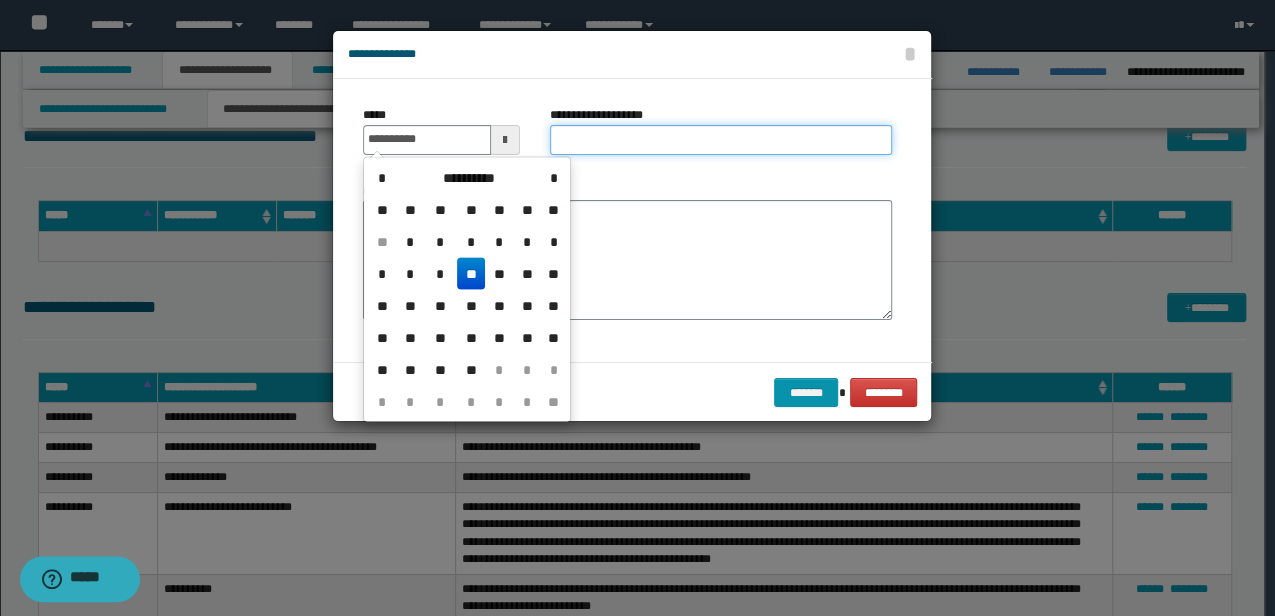 type on "**********" 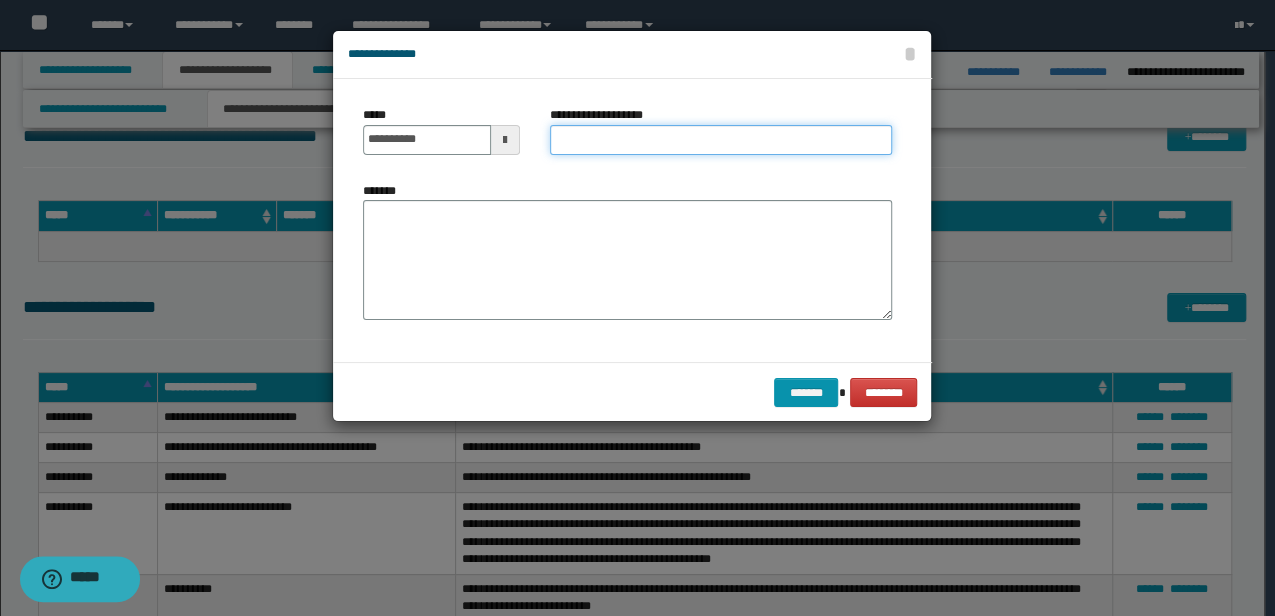click on "**********" at bounding box center [721, 140] 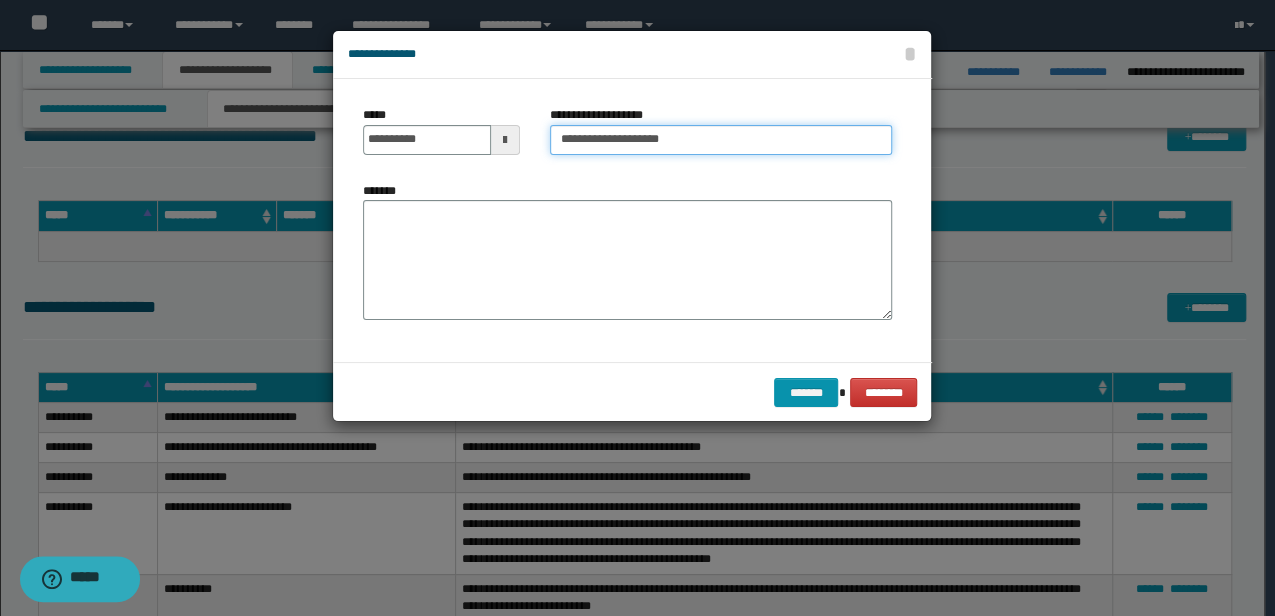 type on "**********" 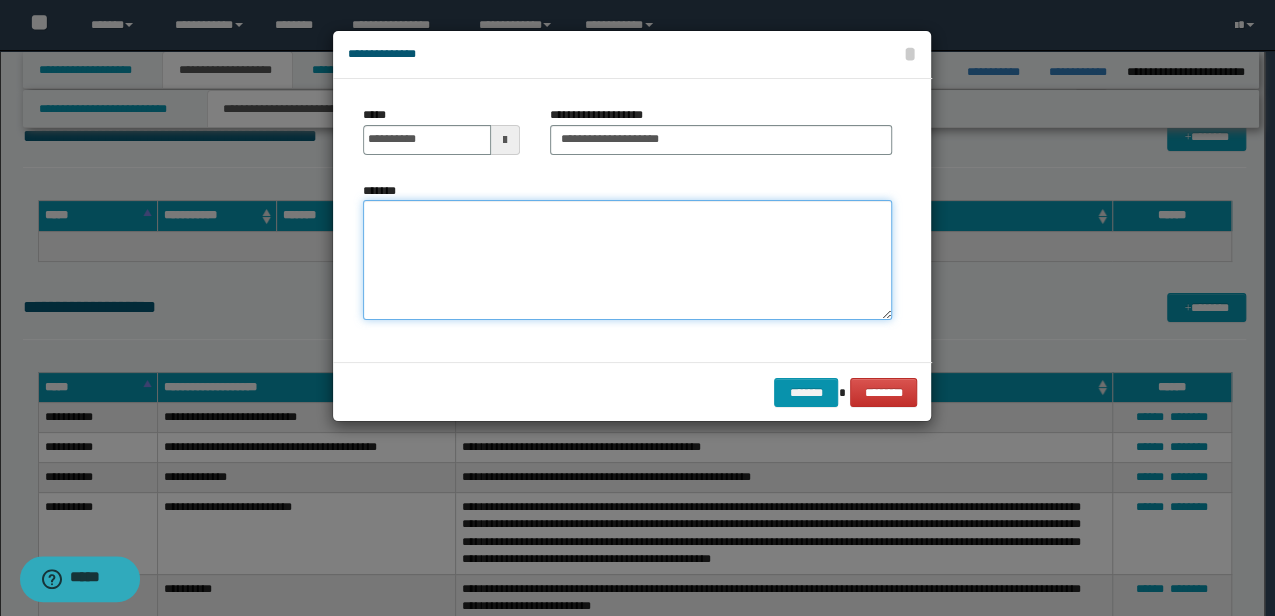 click on "*******" at bounding box center [627, 260] 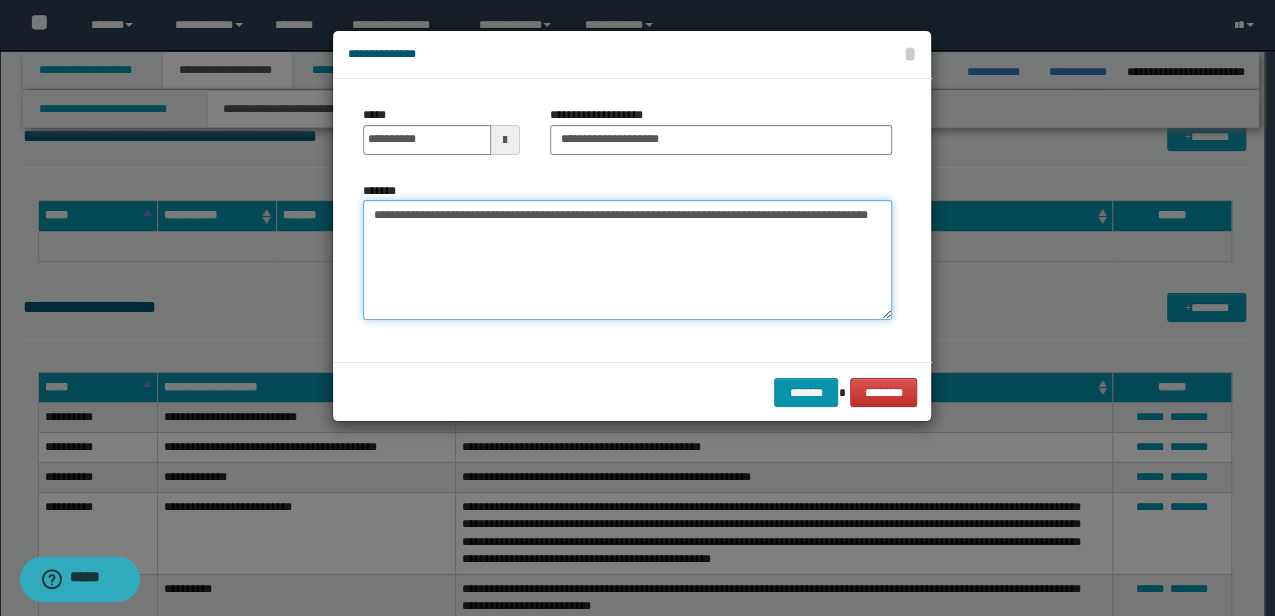click on "**********" at bounding box center (627, 260) 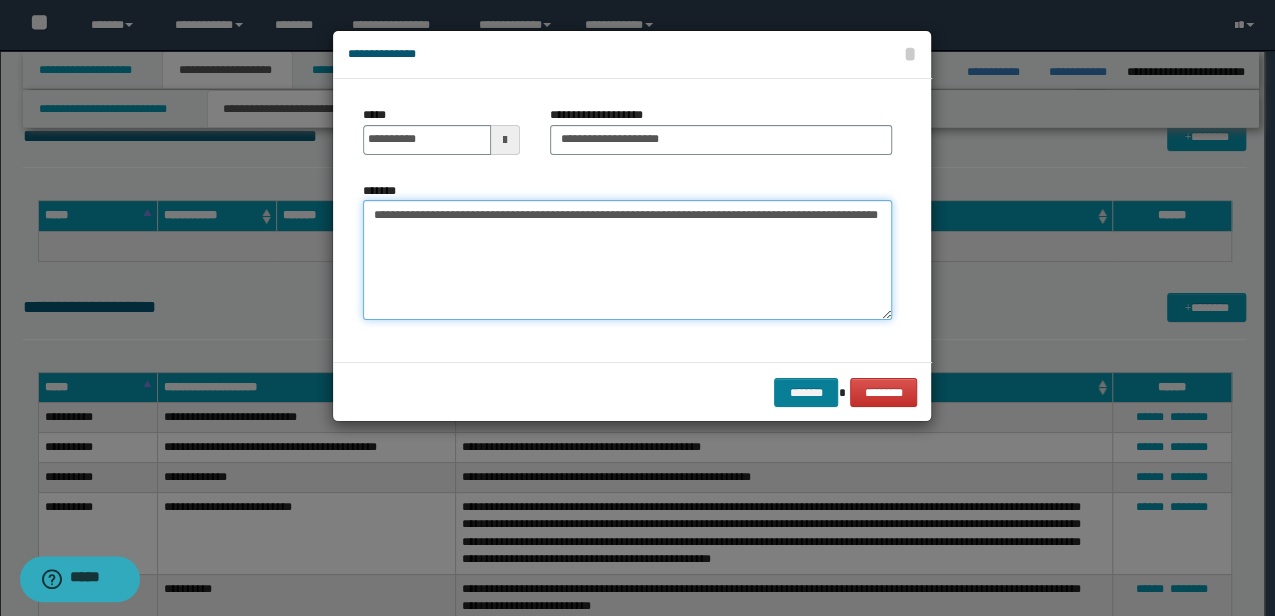 type on "**********" 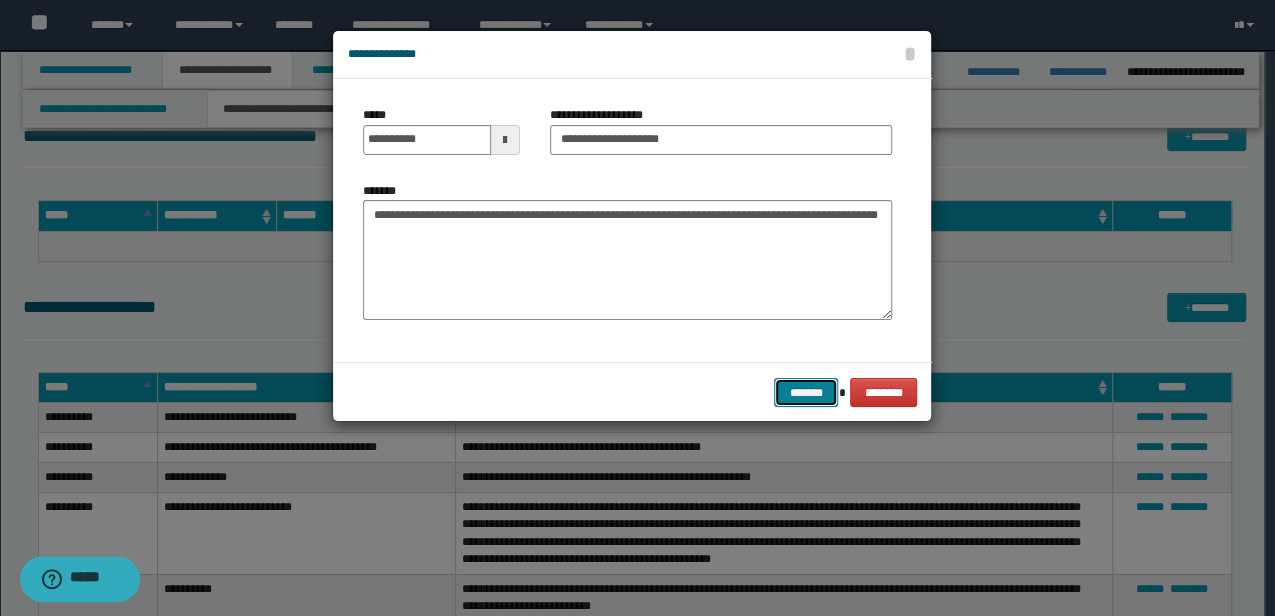 click on "*******" at bounding box center (806, 392) 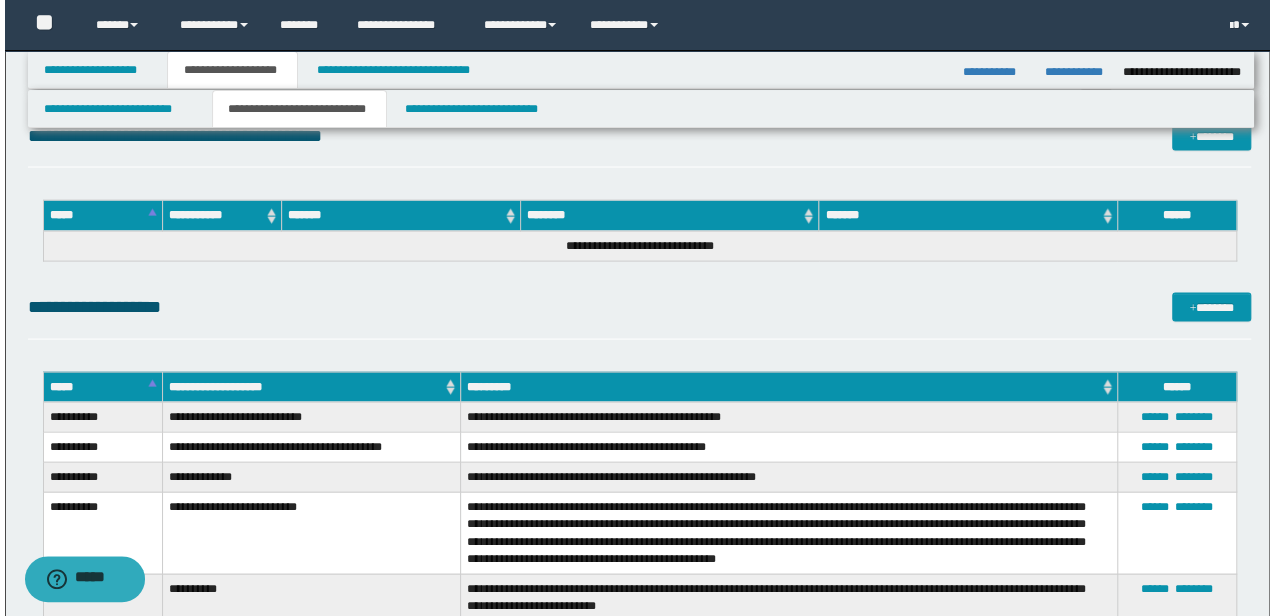 scroll, scrollTop: 1469, scrollLeft: 0, axis: vertical 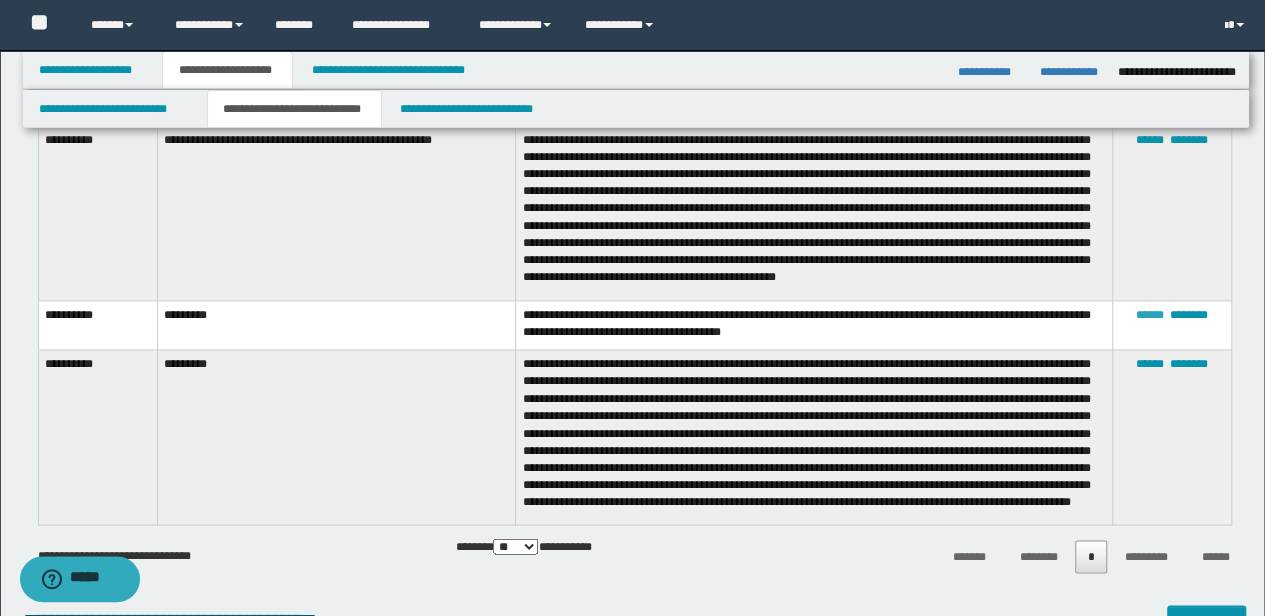 click on "******" at bounding box center (1150, 315) 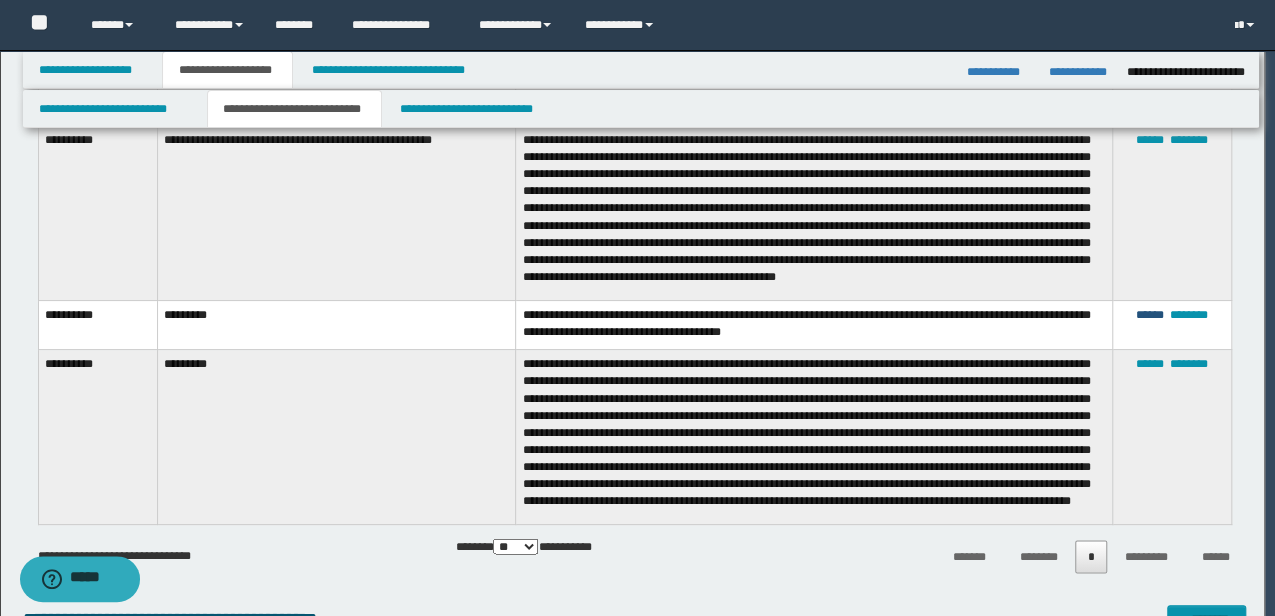 scroll, scrollTop: 0, scrollLeft: 0, axis: both 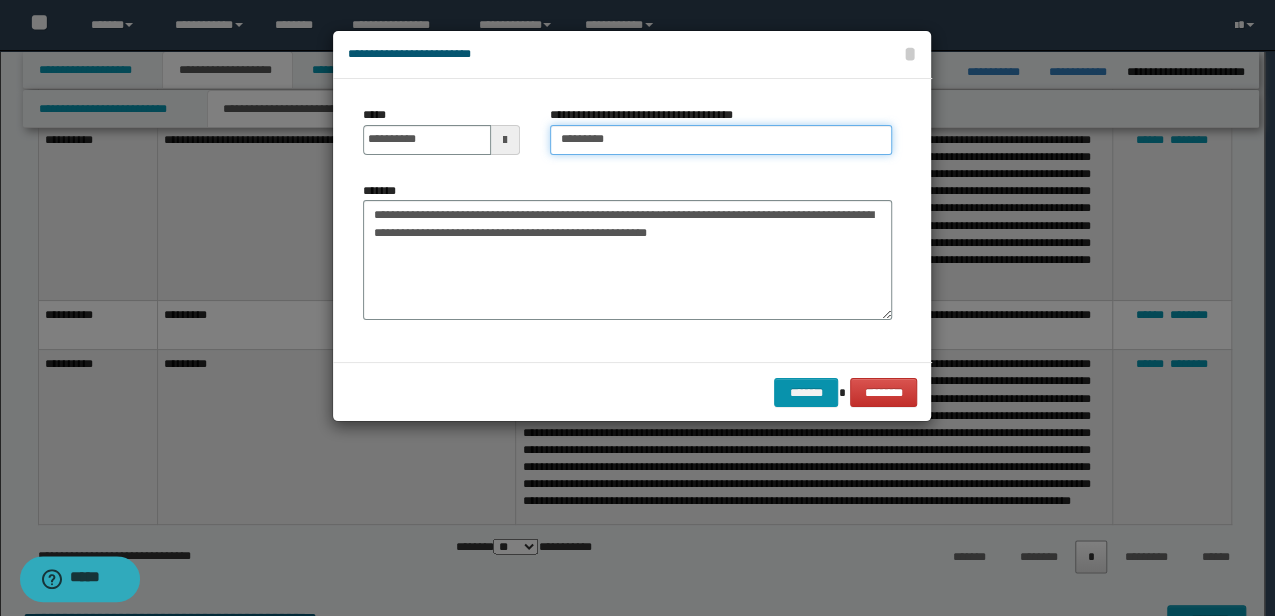 drag, startPoint x: 614, startPoint y: 135, endPoint x: 320, endPoint y: 114, distance: 294.74905 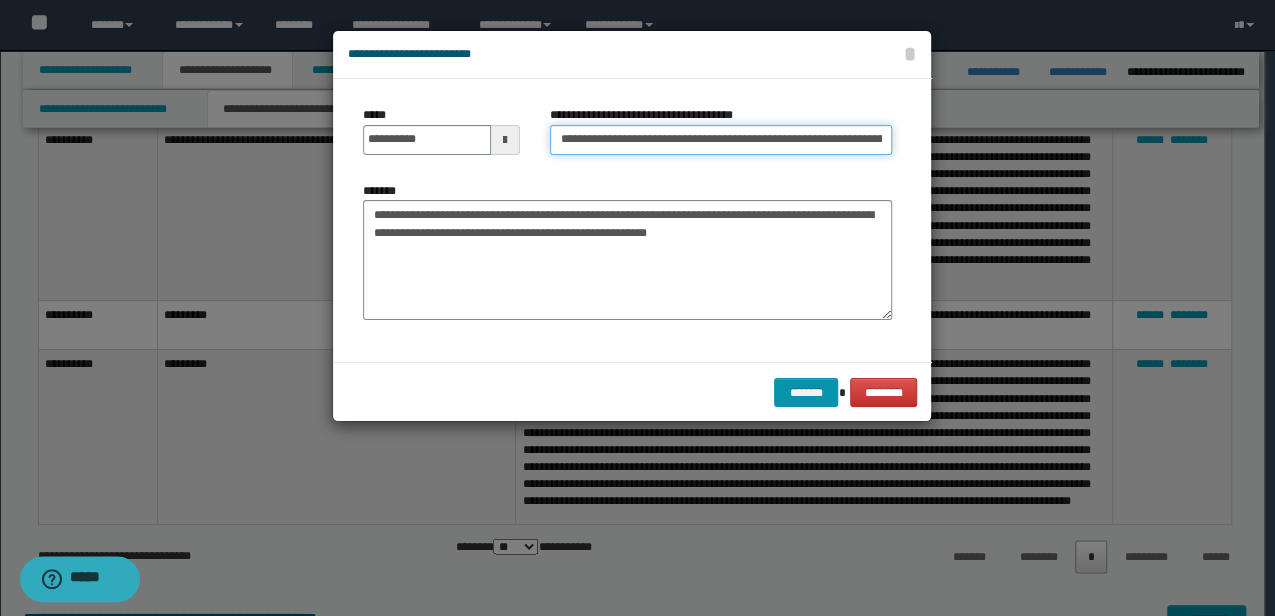 scroll, scrollTop: 0, scrollLeft: 40, axis: horizontal 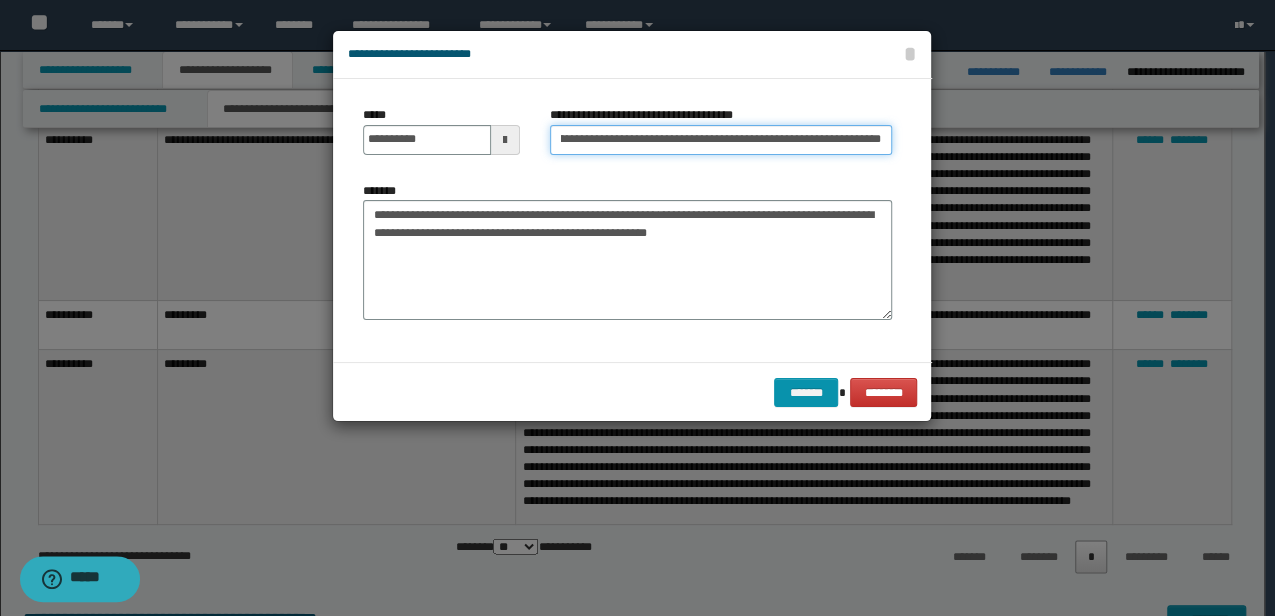 drag, startPoint x: 842, startPoint y: 140, endPoint x: 993, endPoint y: 146, distance: 151.11916 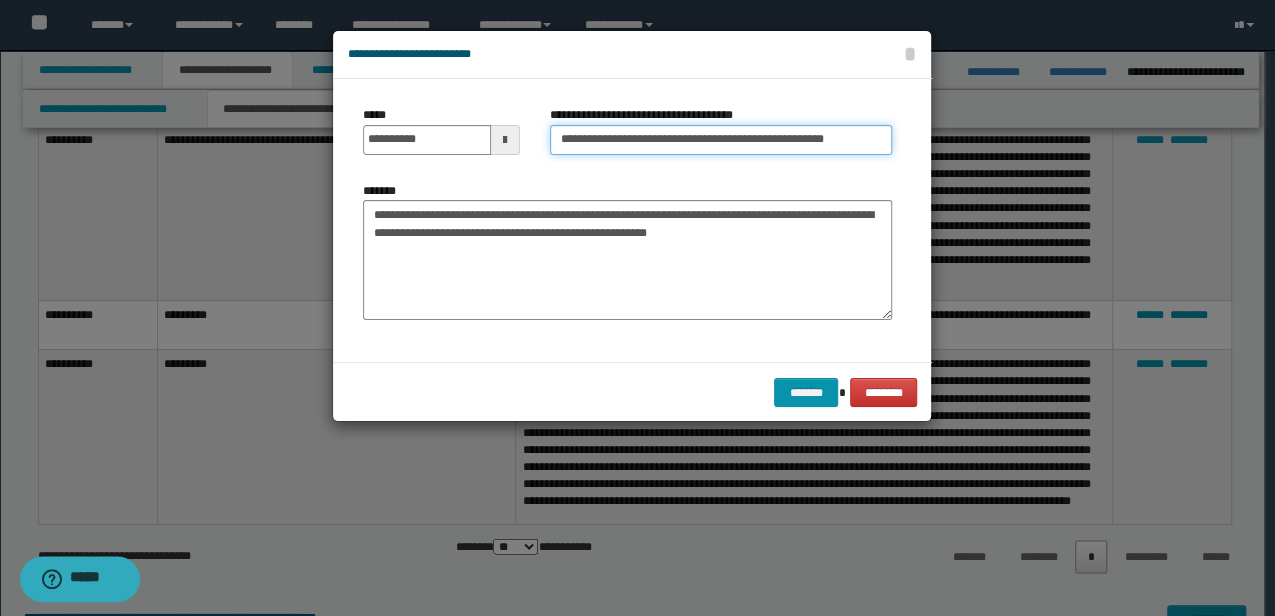 scroll, scrollTop: 0, scrollLeft: 0, axis: both 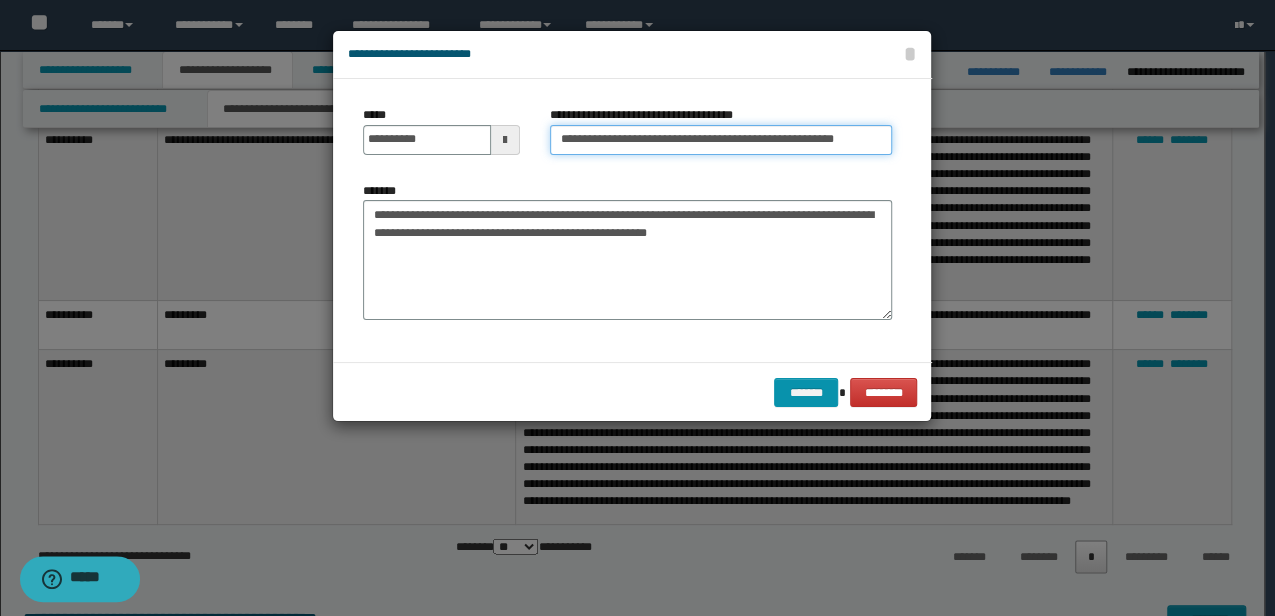type on "**********" 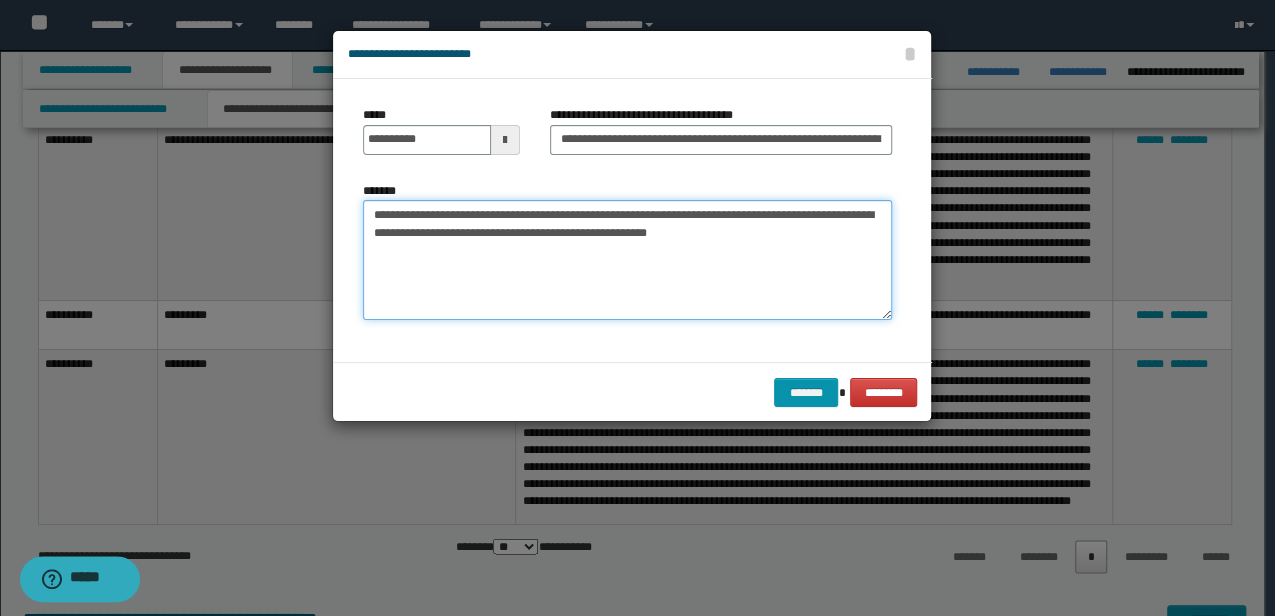 click on "**********" at bounding box center [627, 259] 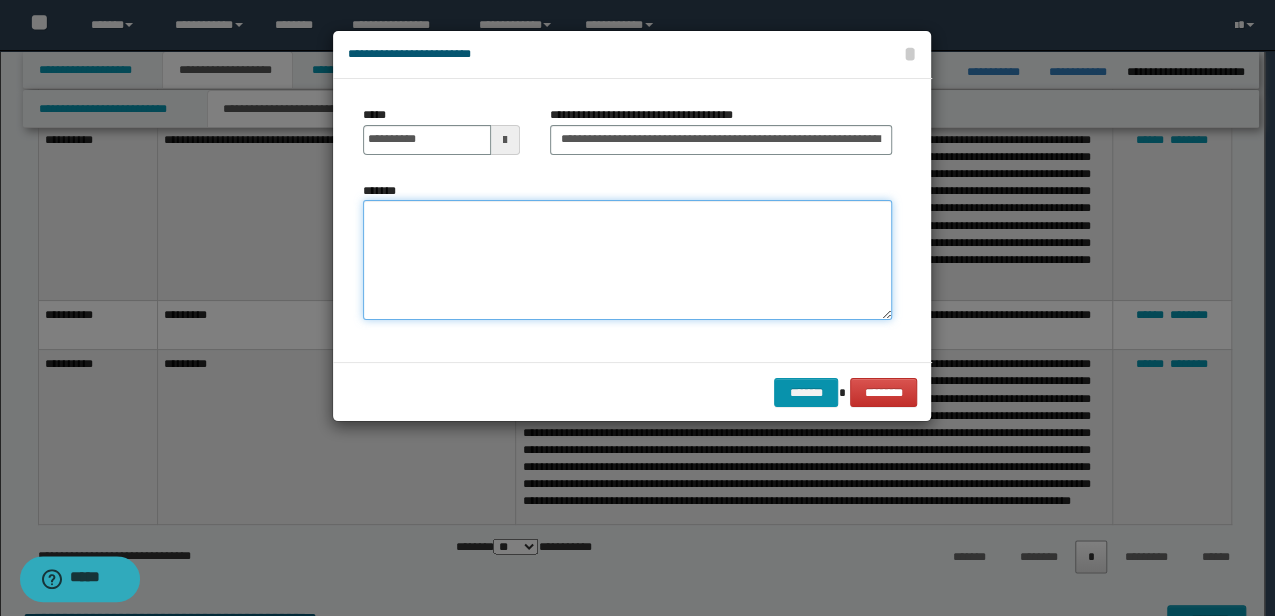 drag, startPoint x: 500, startPoint y: 263, endPoint x: 827, endPoint y: 548, distance: 433.7672 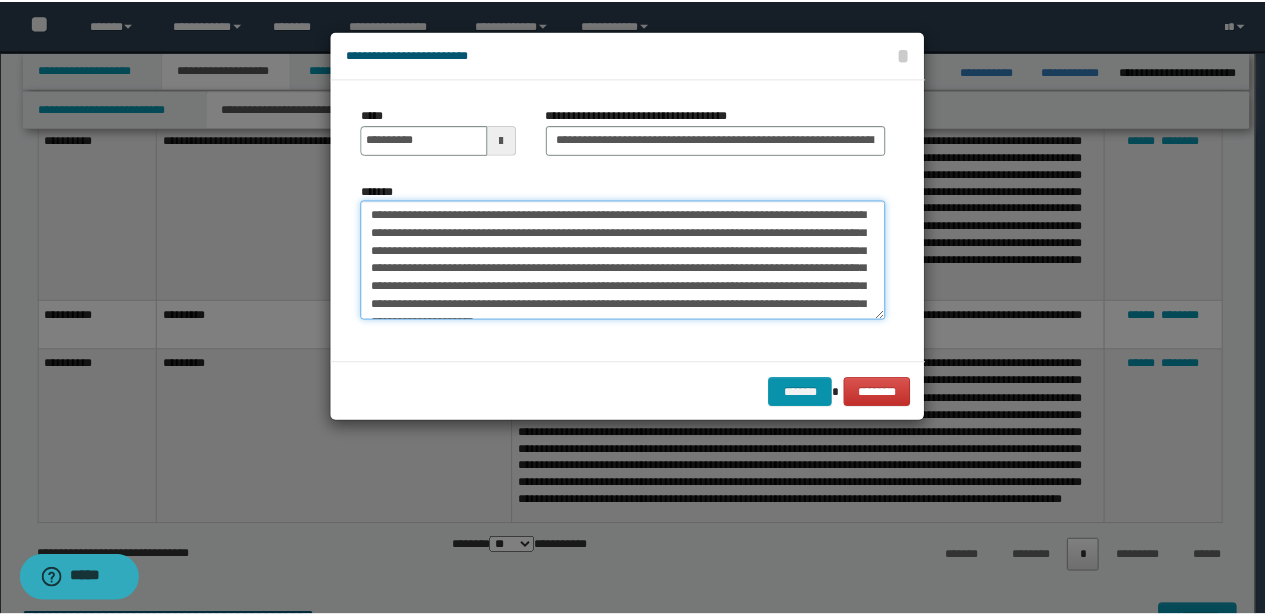 scroll, scrollTop: 12, scrollLeft: 0, axis: vertical 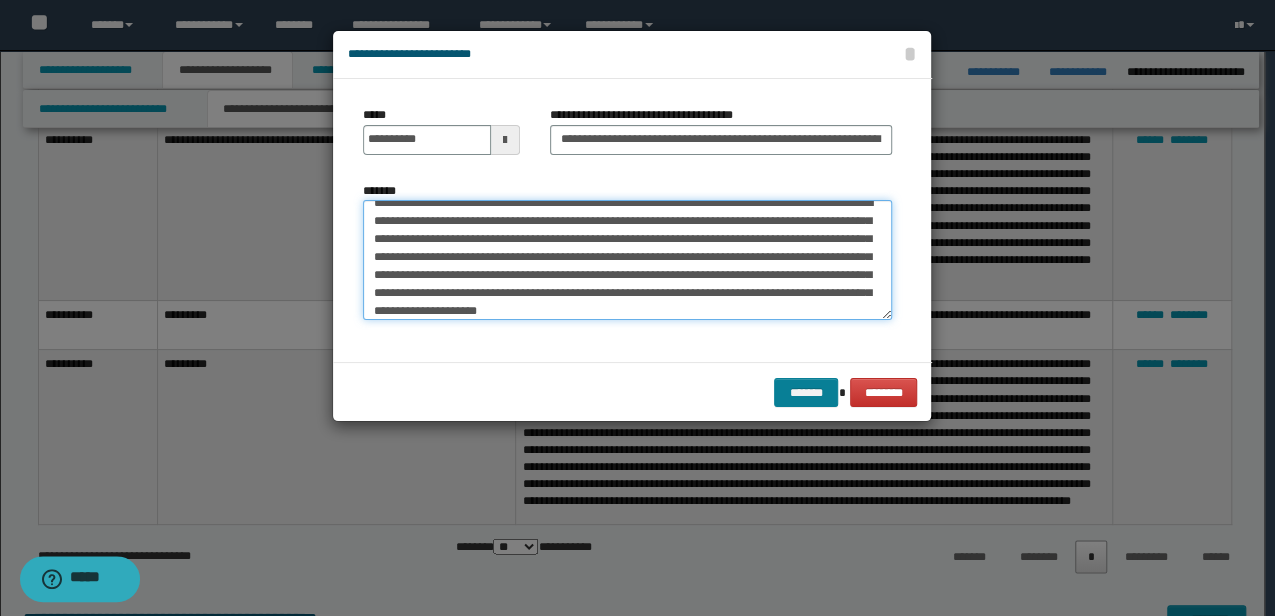 type on "**********" 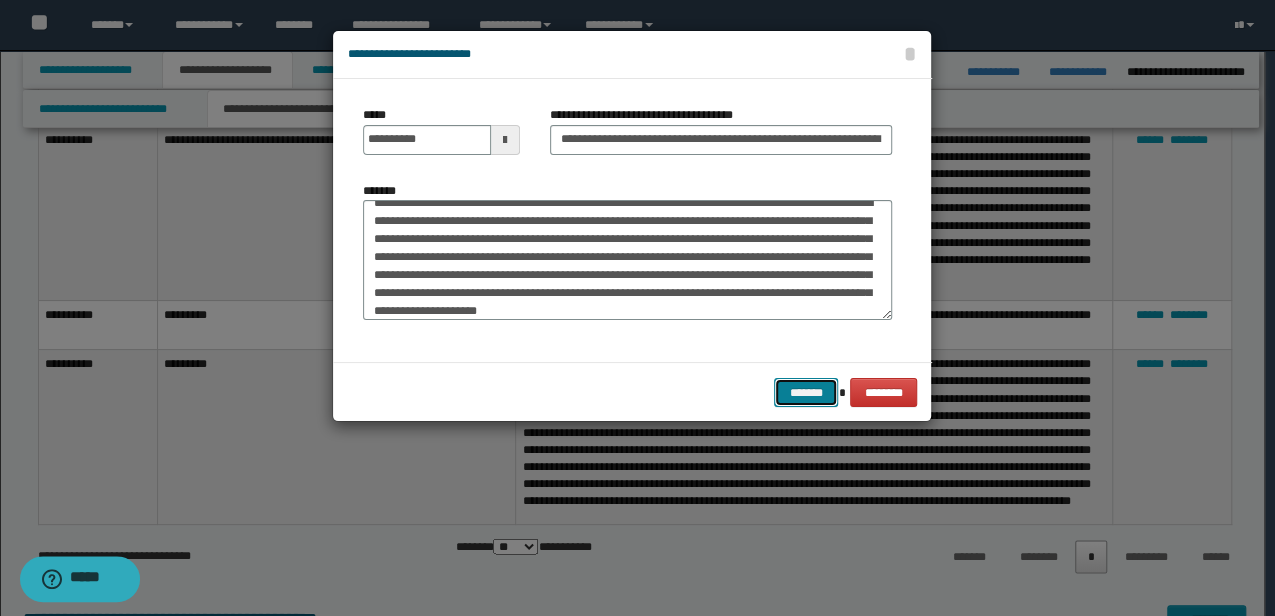 click on "*******" at bounding box center [806, 392] 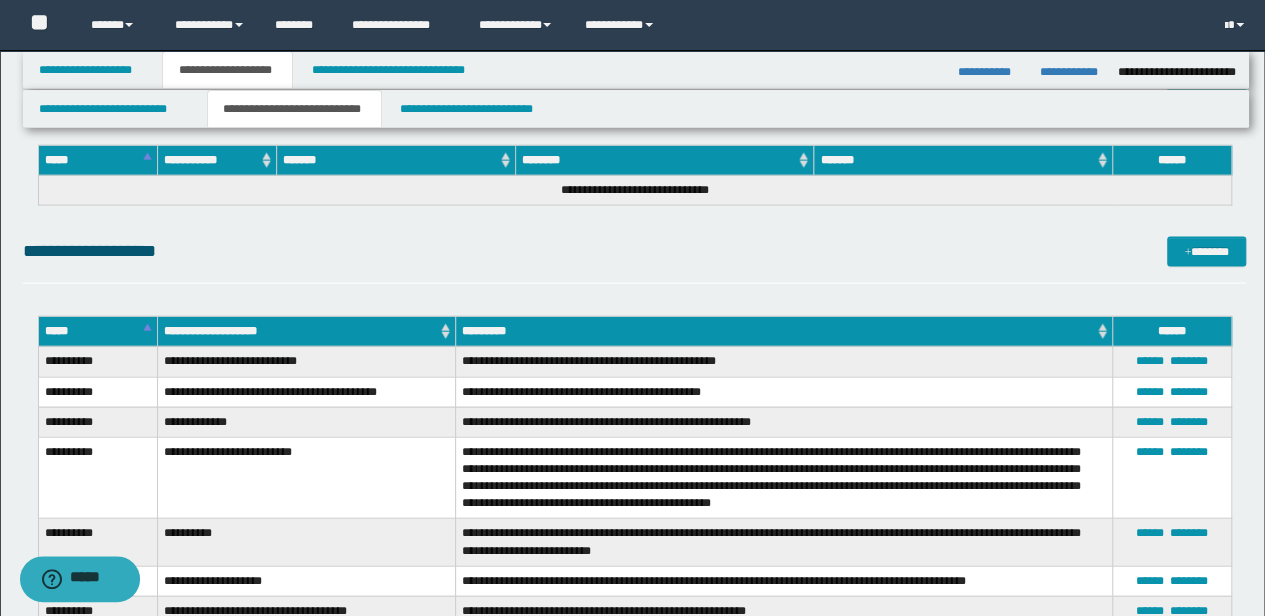 scroll, scrollTop: 2088, scrollLeft: 0, axis: vertical 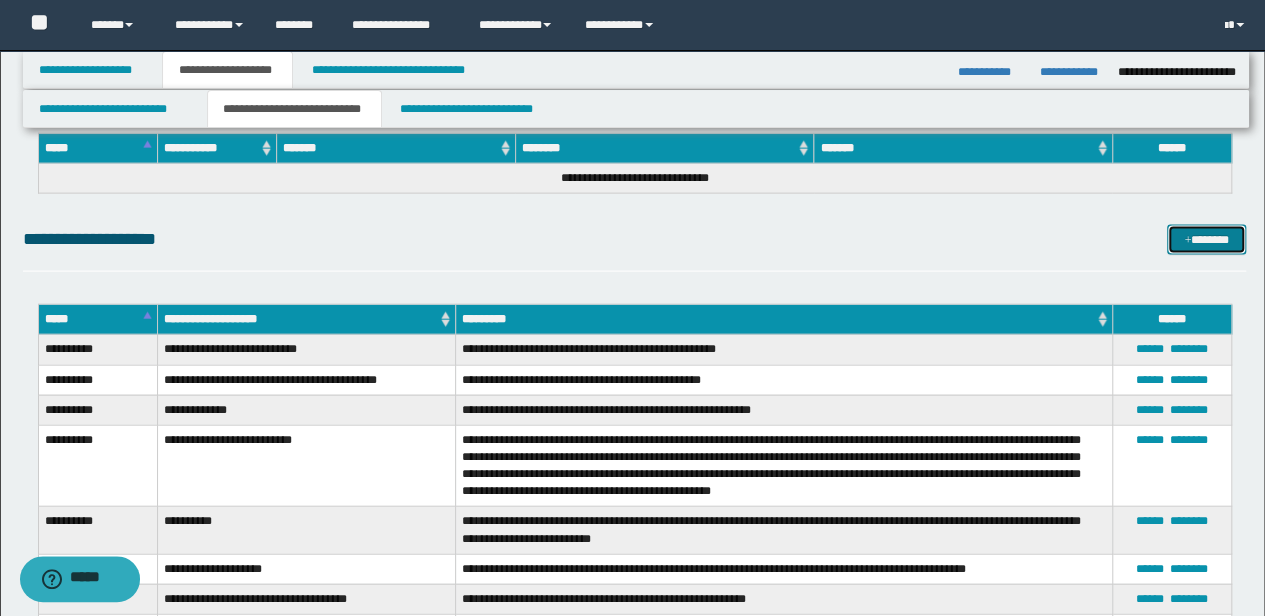 click on "*******" at bounding box center (1206, 239) 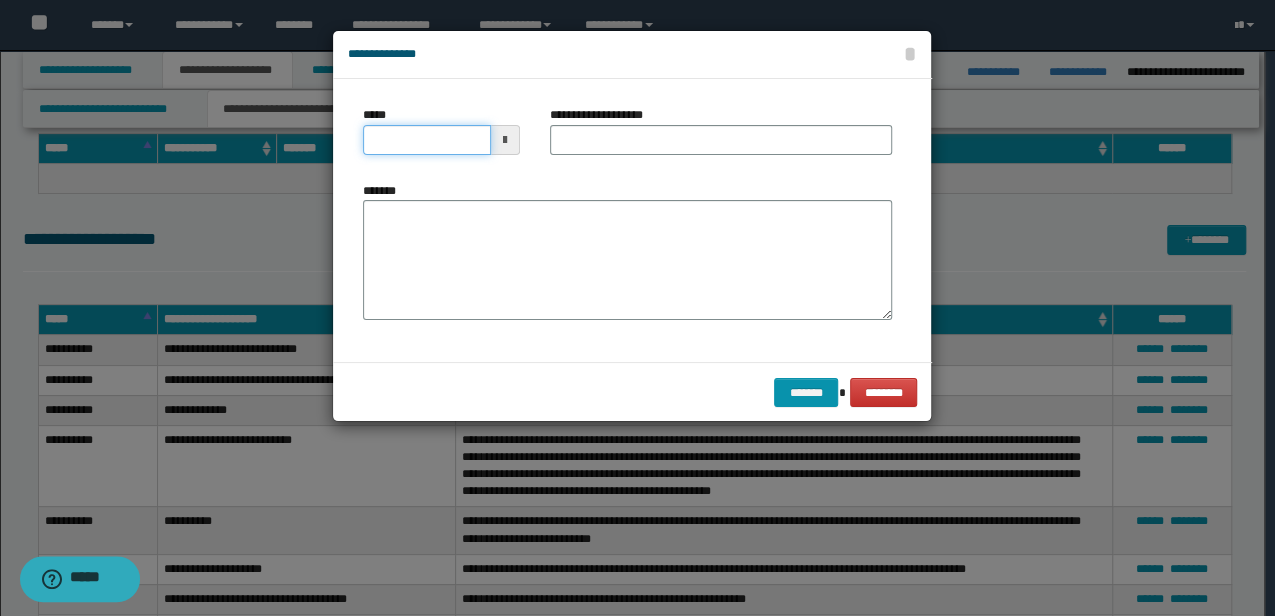 click on "*****" at bounding box center (426, 140) 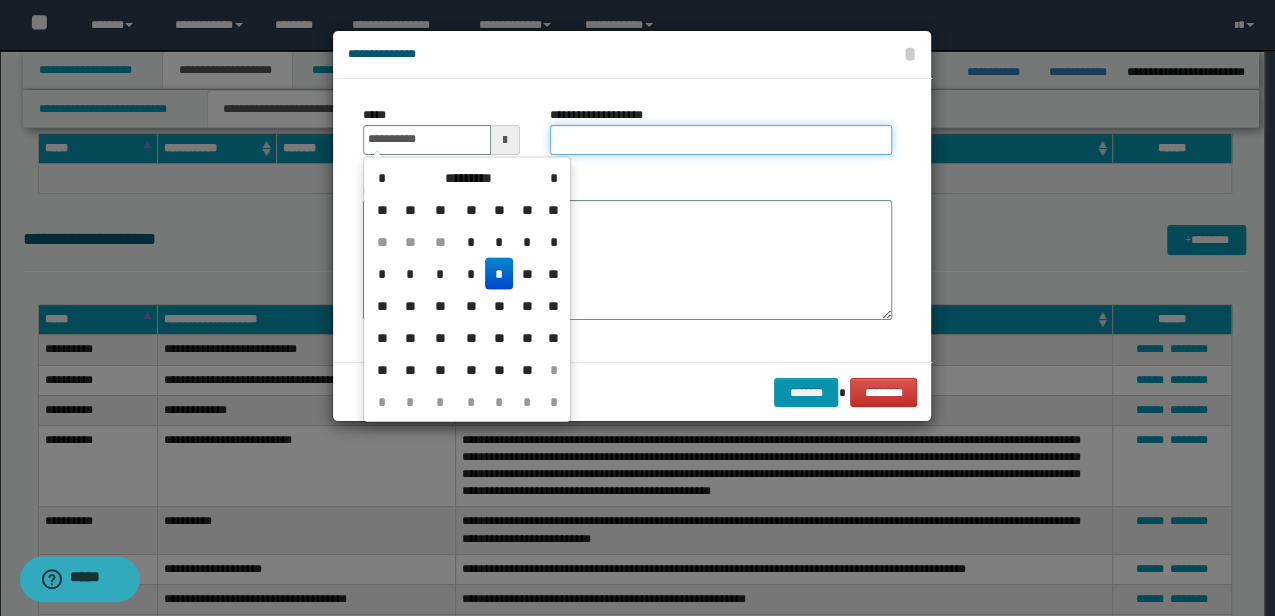 type on "**********" 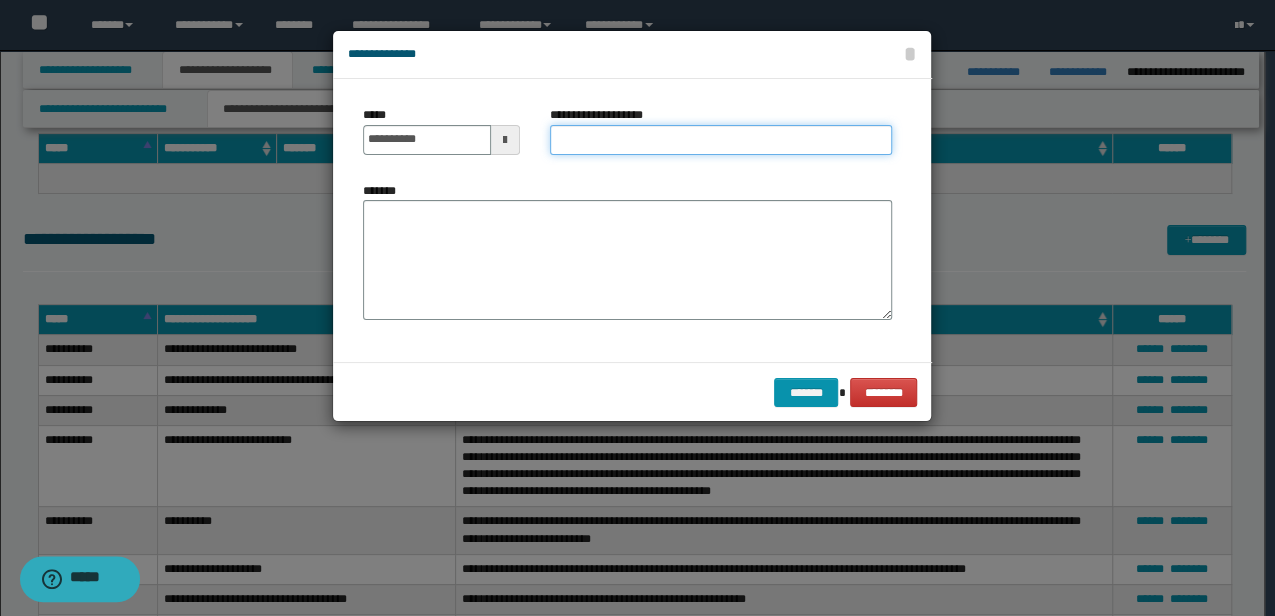 click on "**********" at bounding box center [721, 140] 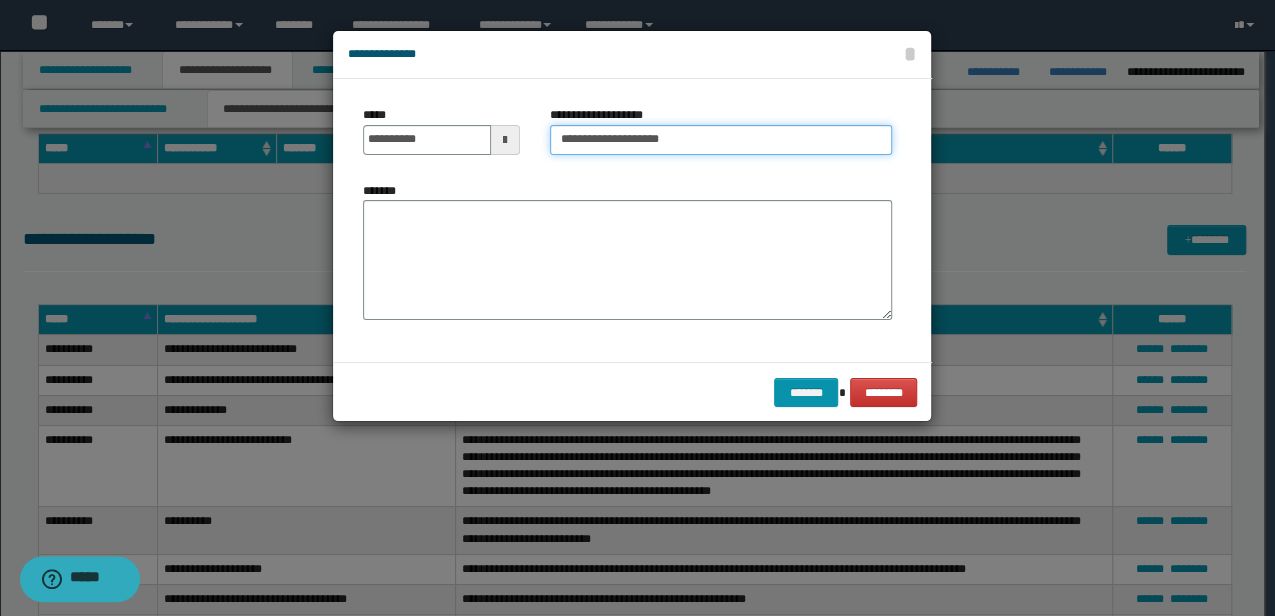 drag, startPoint x: 687, startPoint y: 140, endPoint x: 596, endPoint y: 141, distance: 91.00549 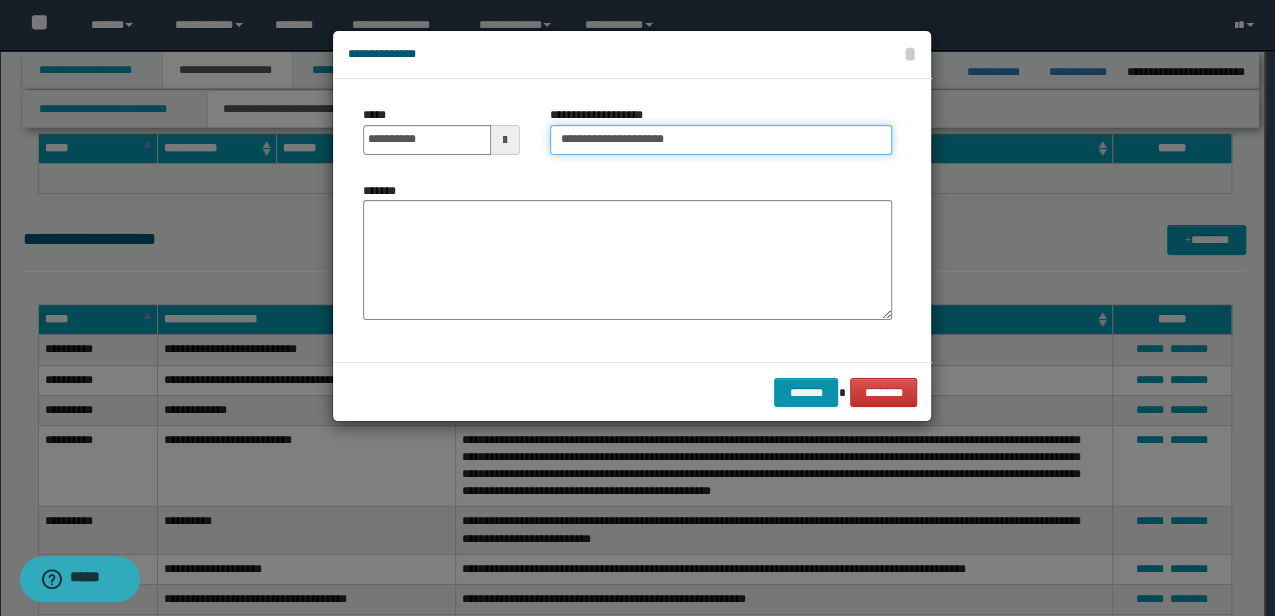 drag, startPoint x: 625, startPoint y: 142, endPoint x: 596, endPoint y: 138, distance: 29.274563 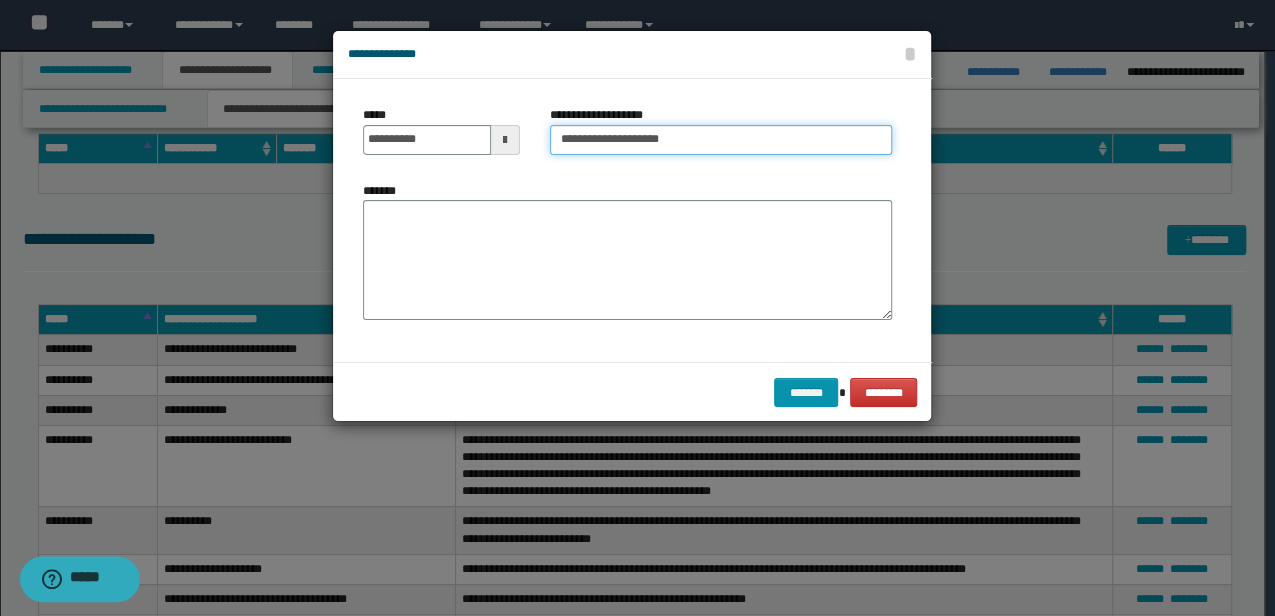 type on "**********" 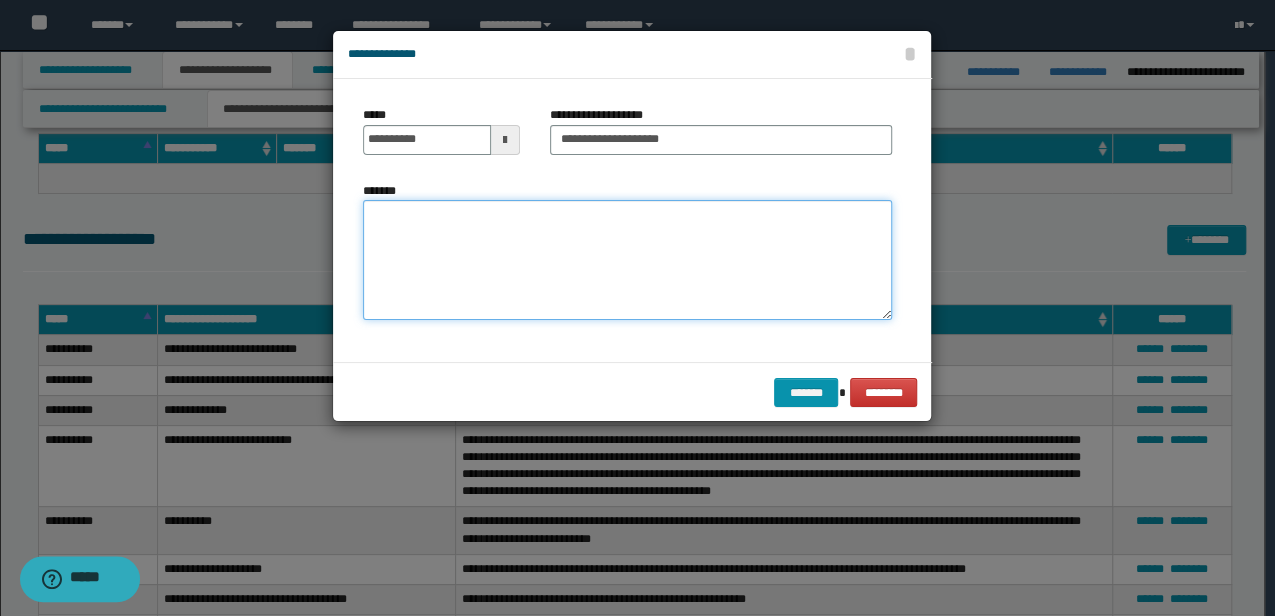 click on "*******" at bounding box center [627, 260] 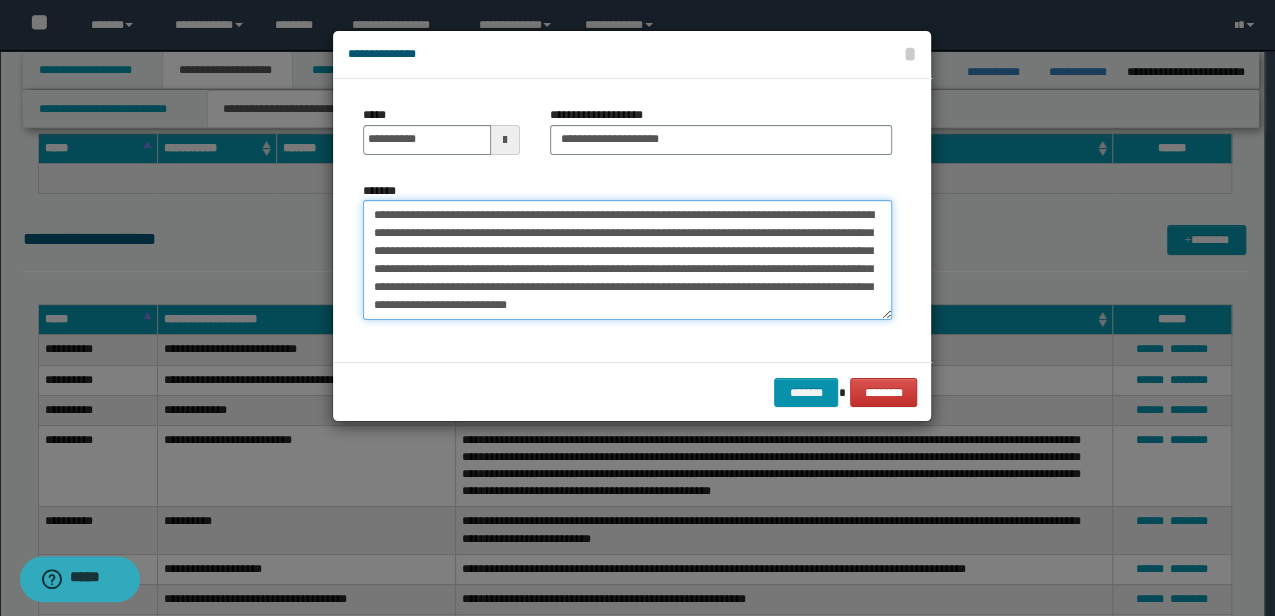 type on "**********" 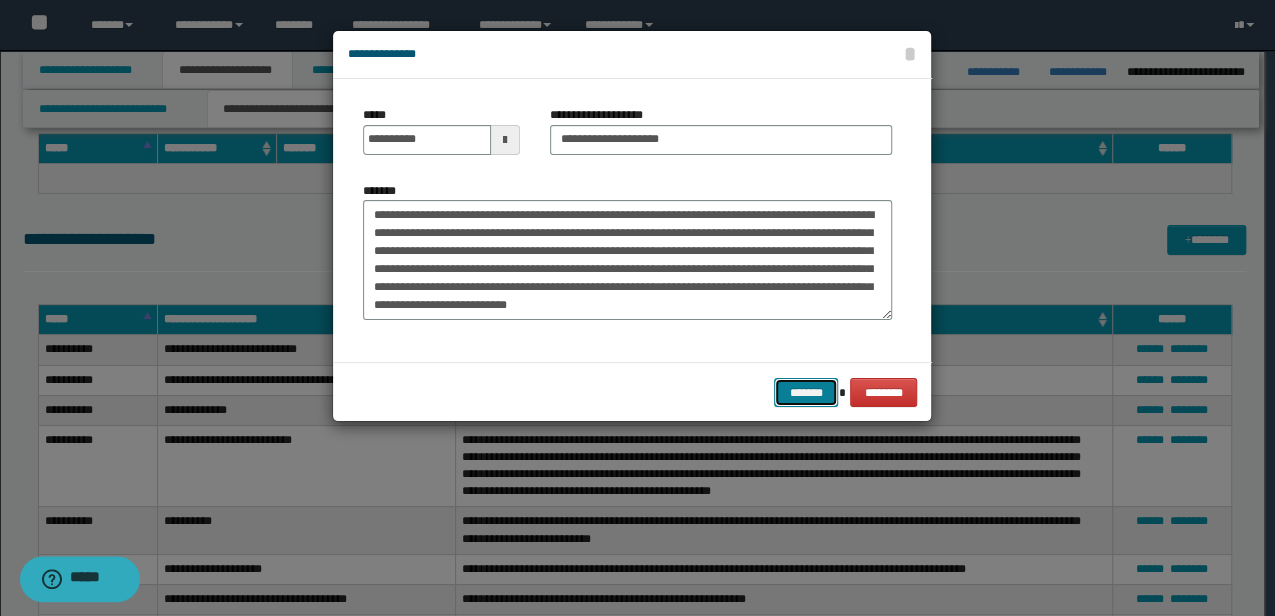type 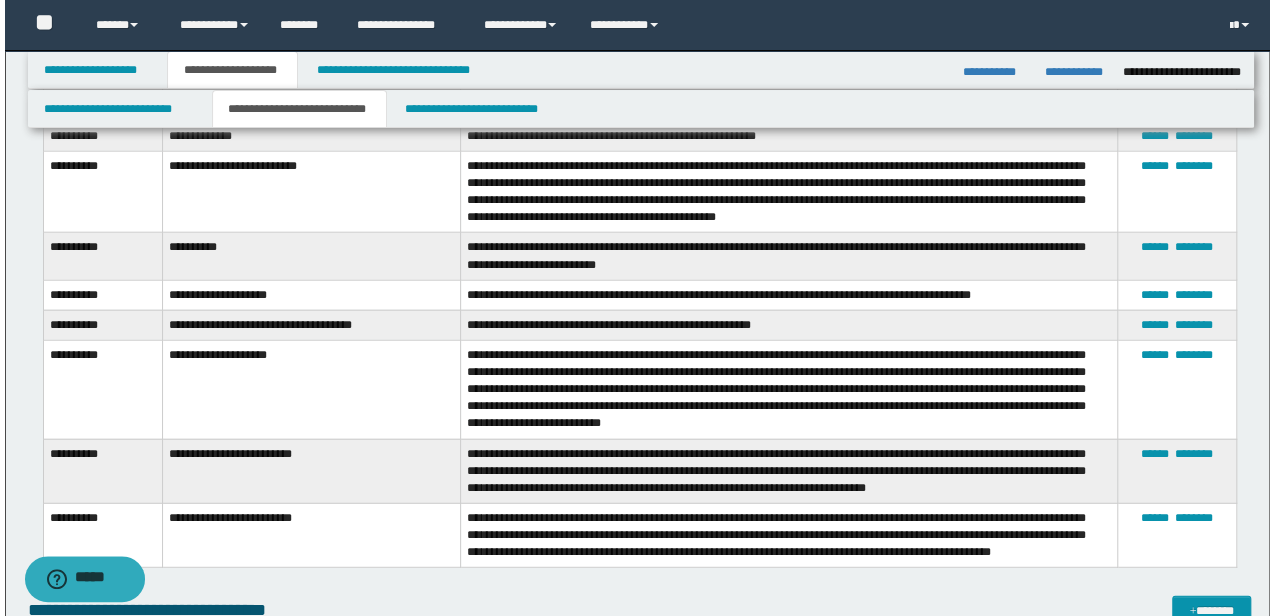 scroll, scrollTop: 2072, scrollLeft: 0, axis: vertical 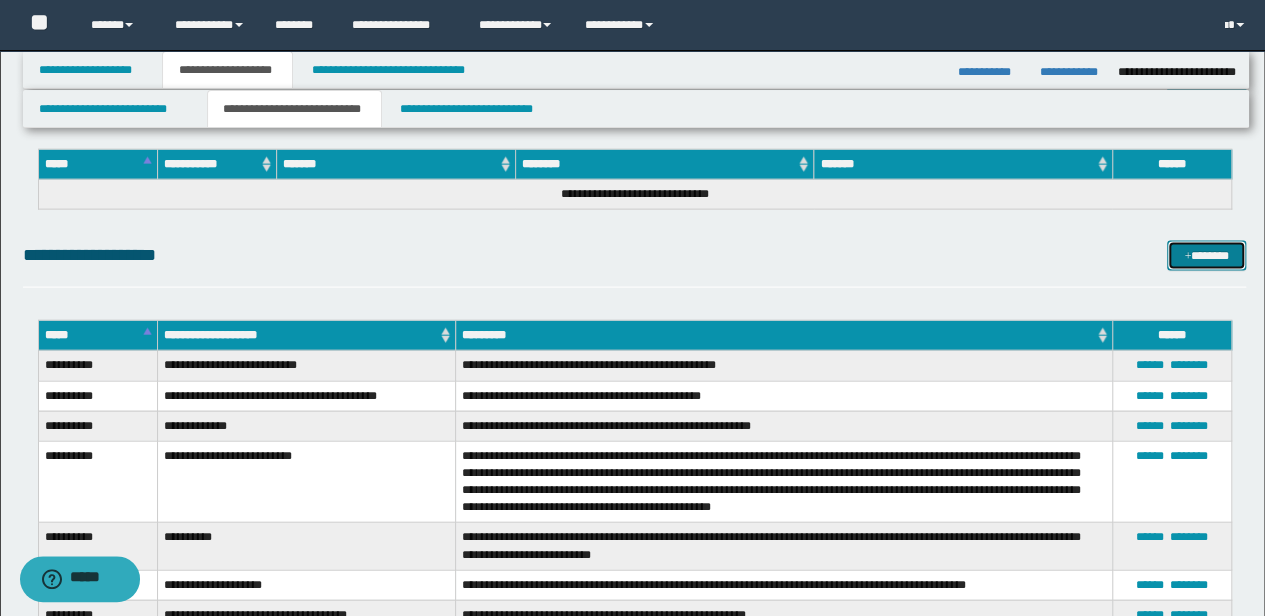 click on "*******" at bounding box center (1206, 255) 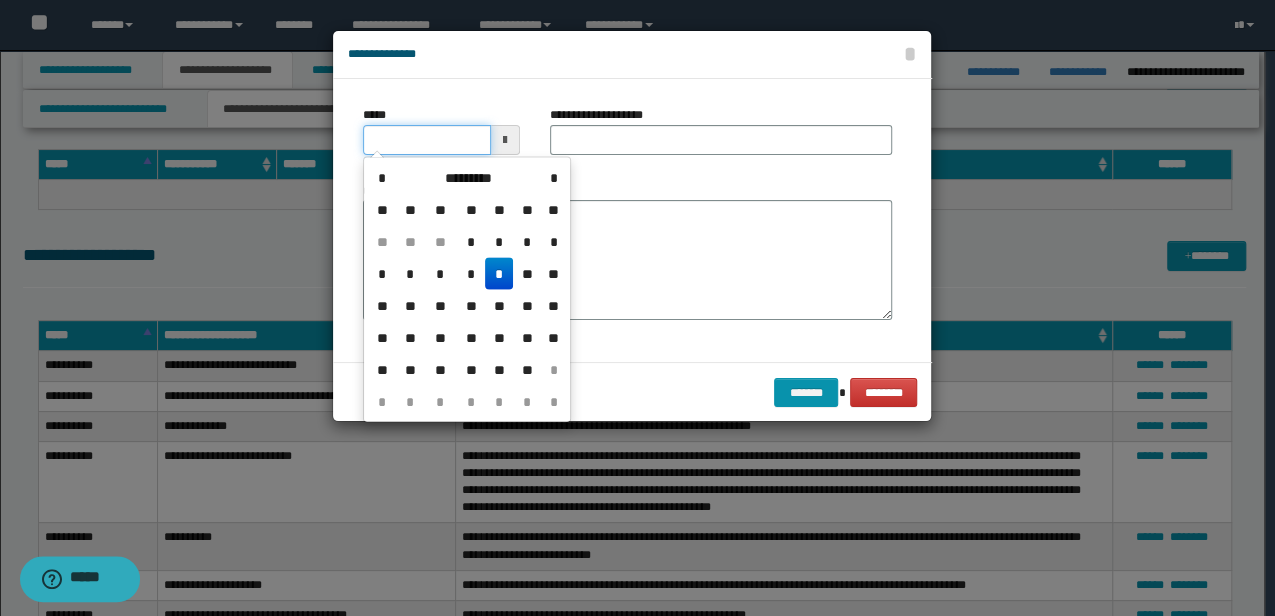 click on "*****" at bounding box center [426, 140] 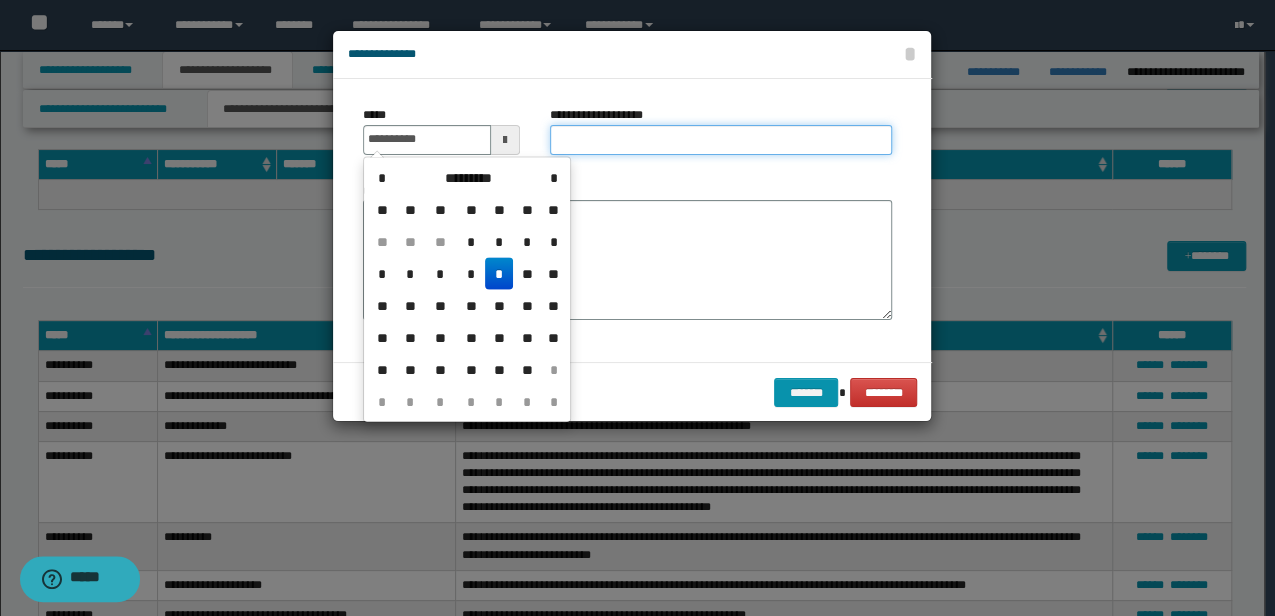 type on "**********" 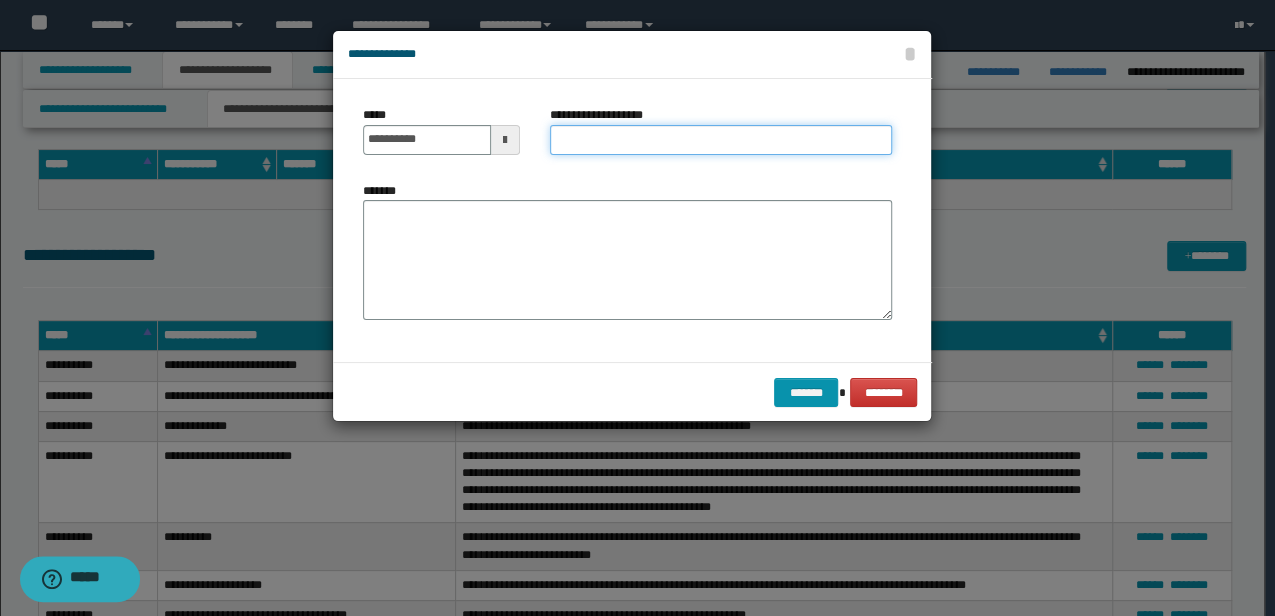 click on "**********" at bounding box center (721, 140) 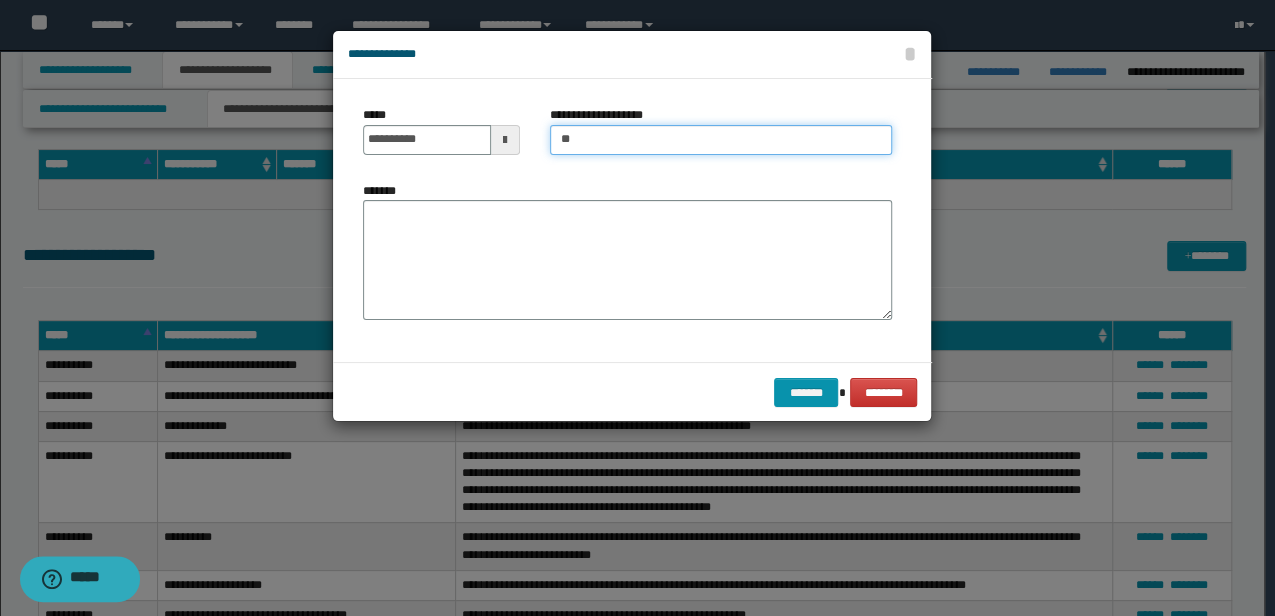 type on "*" 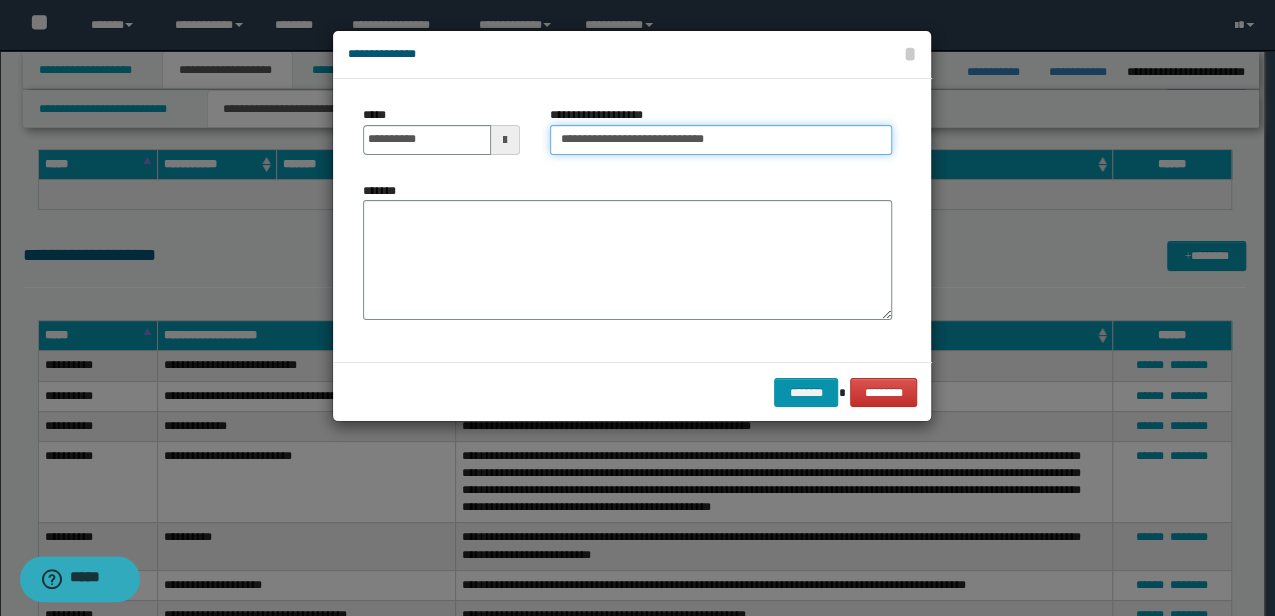 type on "**********" 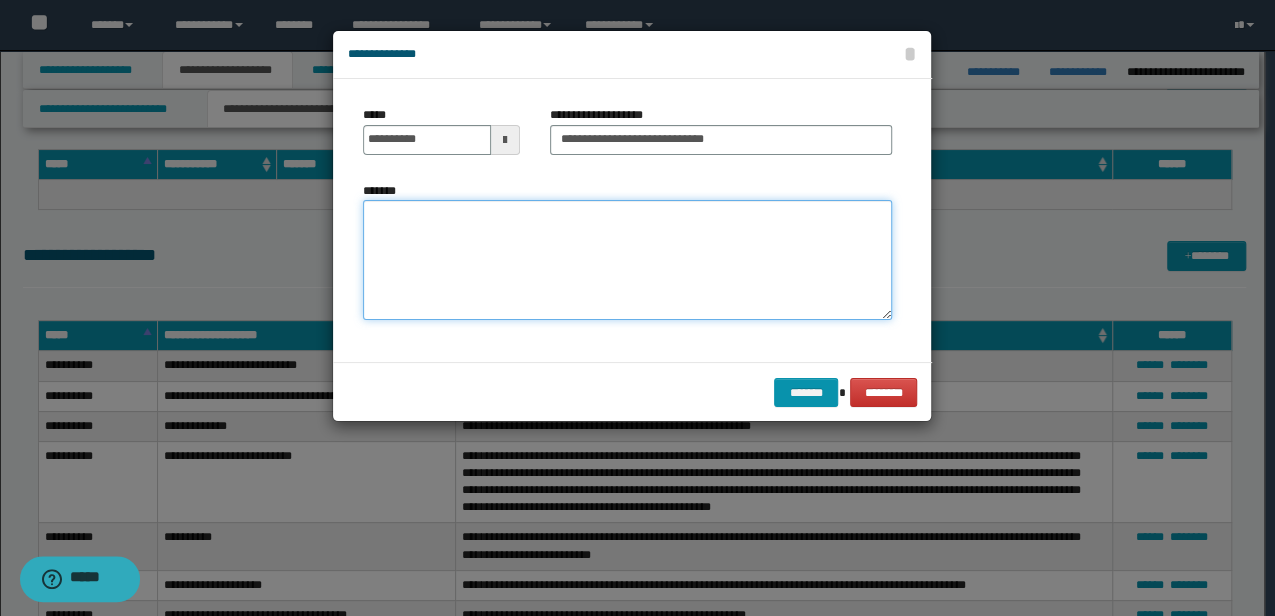click on "*******" at bounding box center [627, 260] 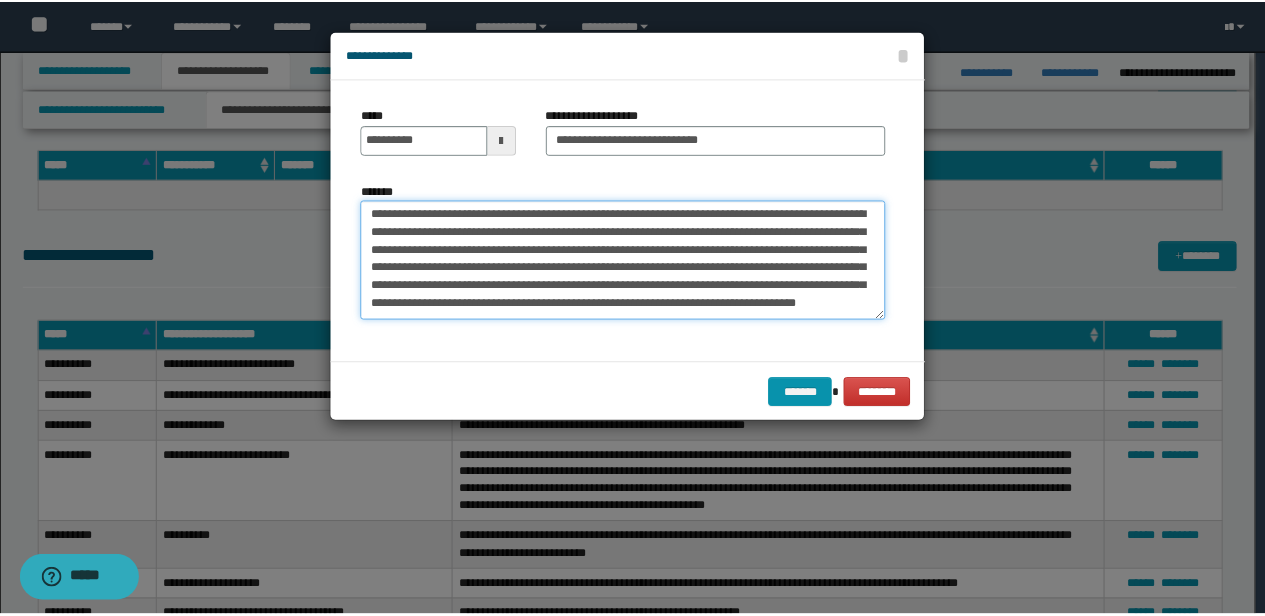 scroll, scrollTop: 30, scrollLeft: 0, axis: vertical 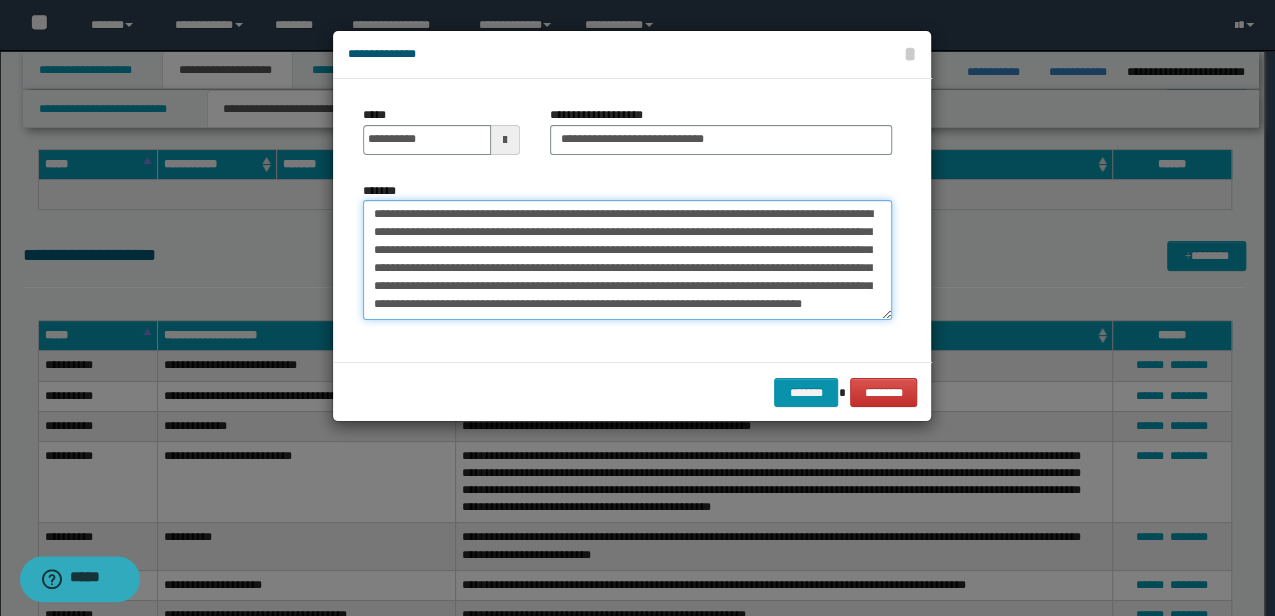 type on "**********" 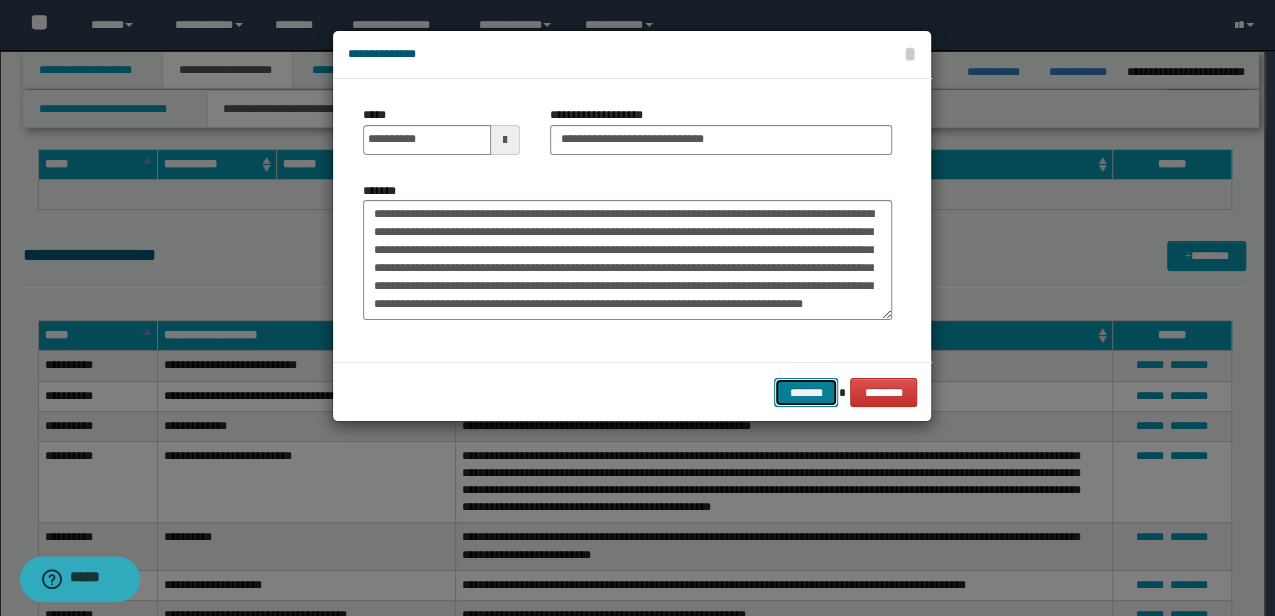 click on "*******" at bounding box center (806, 392) 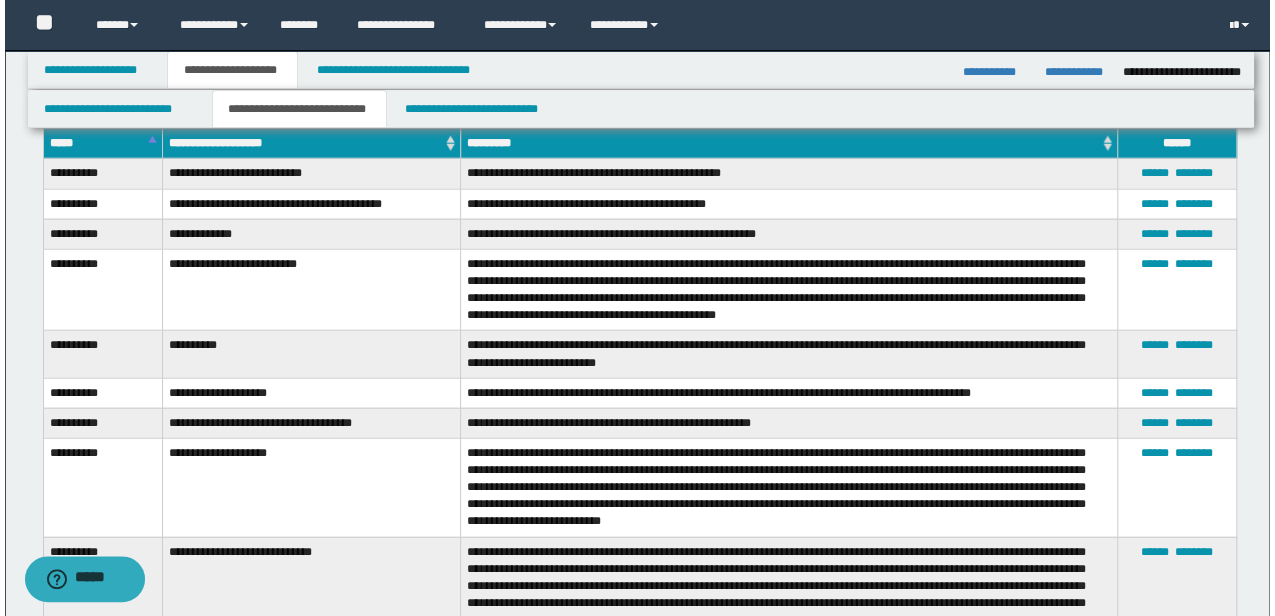 scroll, scrollTop: 2139, scrollLeft: 0, axis: vertical 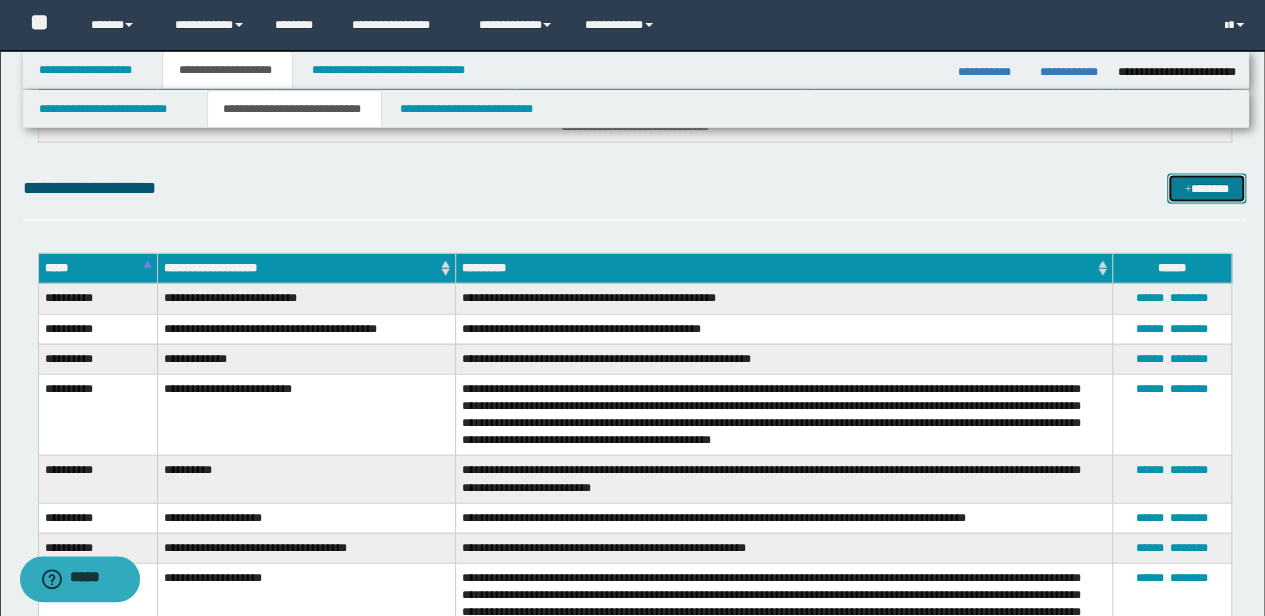click at bounding box center (1187, 190) 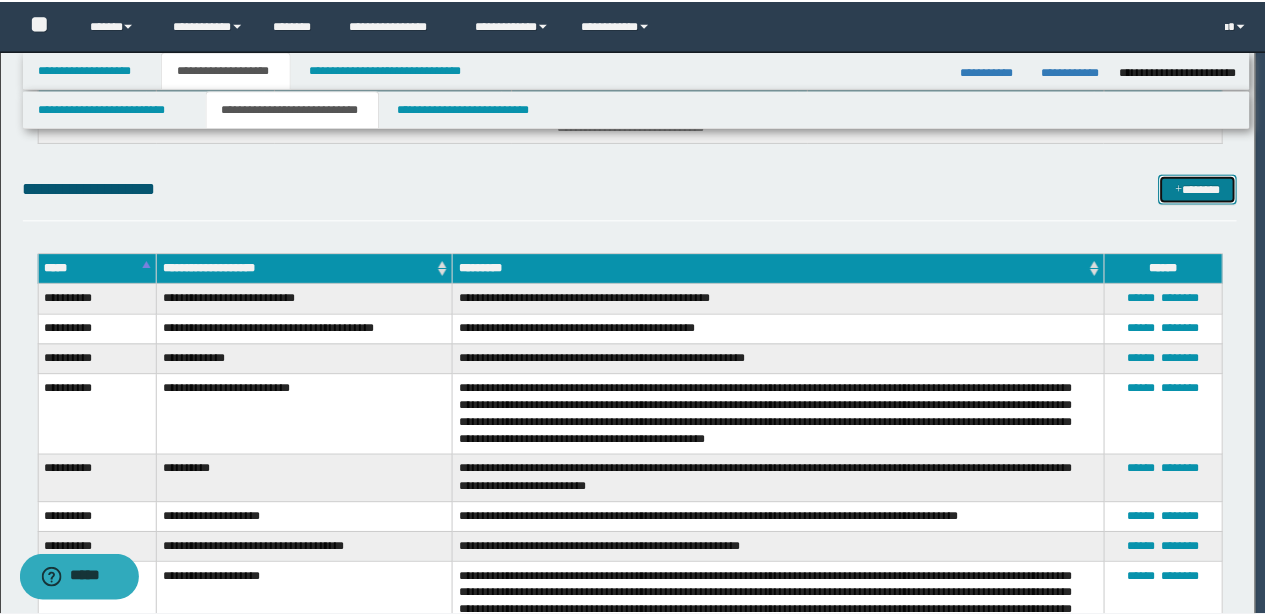 scroll, scrollTop: 0, scrollLeft: 0, axis: both 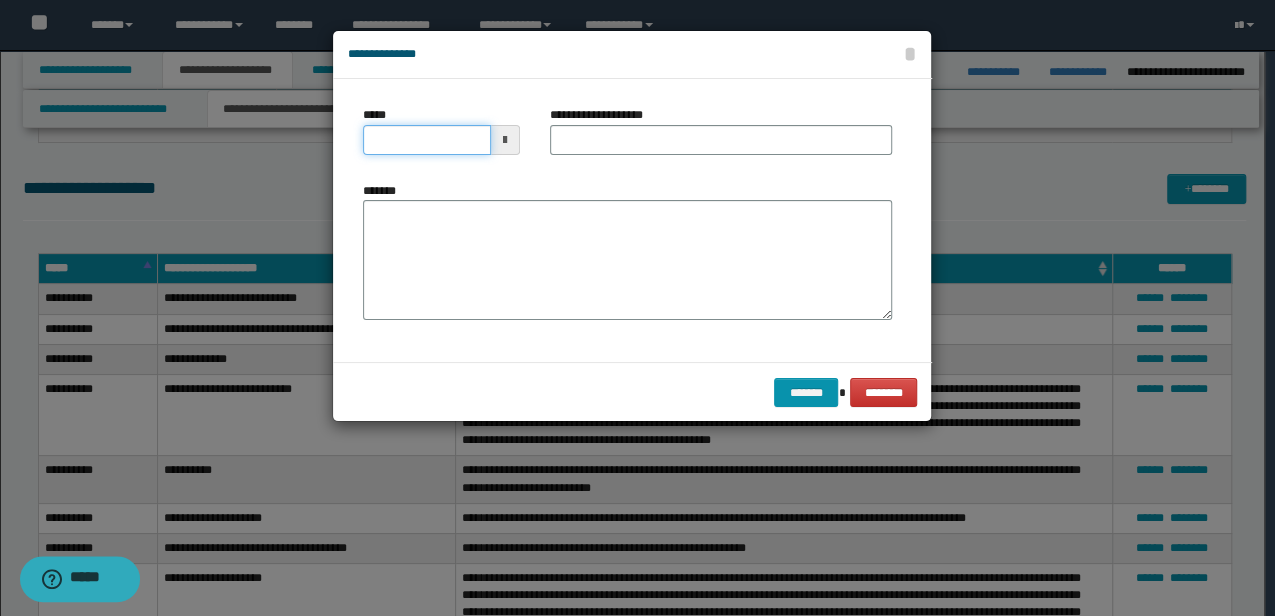 click on "*****" at bounding box center [426, 140] 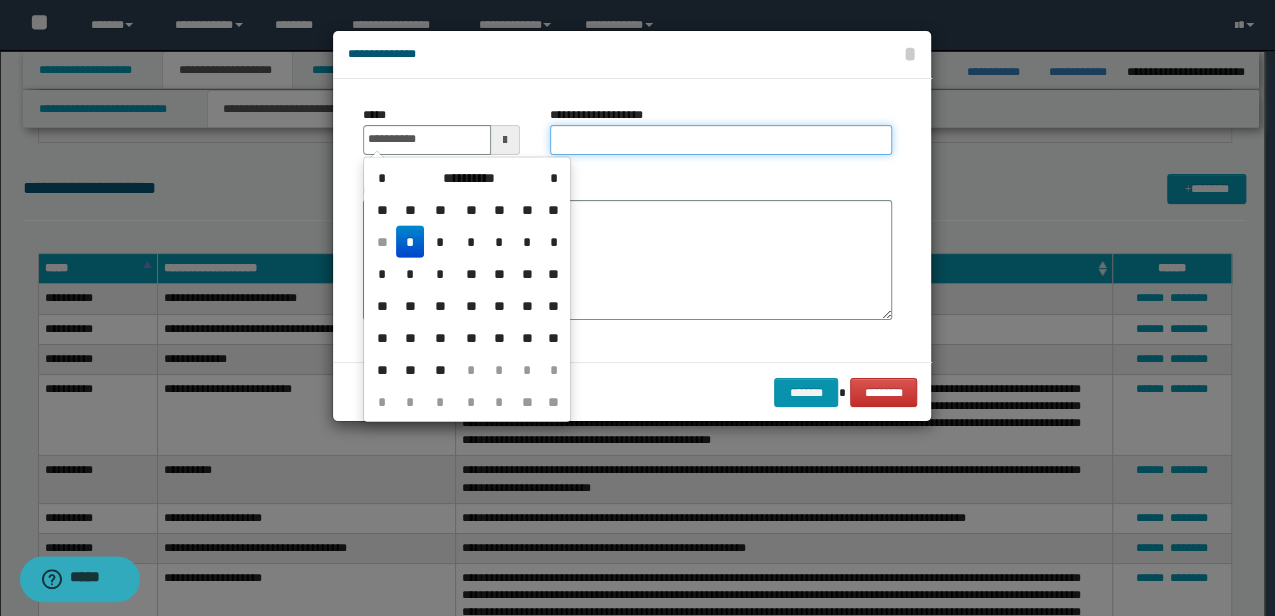 type on "**********" 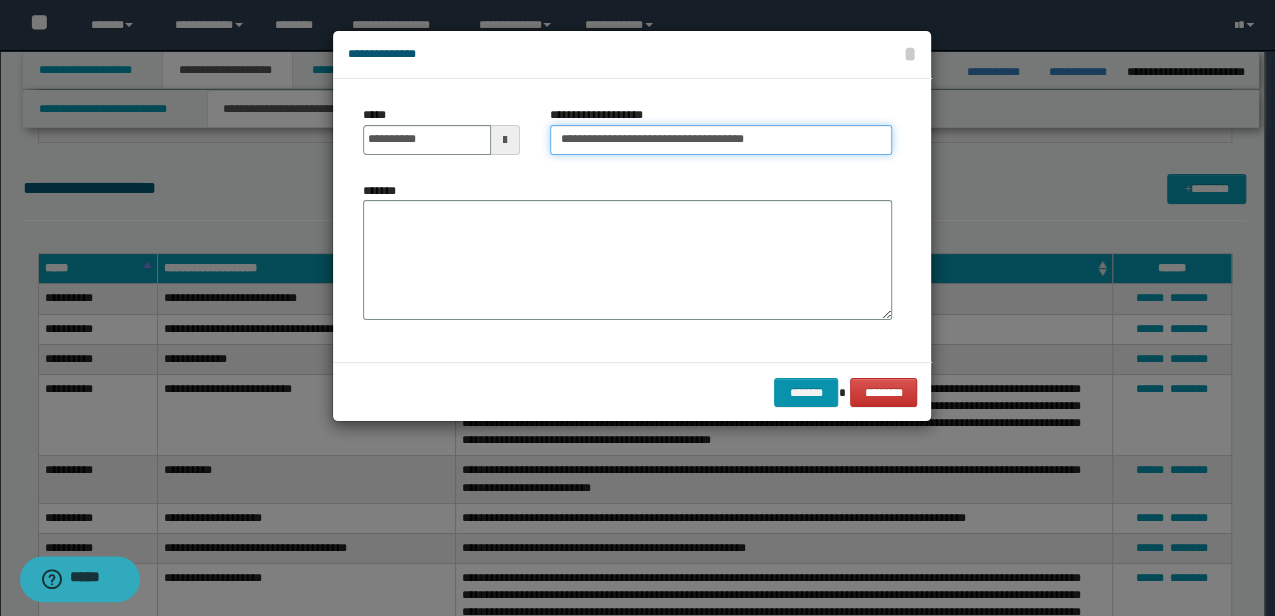 type on "**********" 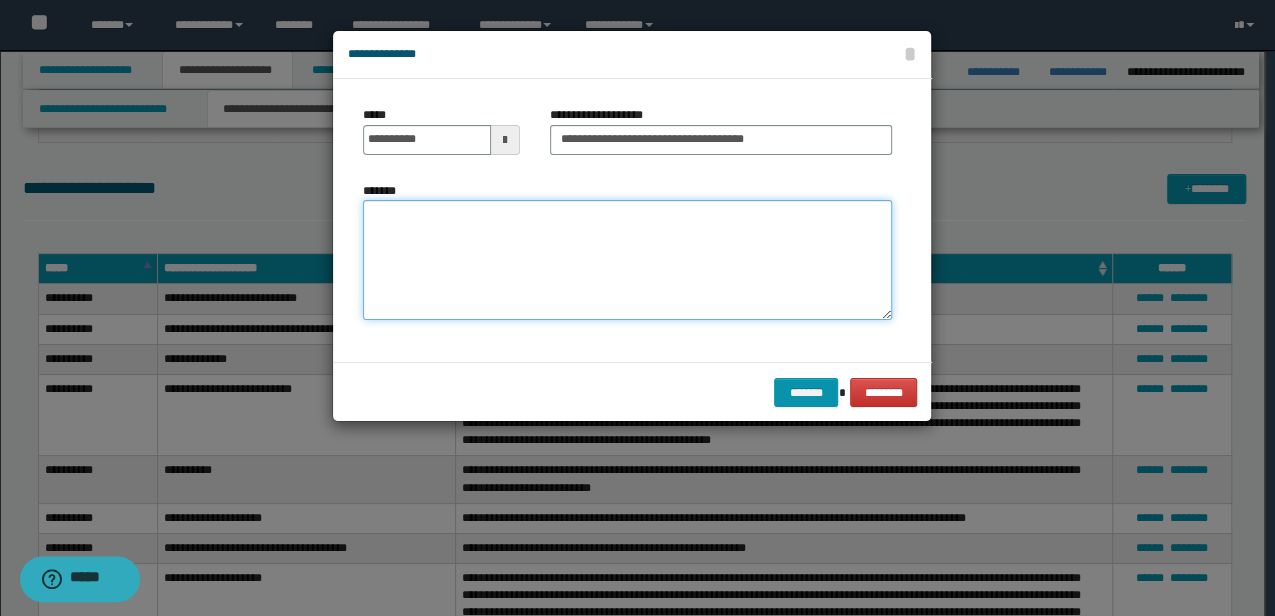 click on "*******" at bounding box center [627, 259] 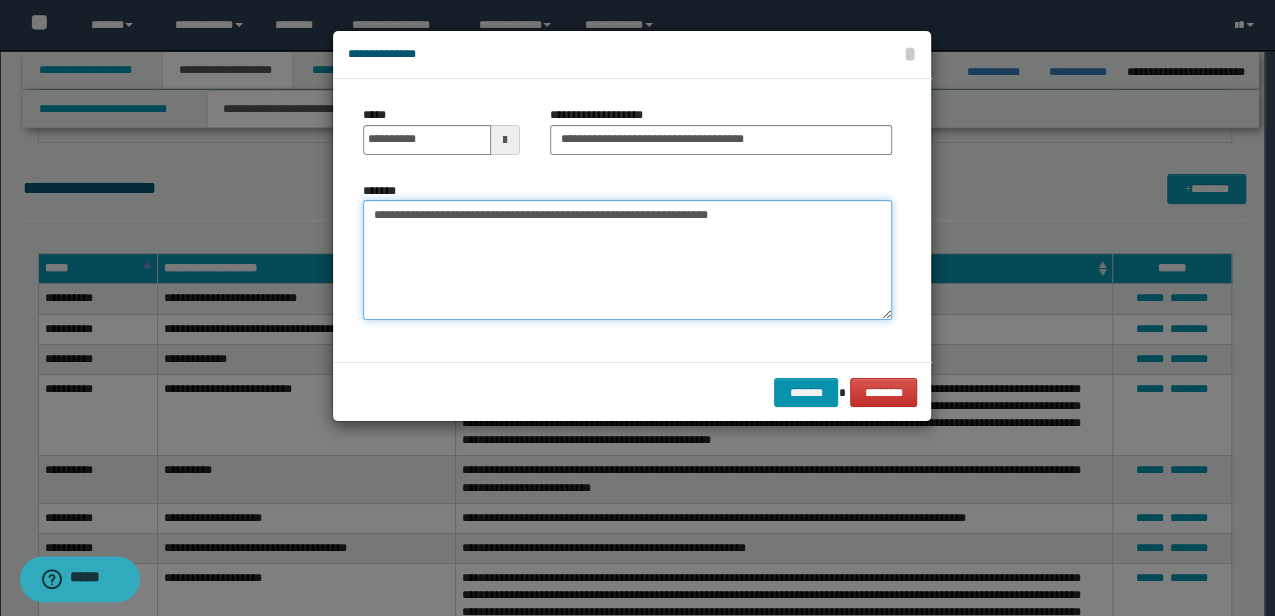 click on "**********" at bounding box center [627, 259] 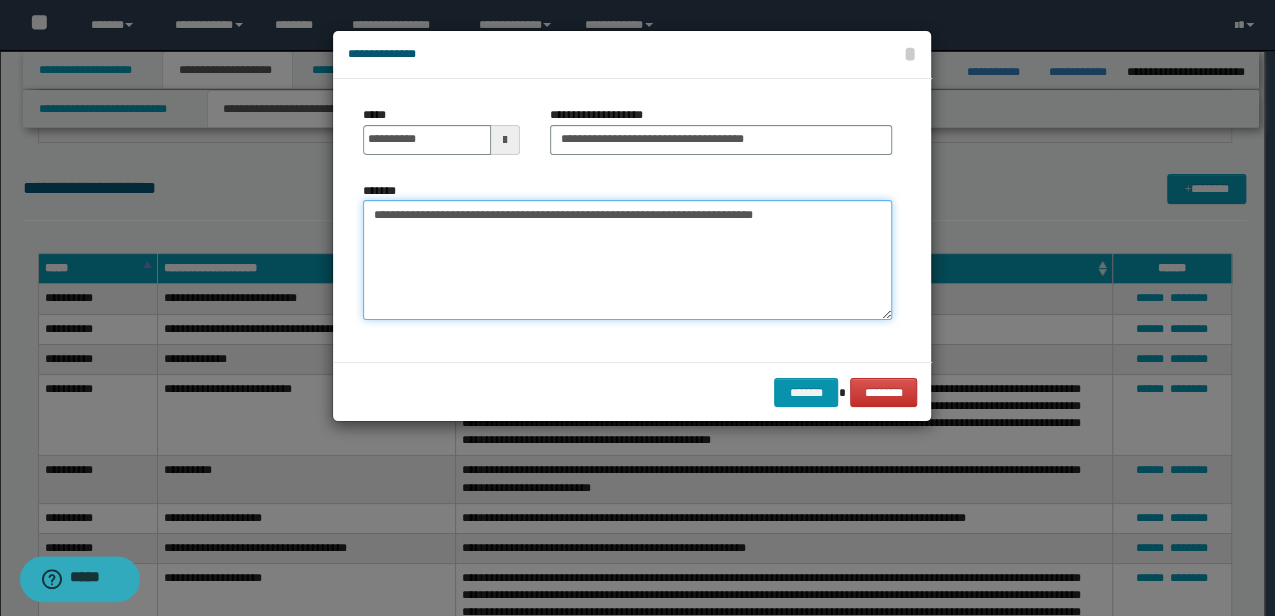 type on "**********" 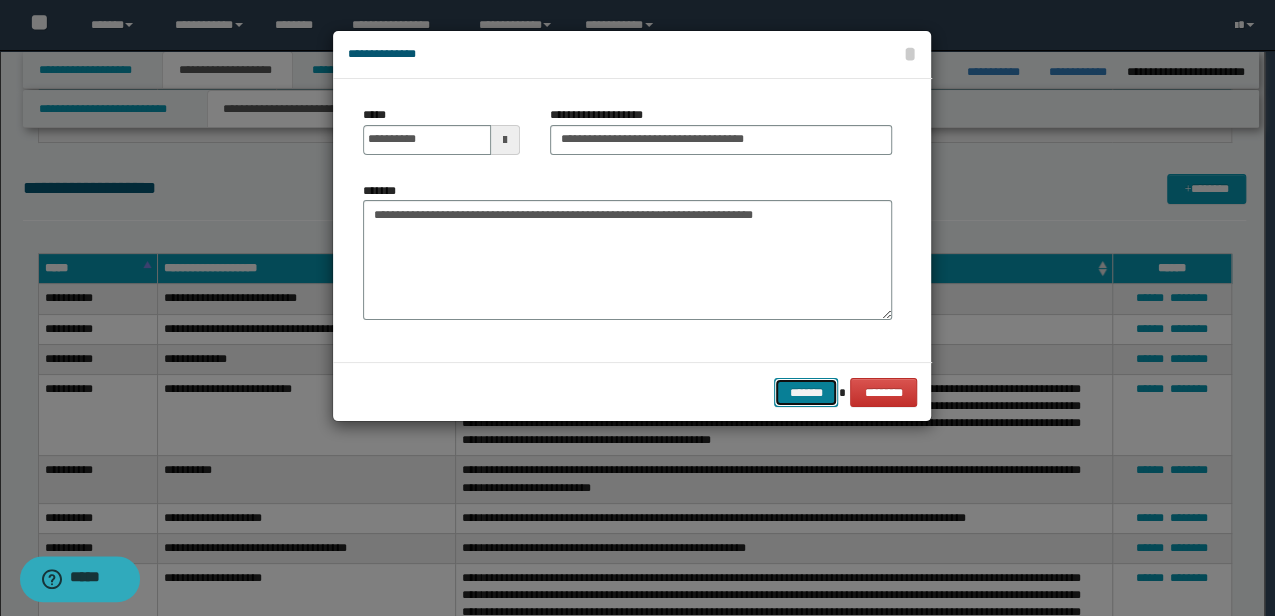 click on "*******" at bounding box center [806, 392] 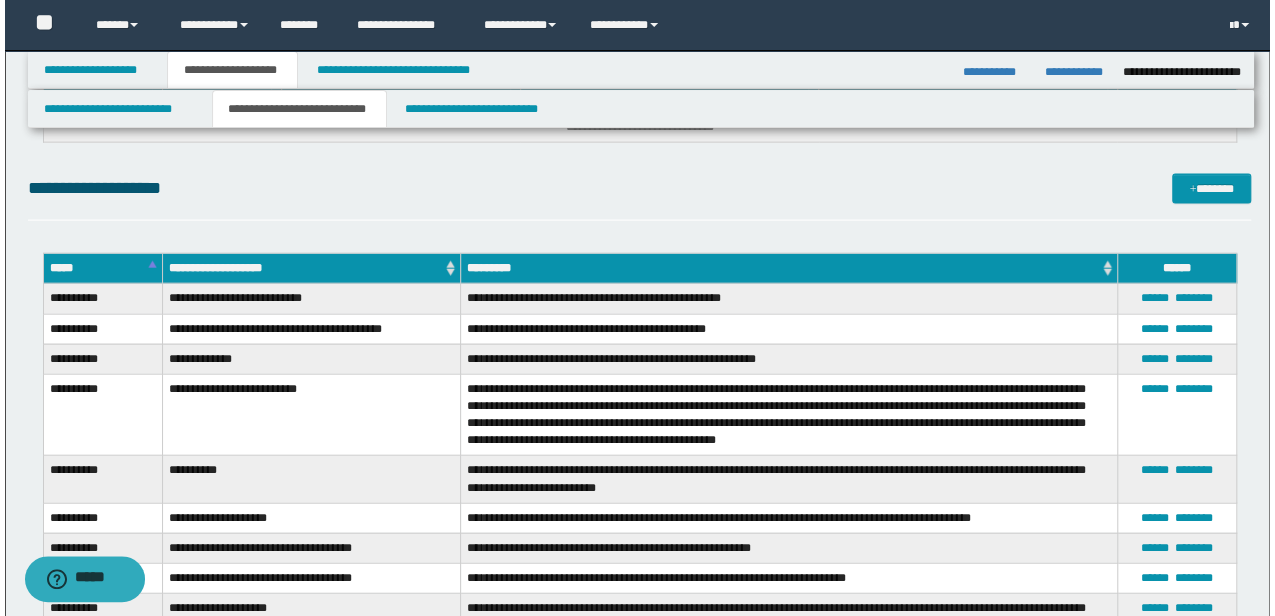 scroll, scrollTop: 1584, scrollLeft: 0, axis: vertical 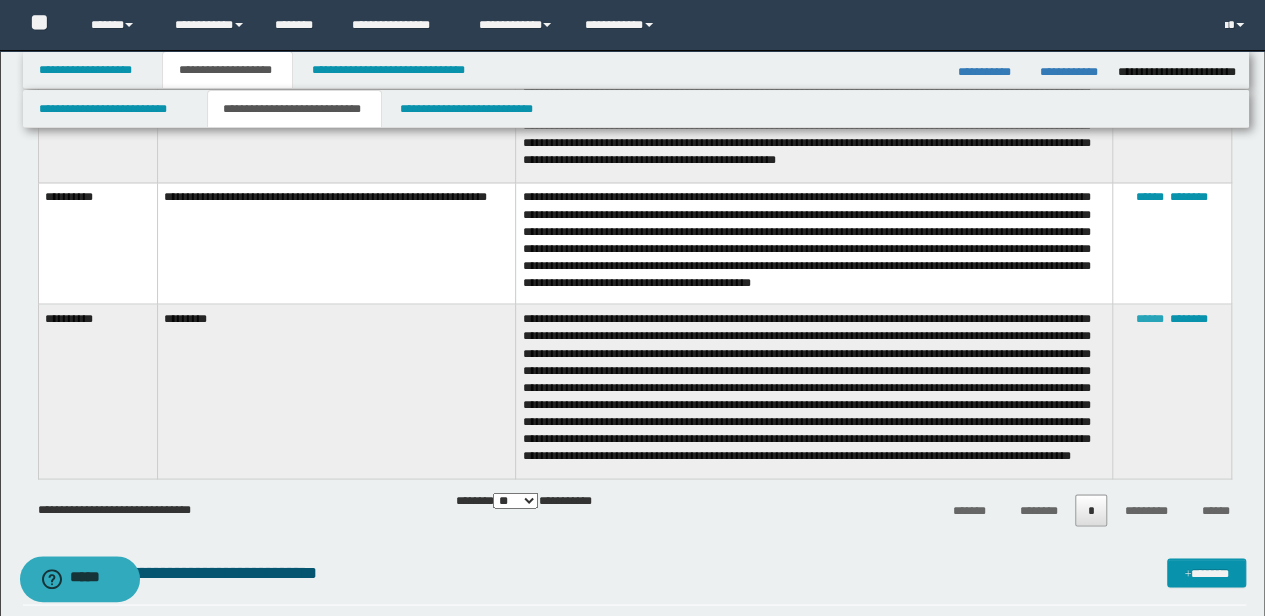 click on "******" at bounding box center [1150, 318] 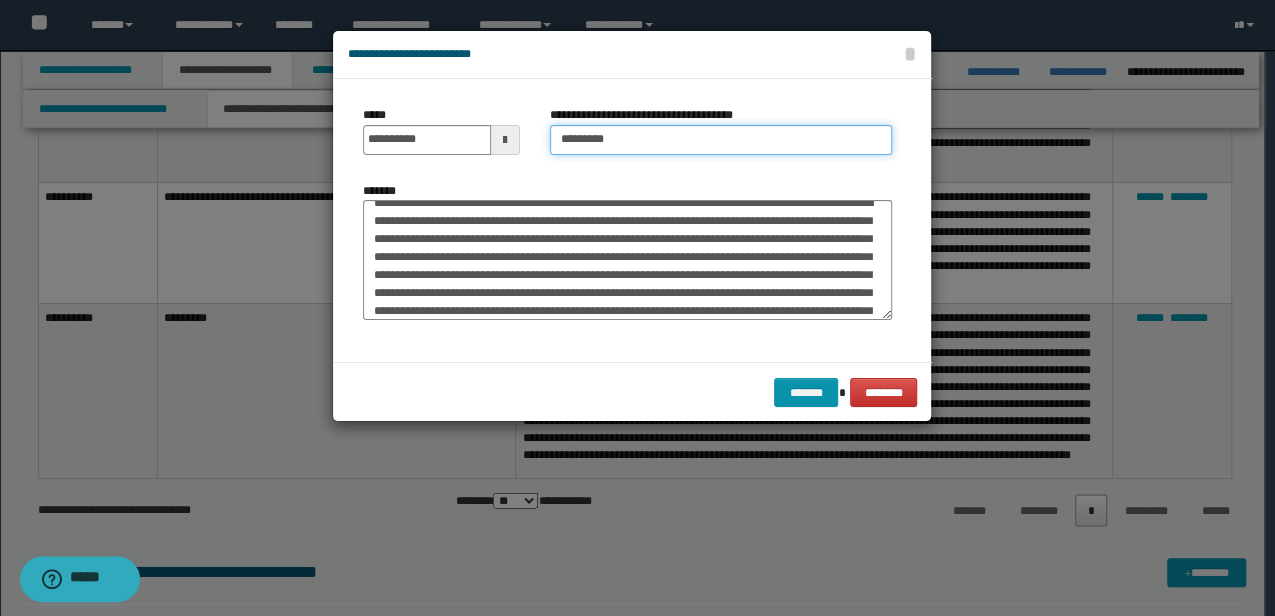 drag, startPoint x: 631, startPoint y: 147, endPoint x: 406, endPoint y: 100, distance: 229.85648 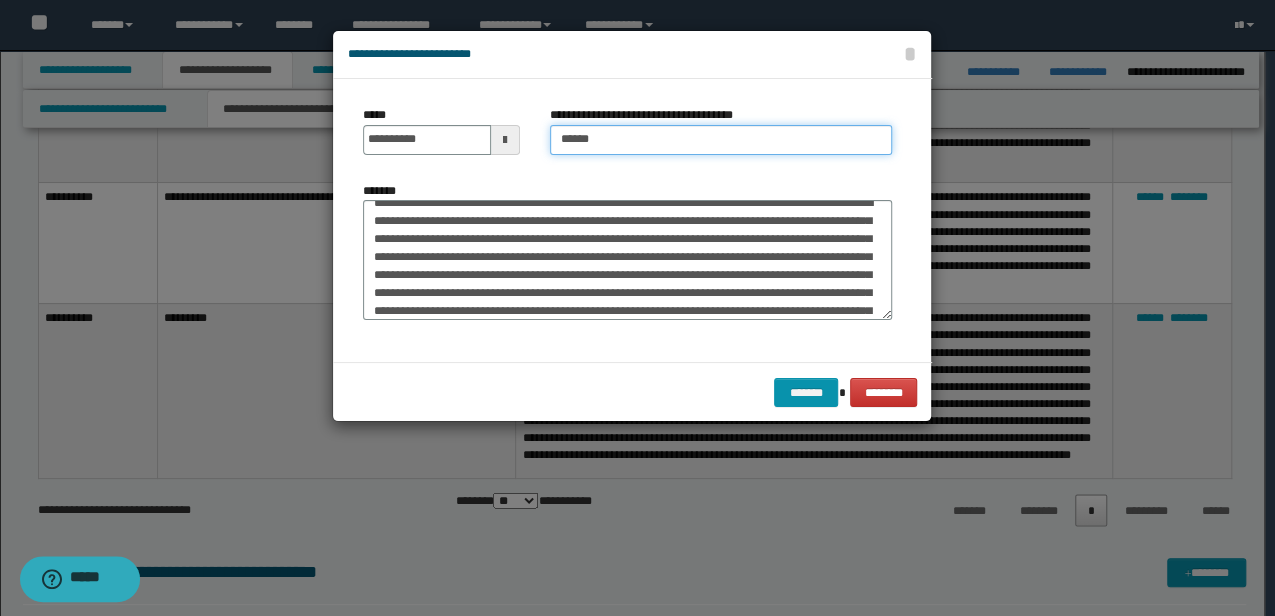 type on "**********" 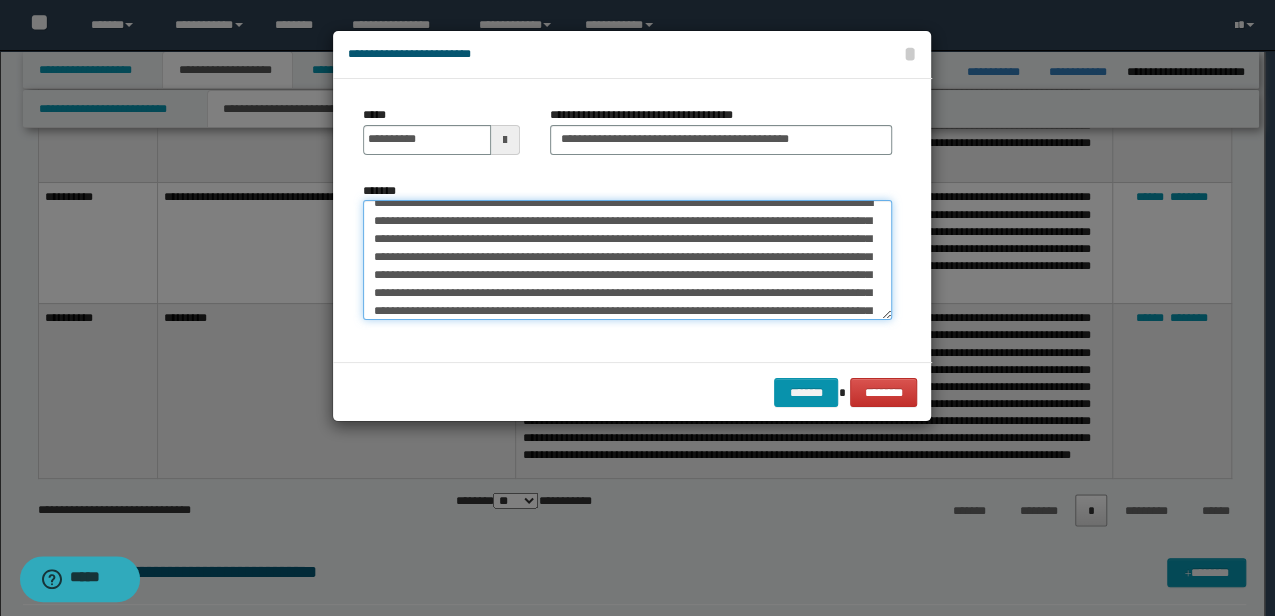 click on "*******" at bounding box center [627, 259] 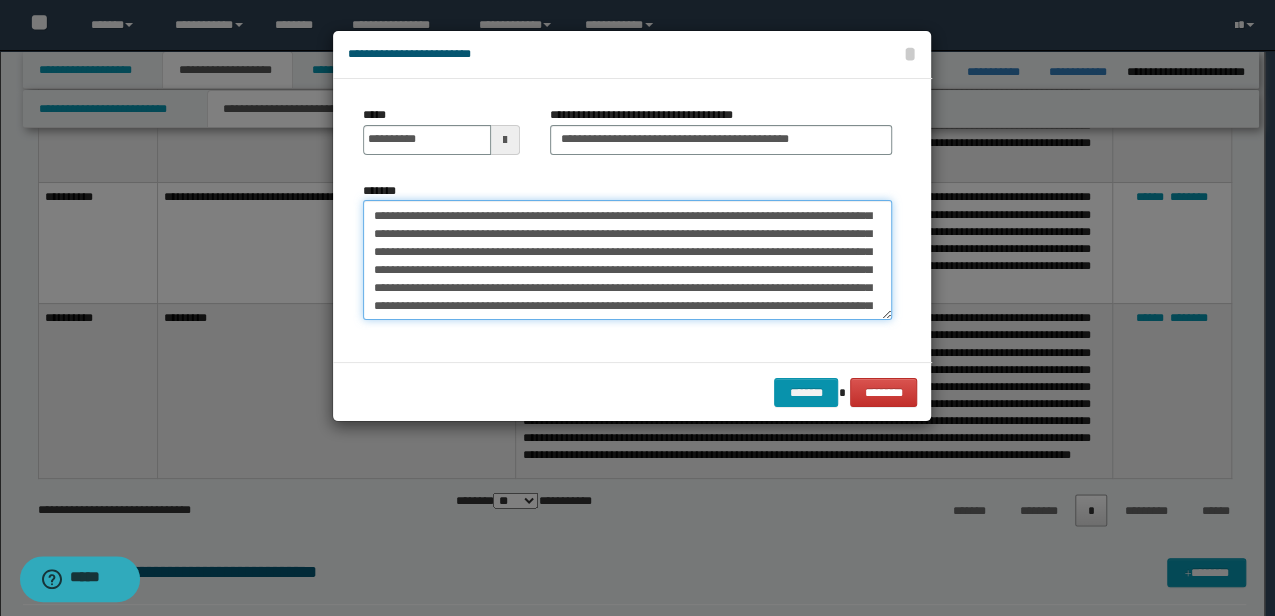 scroll, scrollTop: 108, scrollLeft: 0, axis: vertical 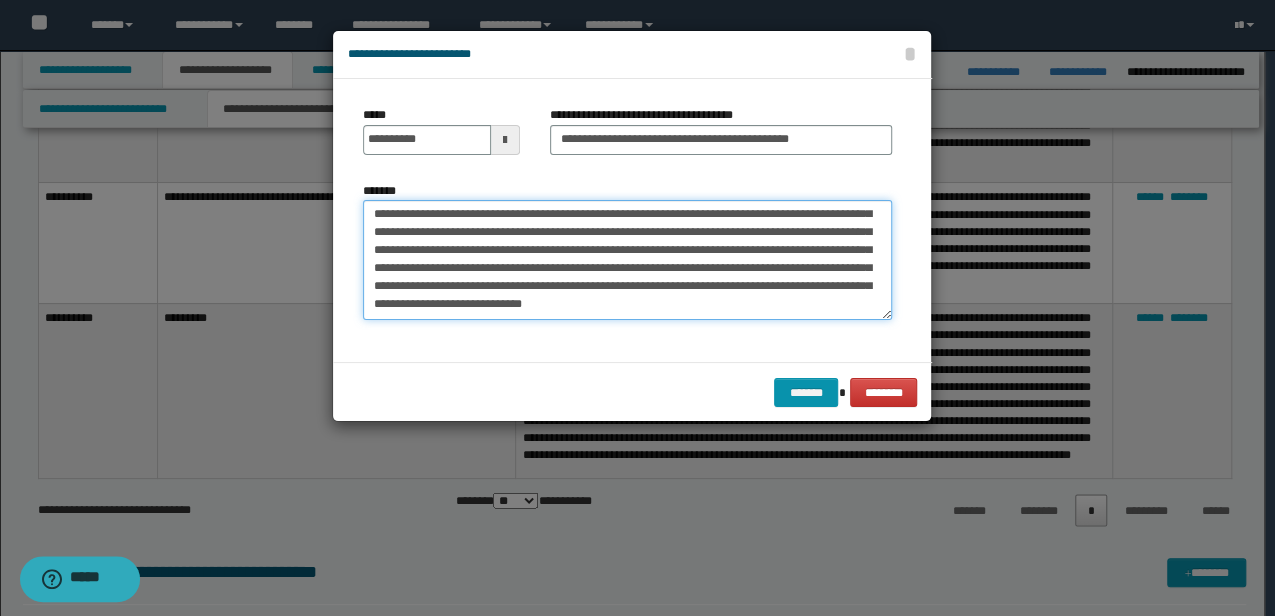 click on "*******" at bounding box center [627, 259] 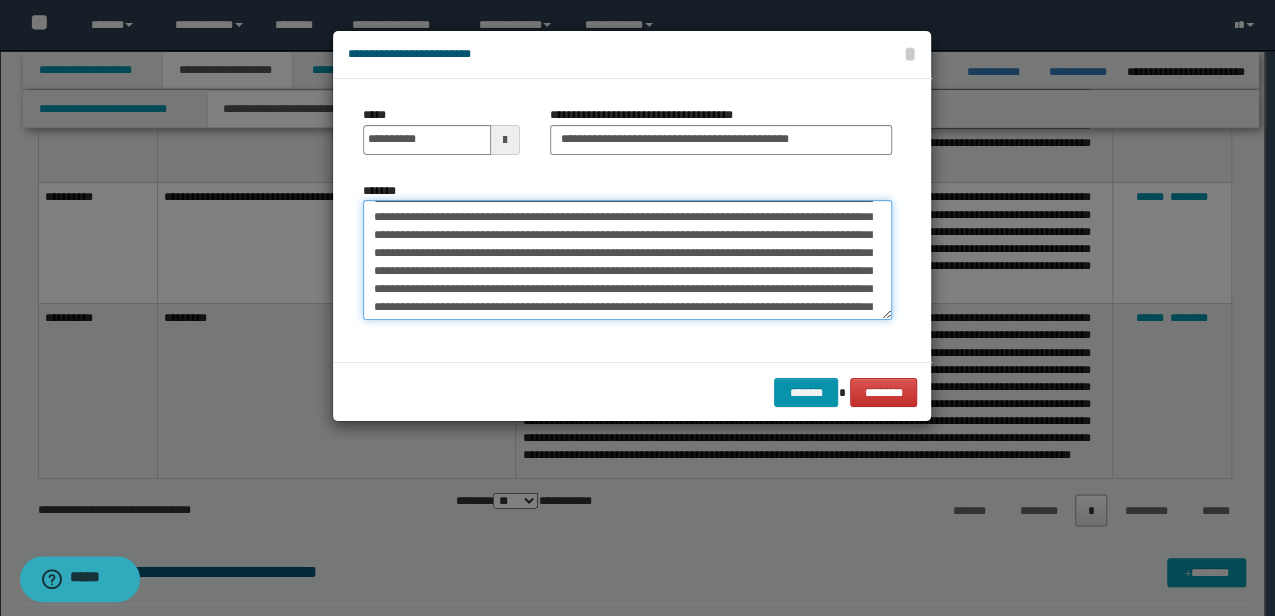 scroll, scrollTop: 0, scrollLeft: 0, axis: both 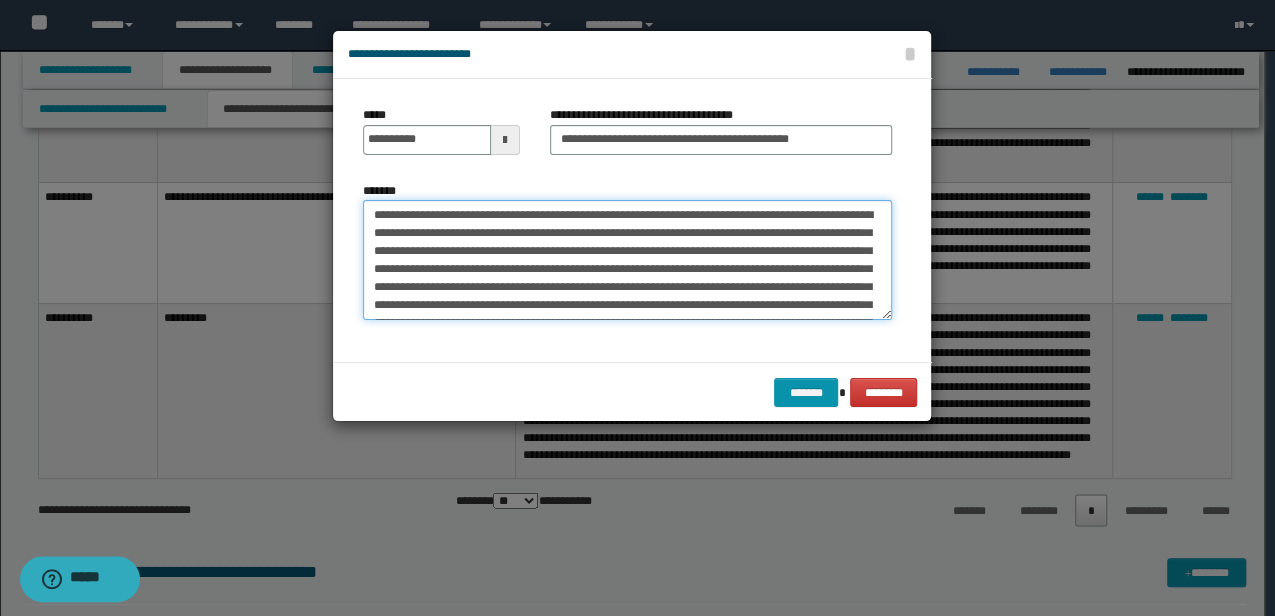 click on "*******" at bounding box center [627, 259] 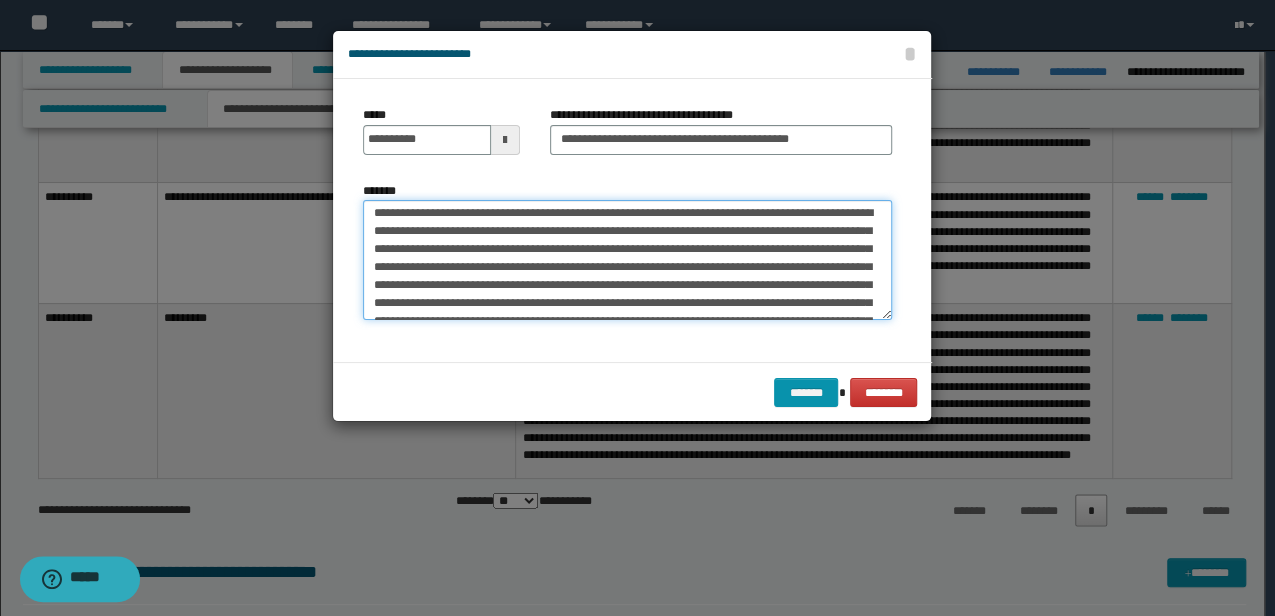 scroll, scrollTop: 0, scrollLeft: 0, axis: both 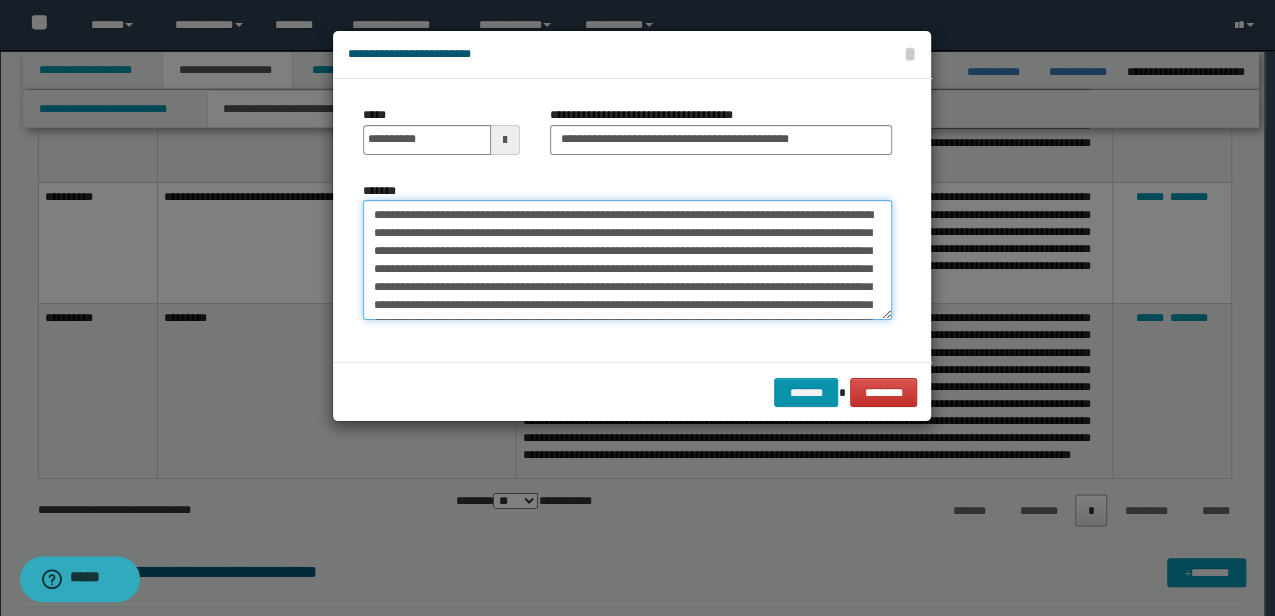 click on "*******" at bounding box center (627, 259) 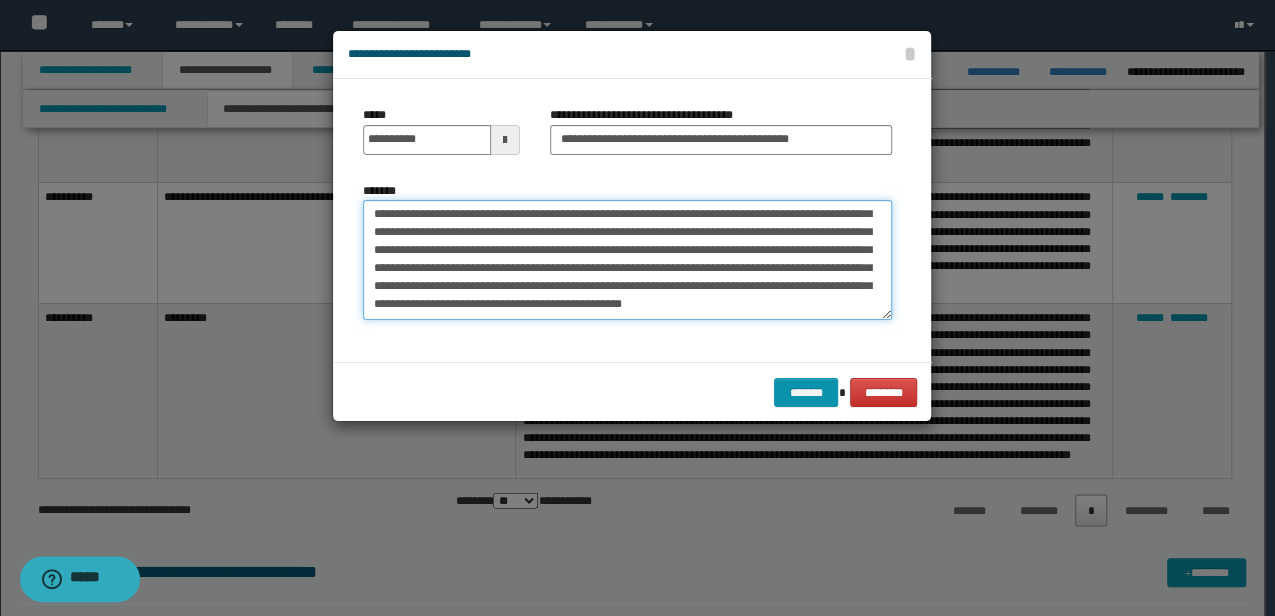 scroll, scrollTop: 108, scrollLeft: 0, axis: vertical 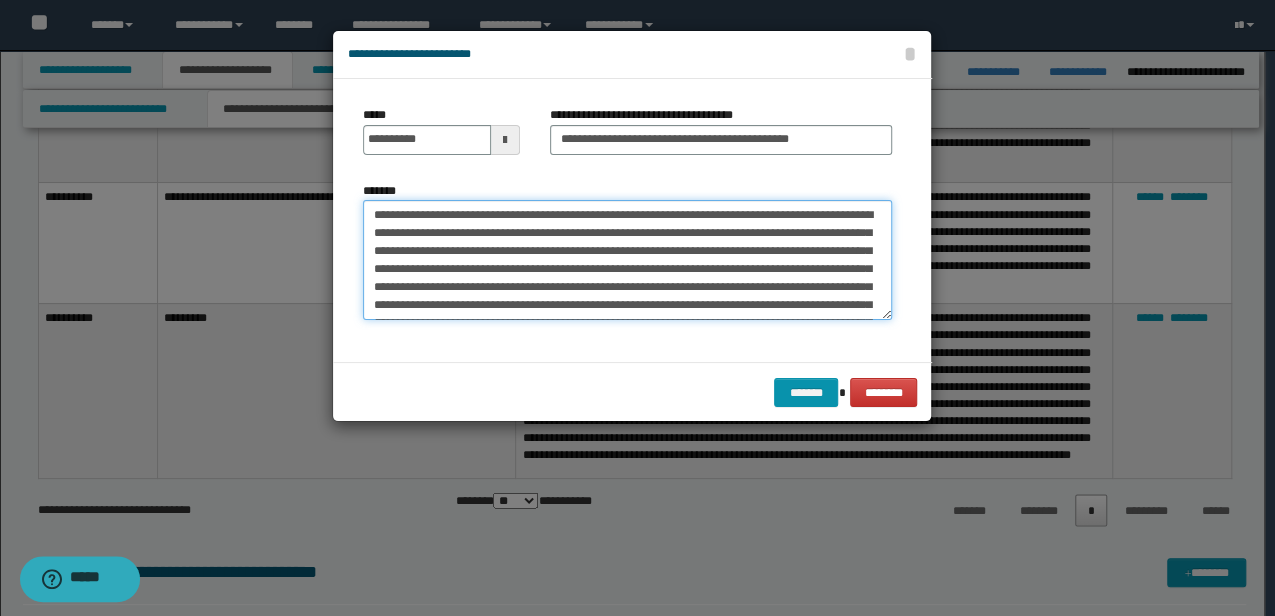 drag, startPoint x: 717, startPoint y: 300, endPoint x: 328, endPoint y: 185, distance: 405.6427 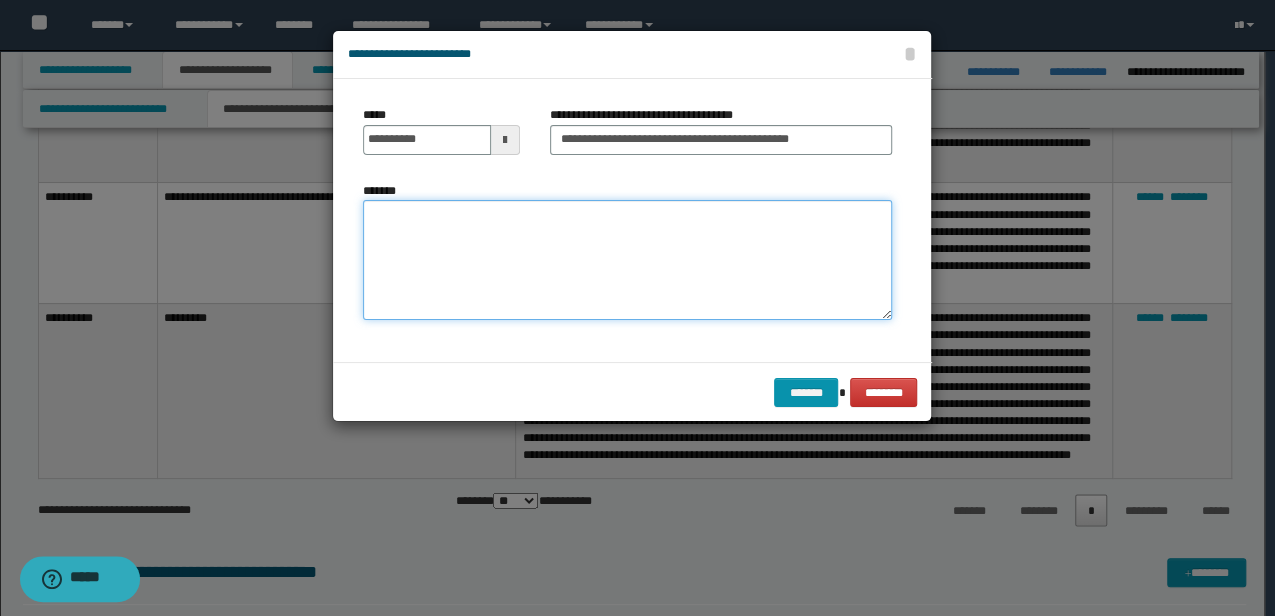 click on "*******" at bounding box center [627, 259] 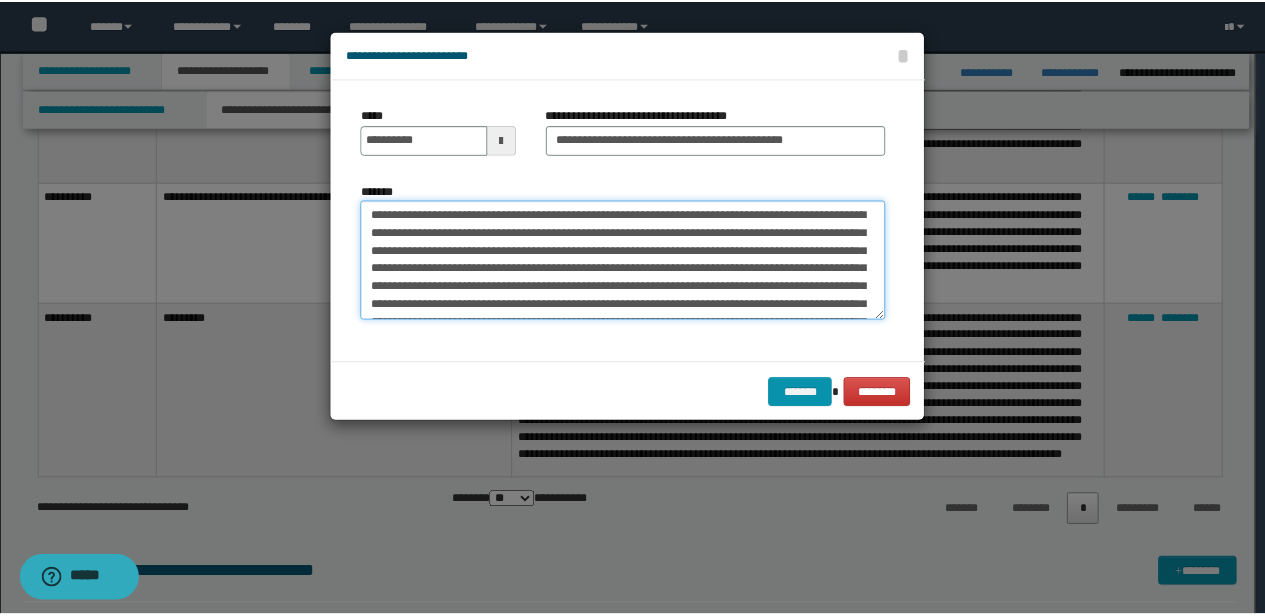 scroll, scrollTop: 30, scrollLeft: 0, axis: vertical 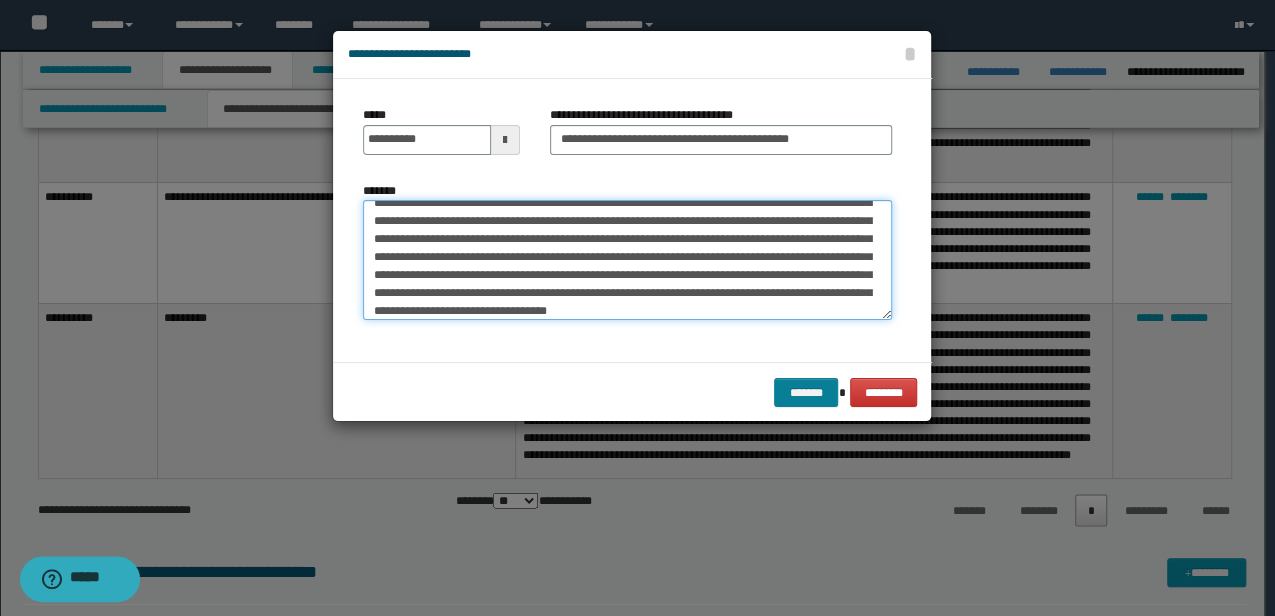 type on "**********" 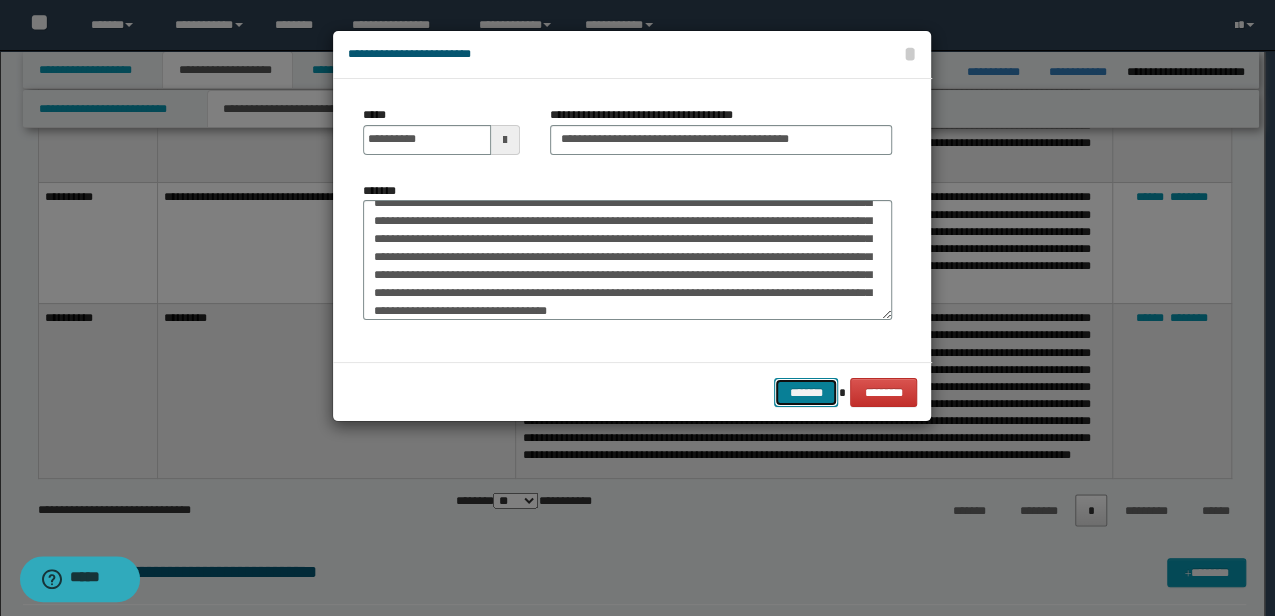 click on "*******" at bounding box center (806, 392) 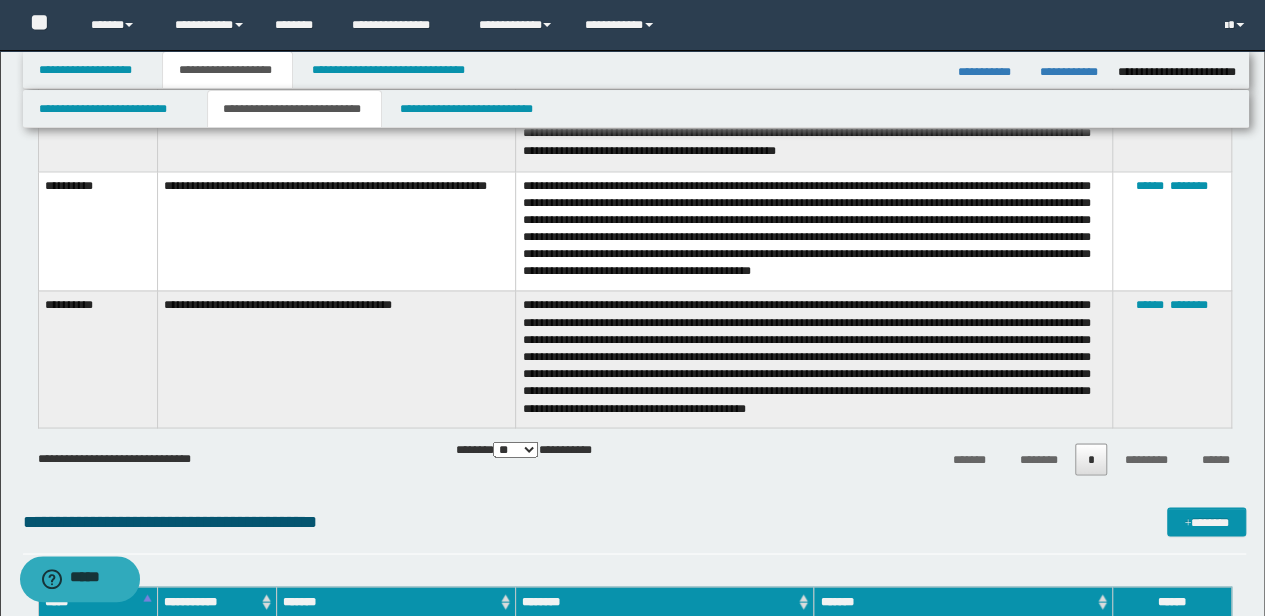 click on "**********" at bounding box center [814, 358] 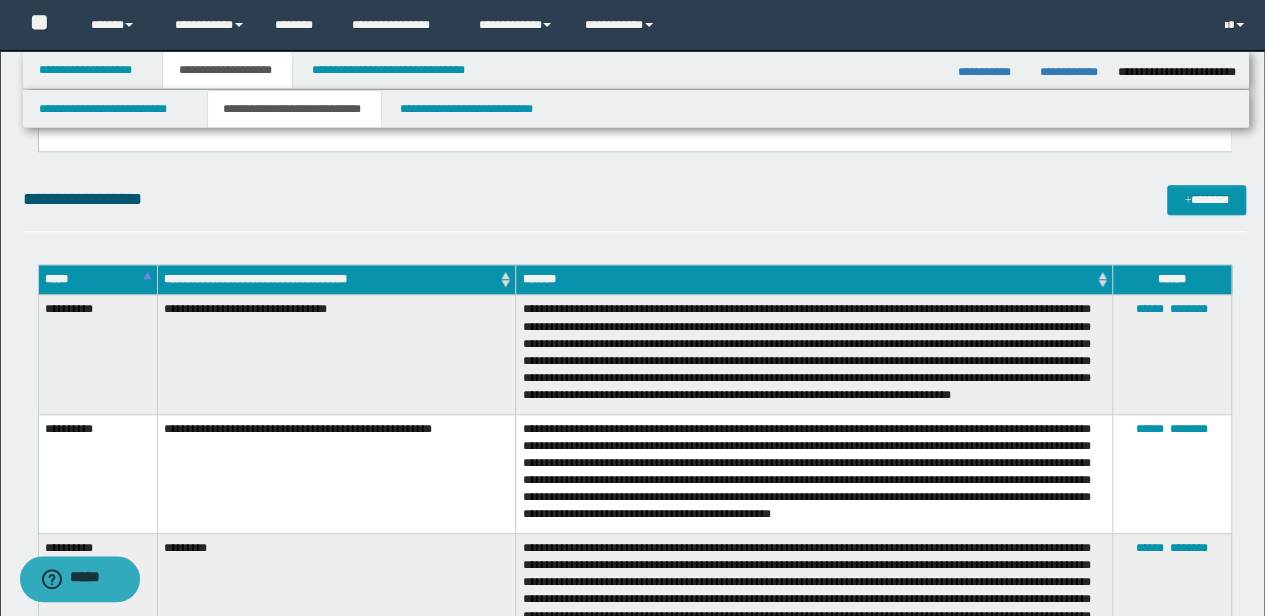 scroll, scrollTop: 1088, scrollLeft: 0, axis: vertical 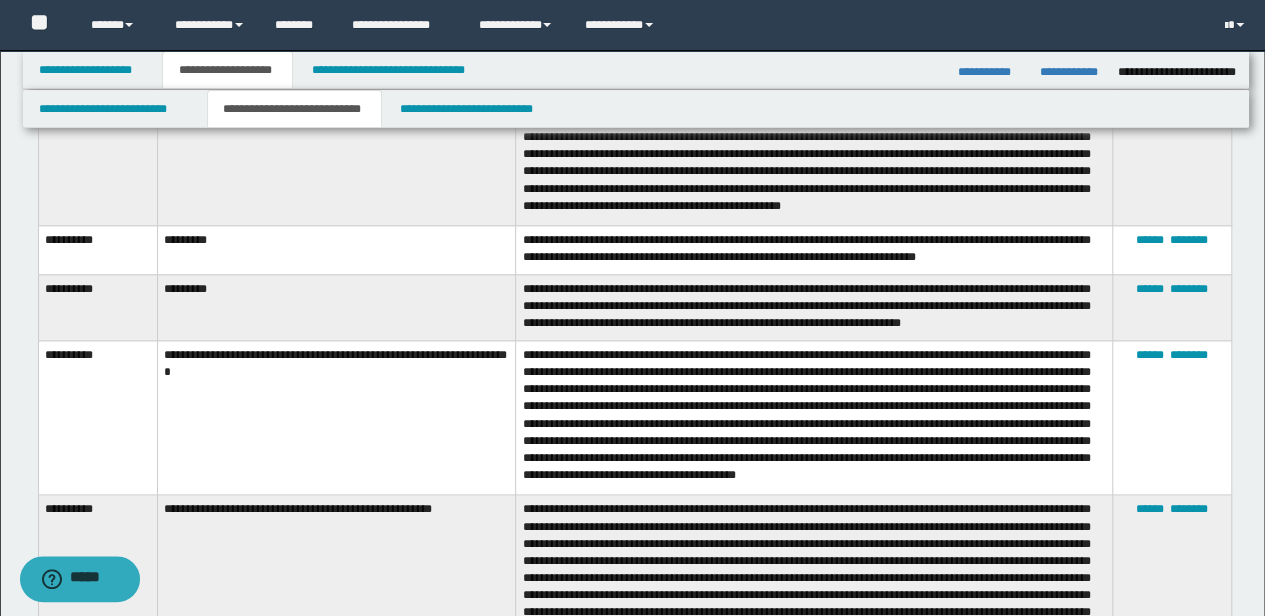 click on "**********" at bounding box center (814, 418) 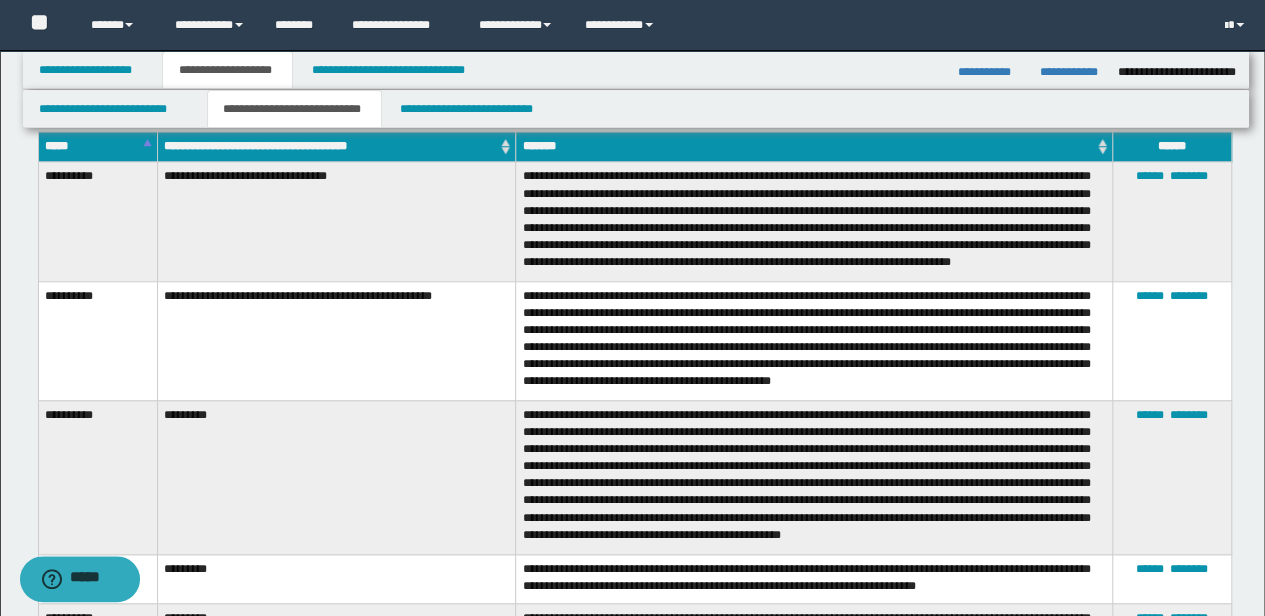 scroll, scrollTop: 2077, scrollLeft: 0, axis: vertical 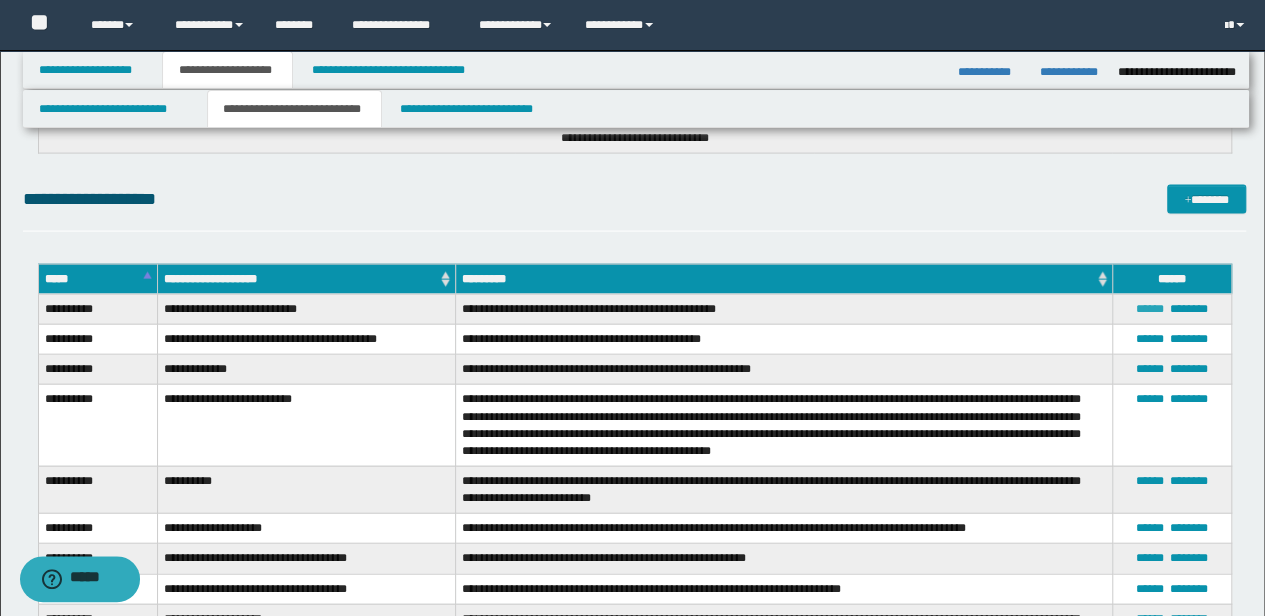 click on "******" at bounding box center [1150, 309] 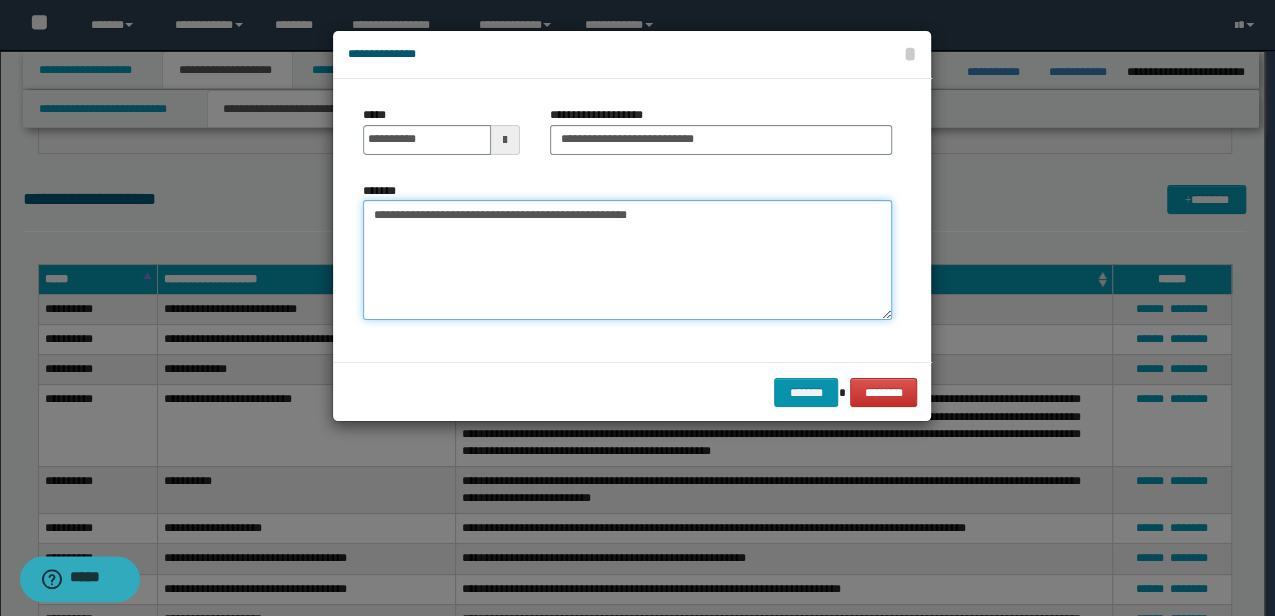 click on "**********" at bounding box center [627, 259] 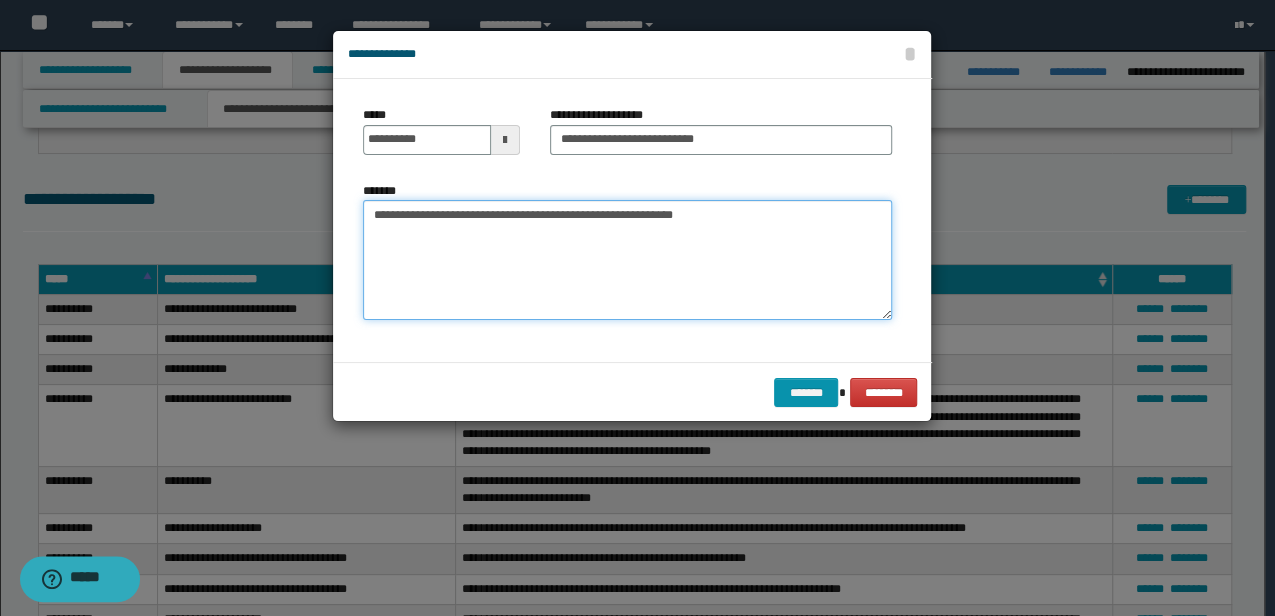 drag, startPoint x: 704, startPoint y: 216, endPoint x: 718, endPoint y: 220, distance: 14.56022 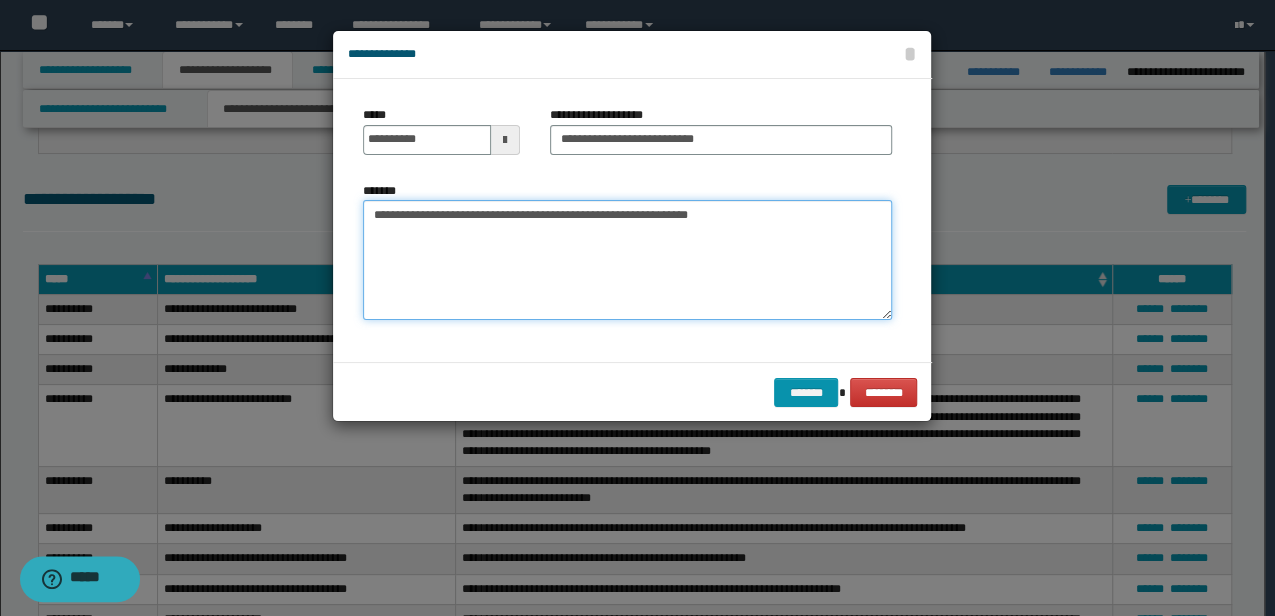 click on "**********" at bounding box center (627, 259) 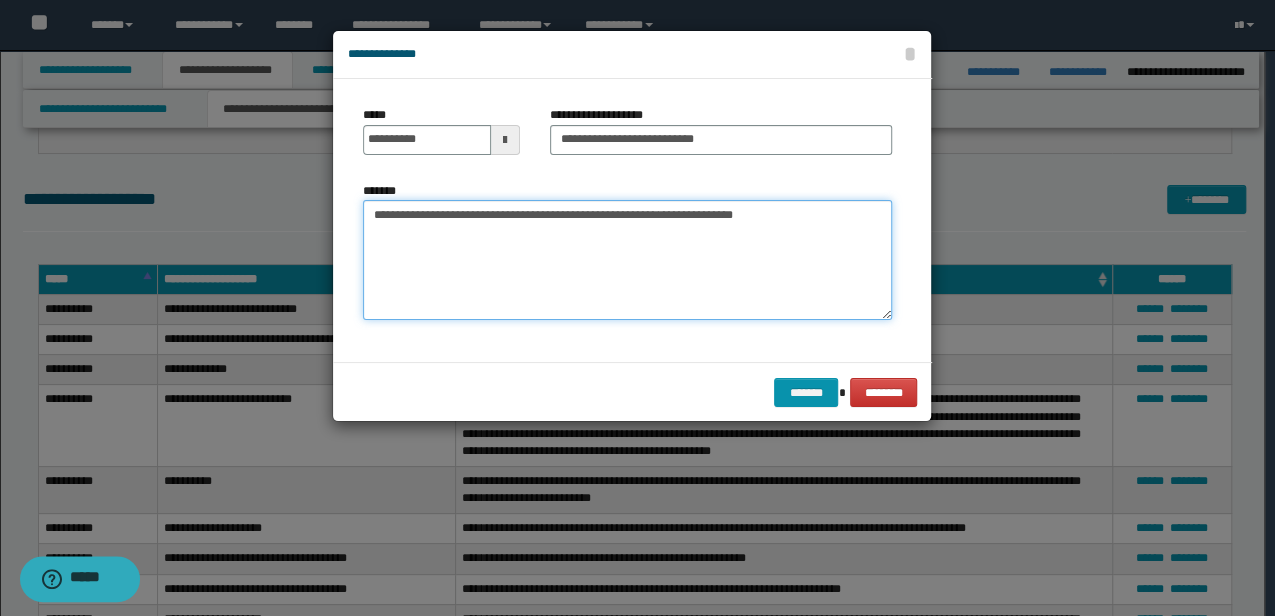 type on "**********" 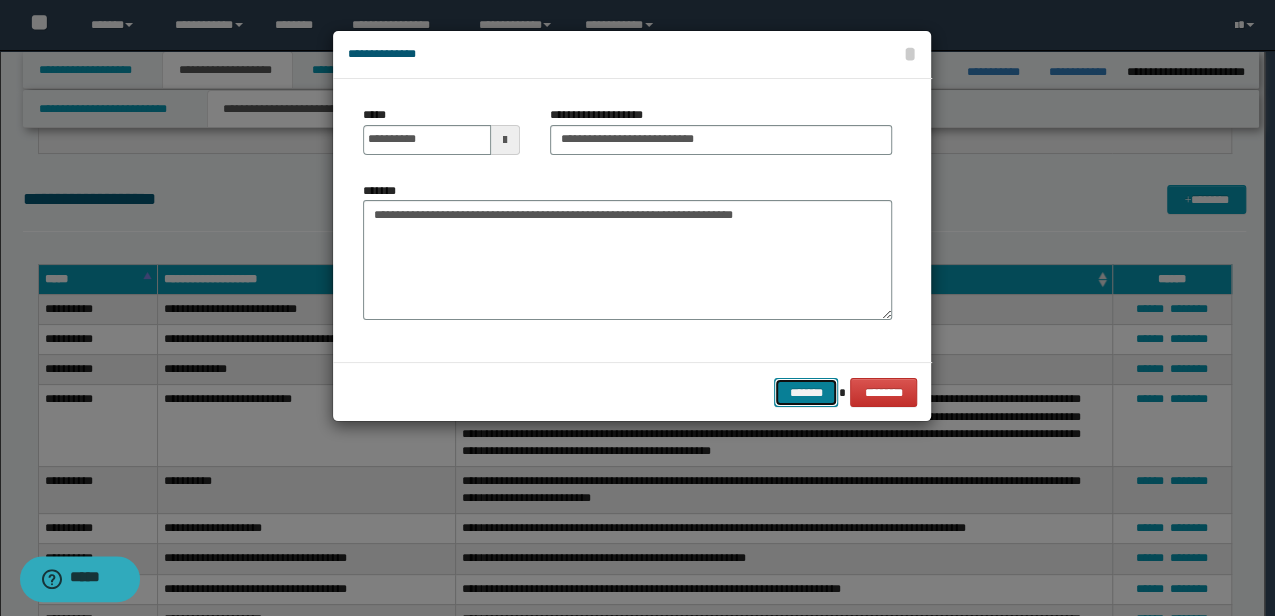 click on "*******" at bounding box center (806, 392) 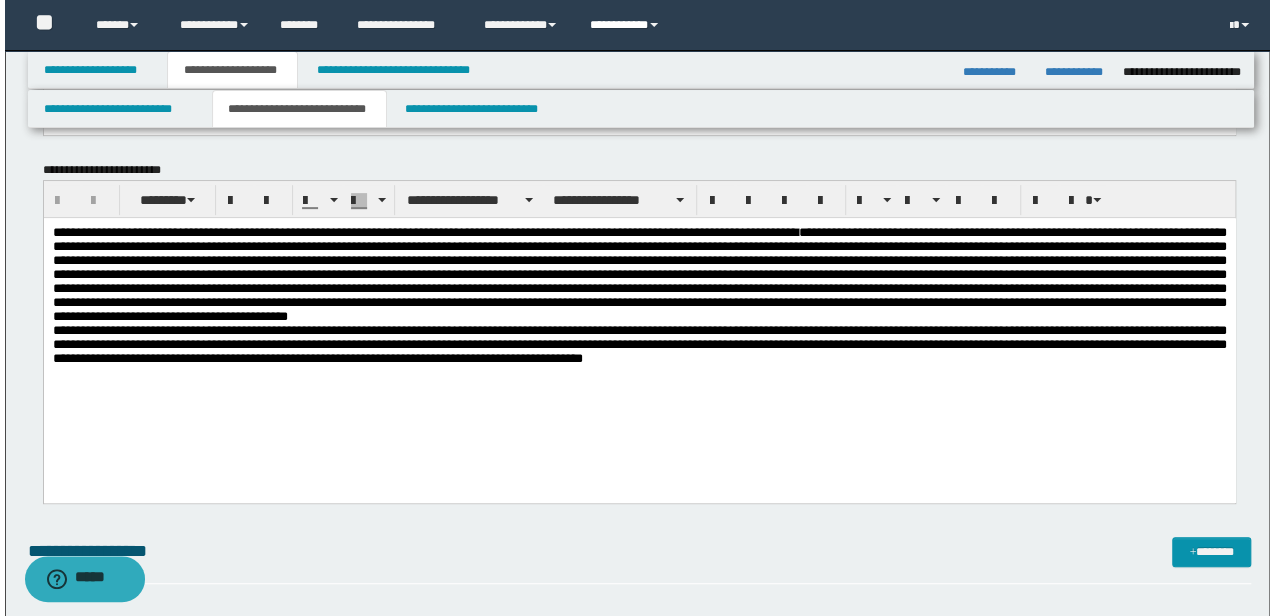 scroll, scrollTop: 874, scrollLeft: 0, axis: vertical 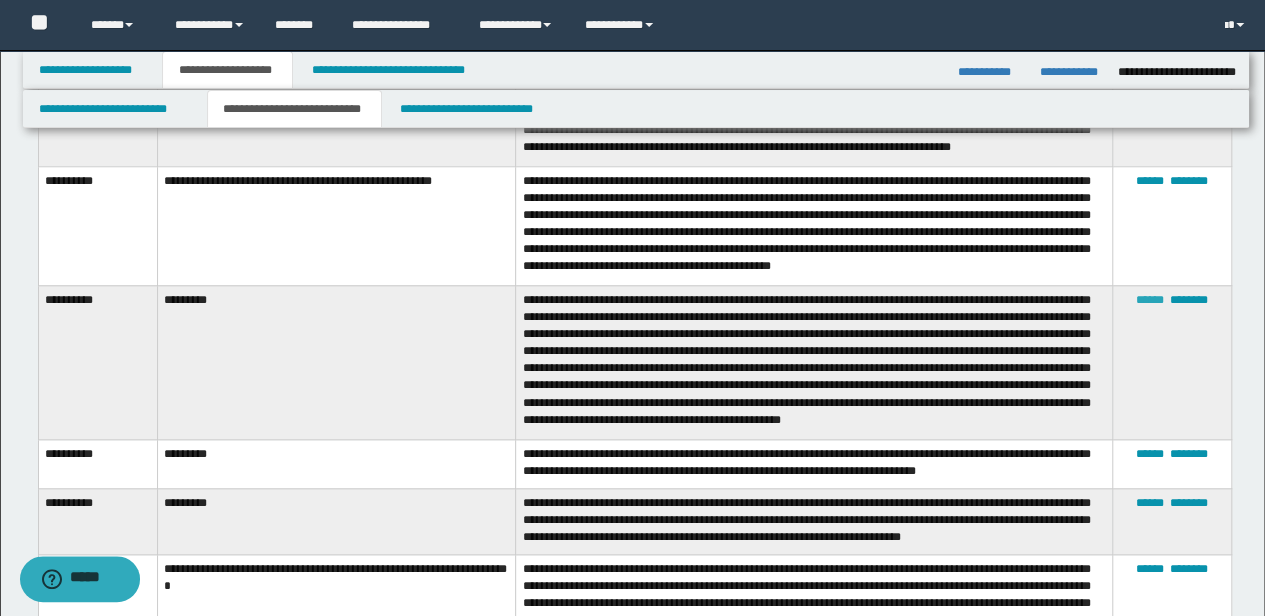 click on "******" at bounding box center [1150, 300] 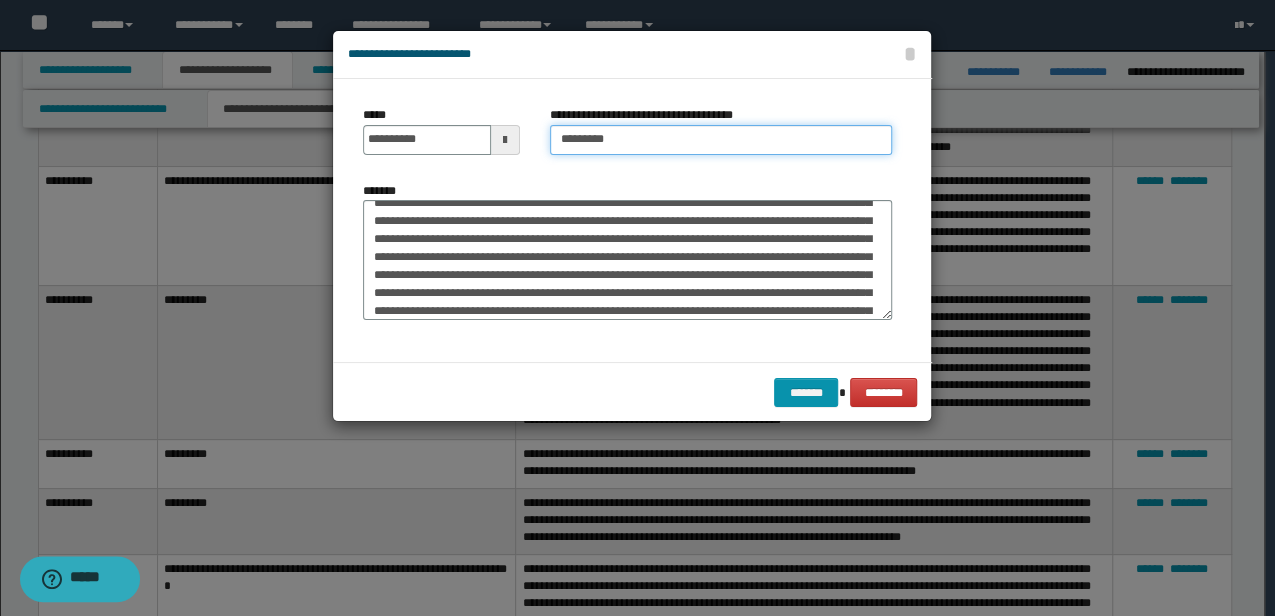 drag, startPoint x: 420, startPoint y: 126, endPoint x: 310, endPoint y: 120, distance: 110.16351 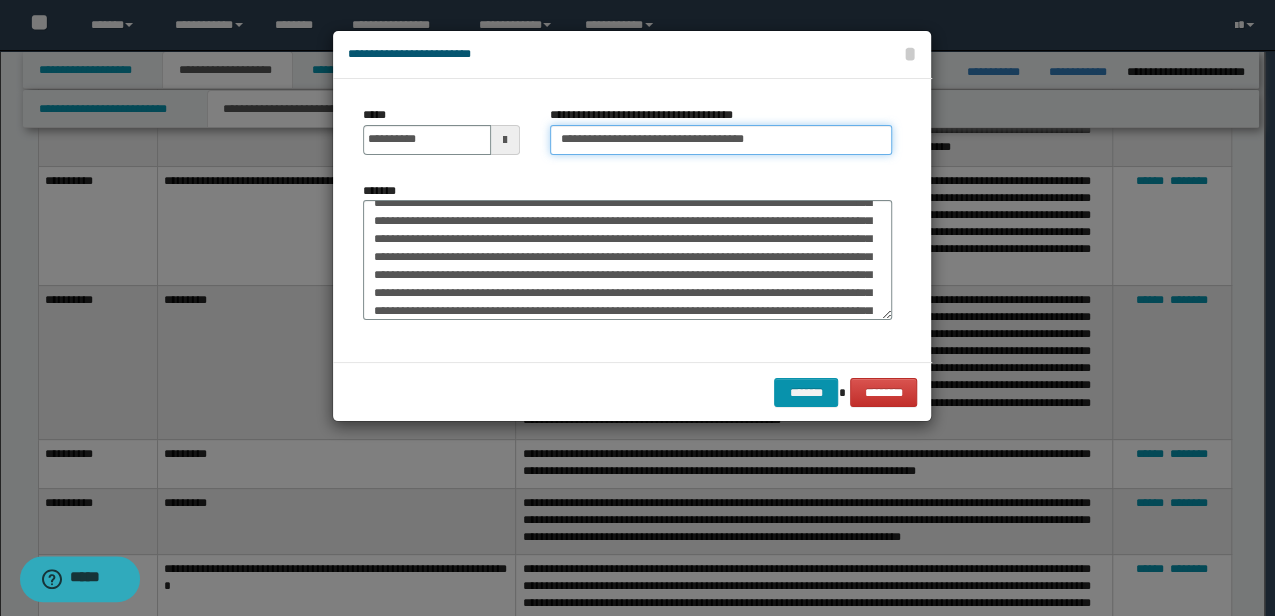 click on "**********" at bounding box center (721, 140) 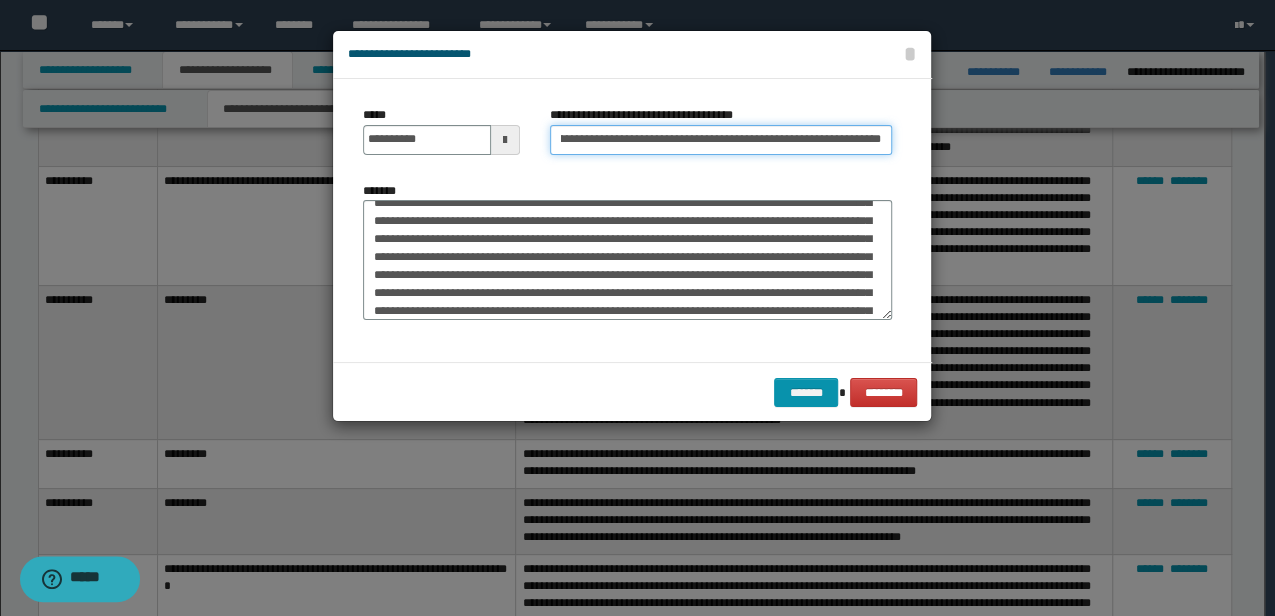 scroll, scrollTop: 0, scrollLeft: 57, axis: horizontal 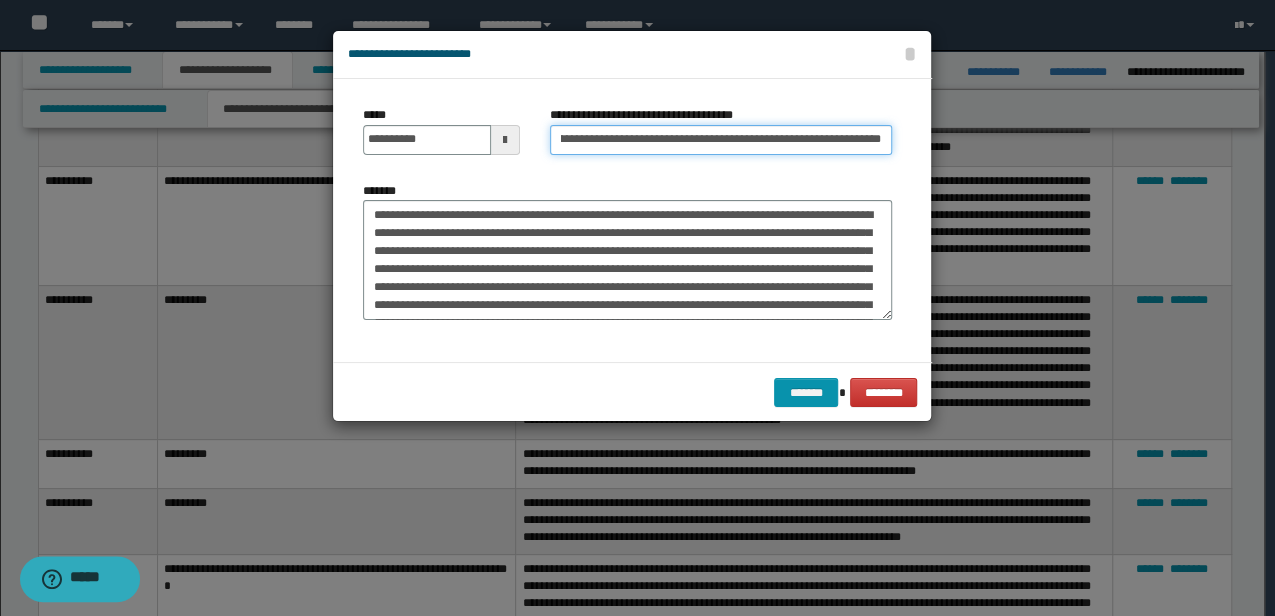 click on "**********" at bounding box center (721, 140) 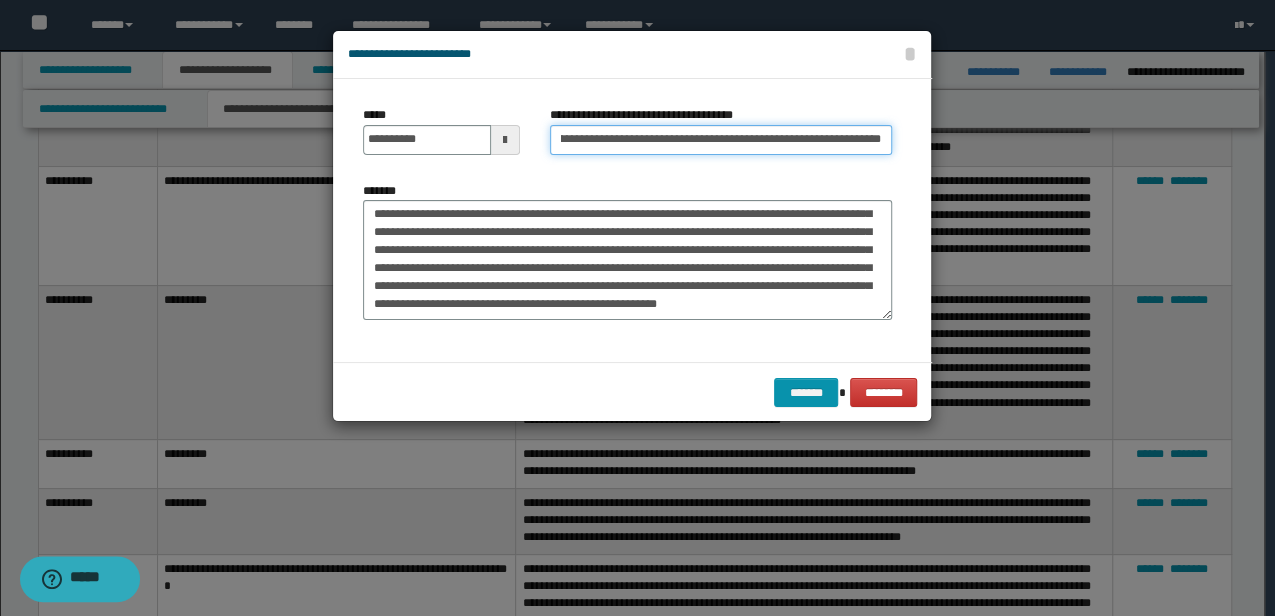 scroll, scrollTop: 72, scrollLeft: 0, axis: vertical 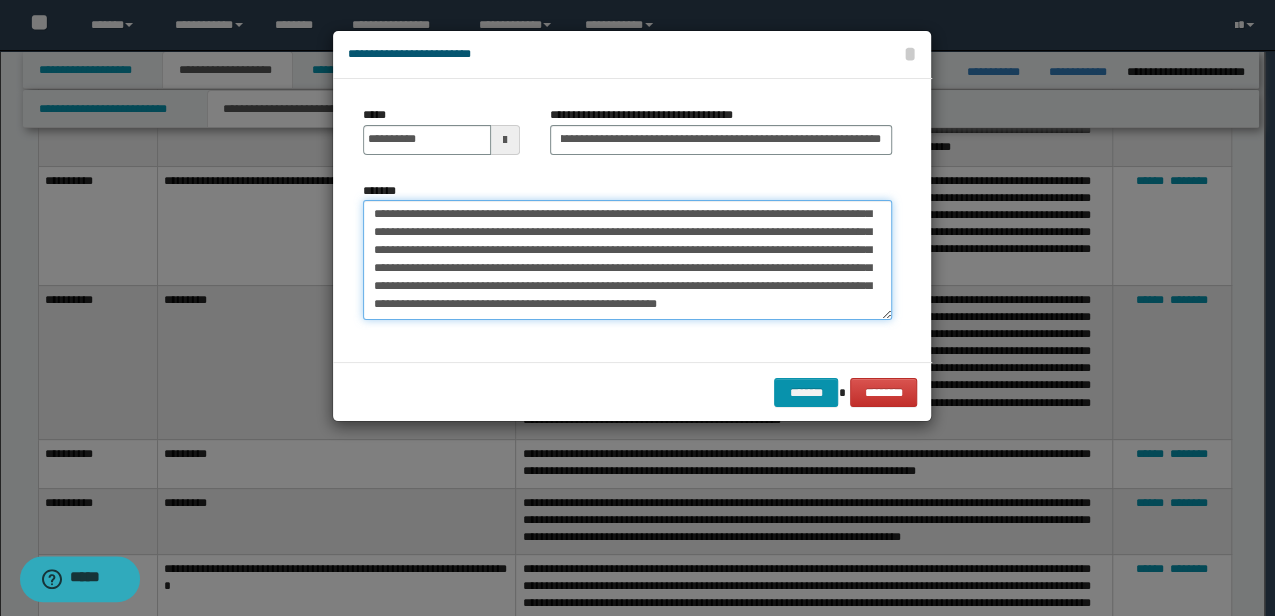 click on "**********" at bounding box center (627, 259) 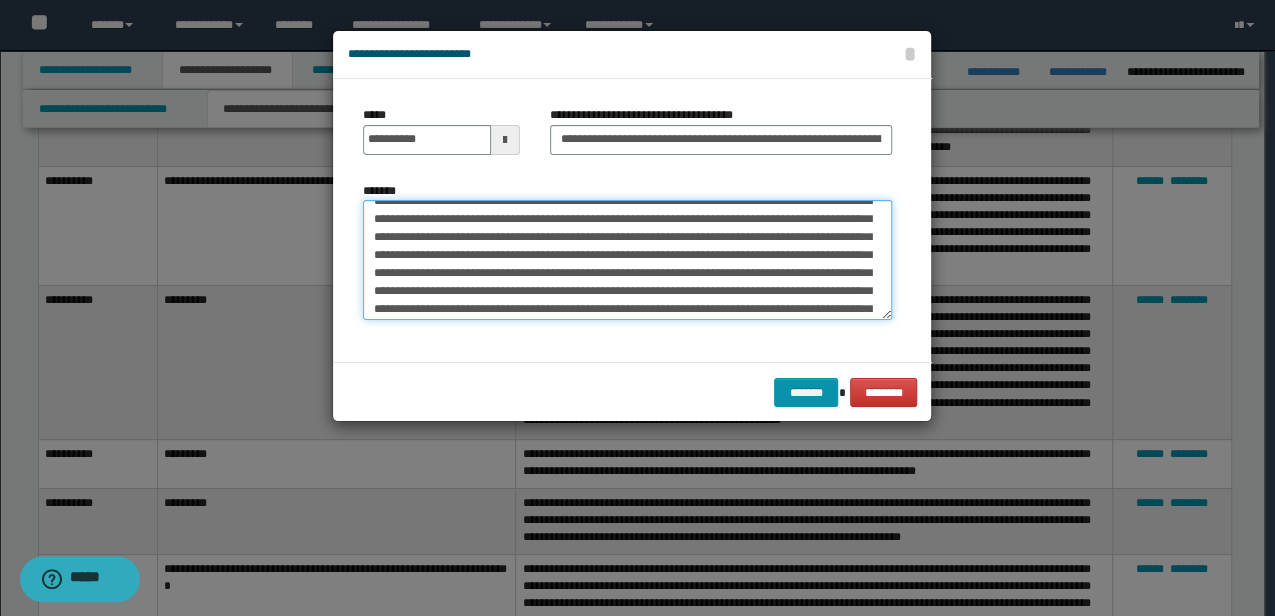 scroll, scrollTop: 0, scrollLeft: 0, axis: both 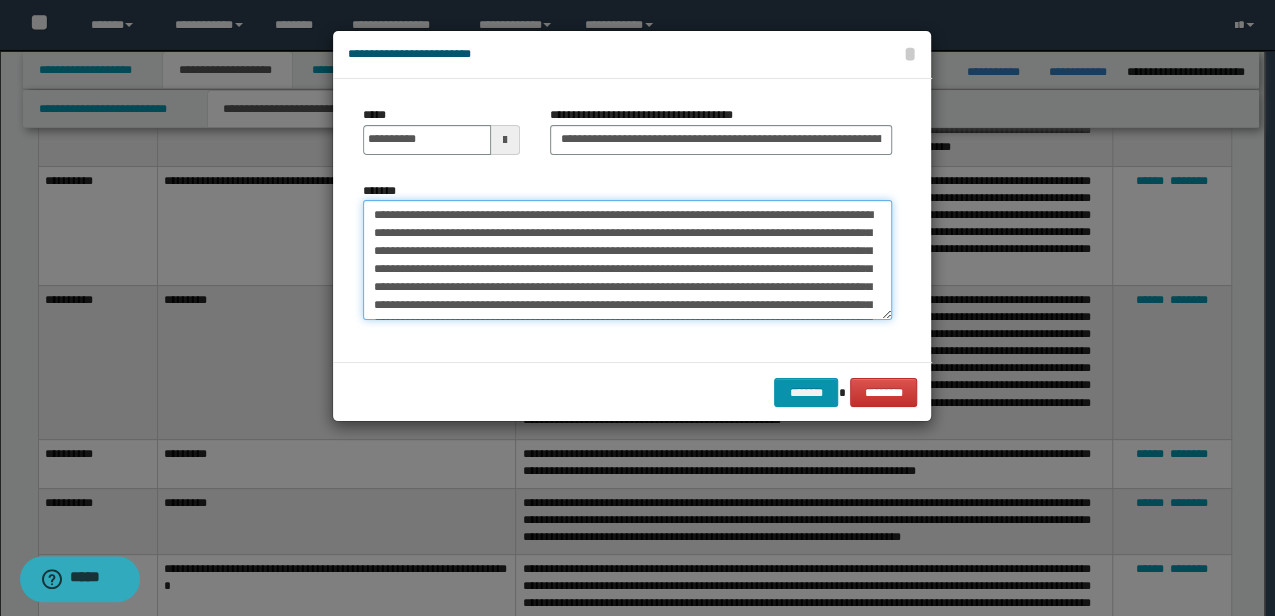 click on "**********" at bounding box center [627, 259] 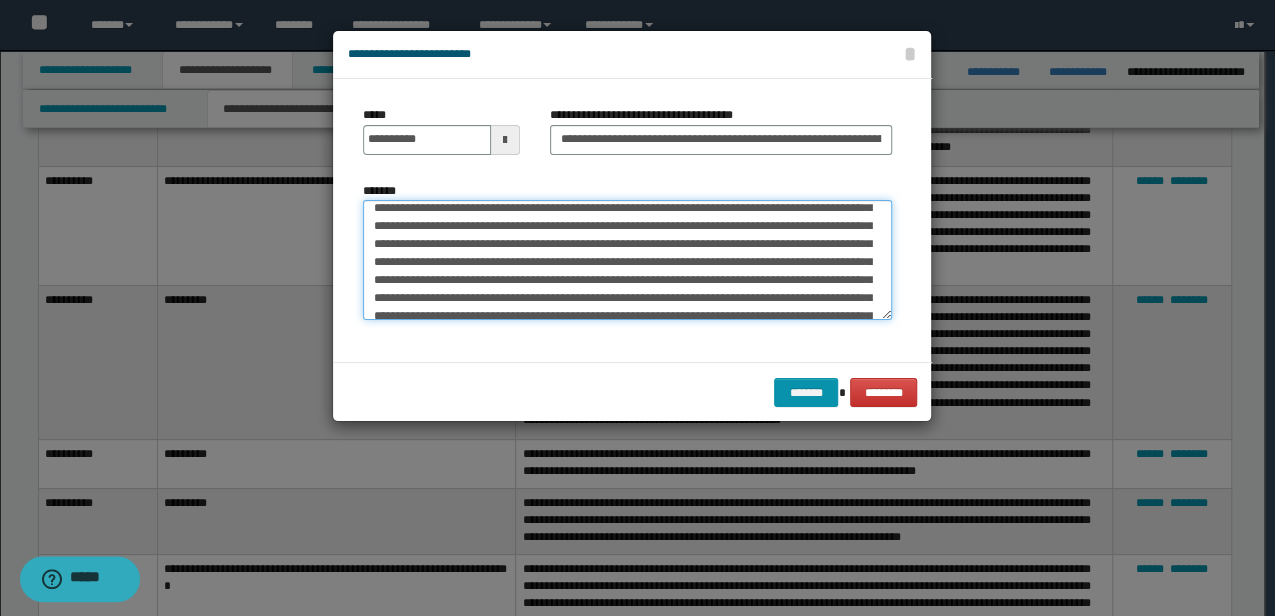 scroll, scrollTop: 66, scrollLeft: 0, axis: vertical 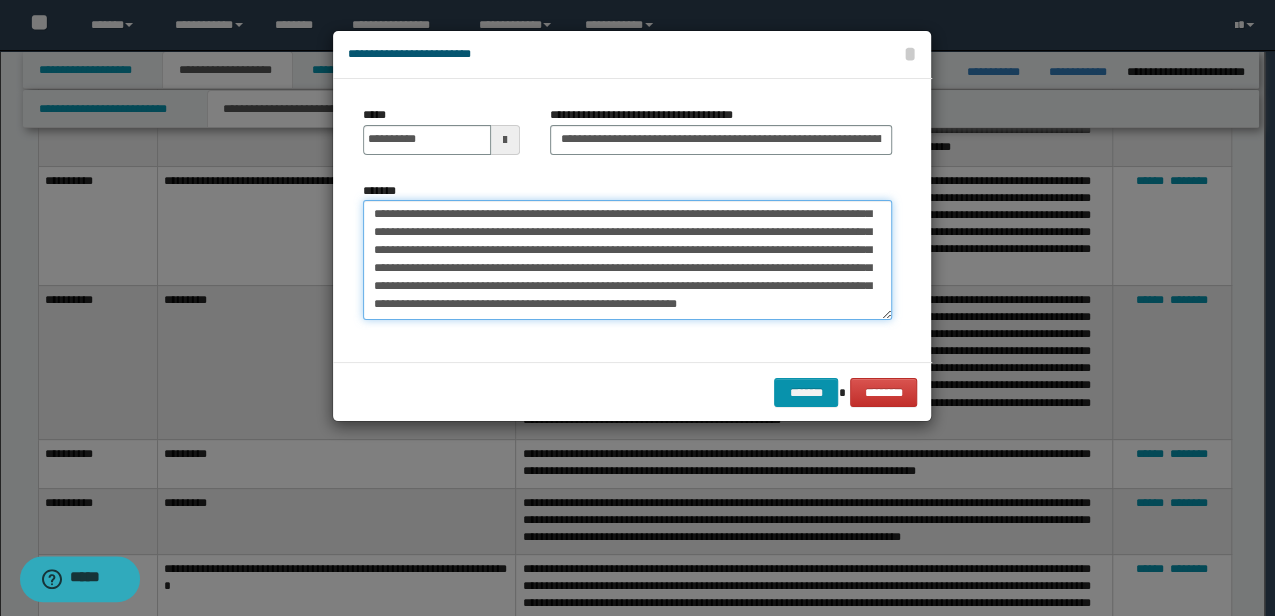 click on "**********" at bounding box center [627, 259] 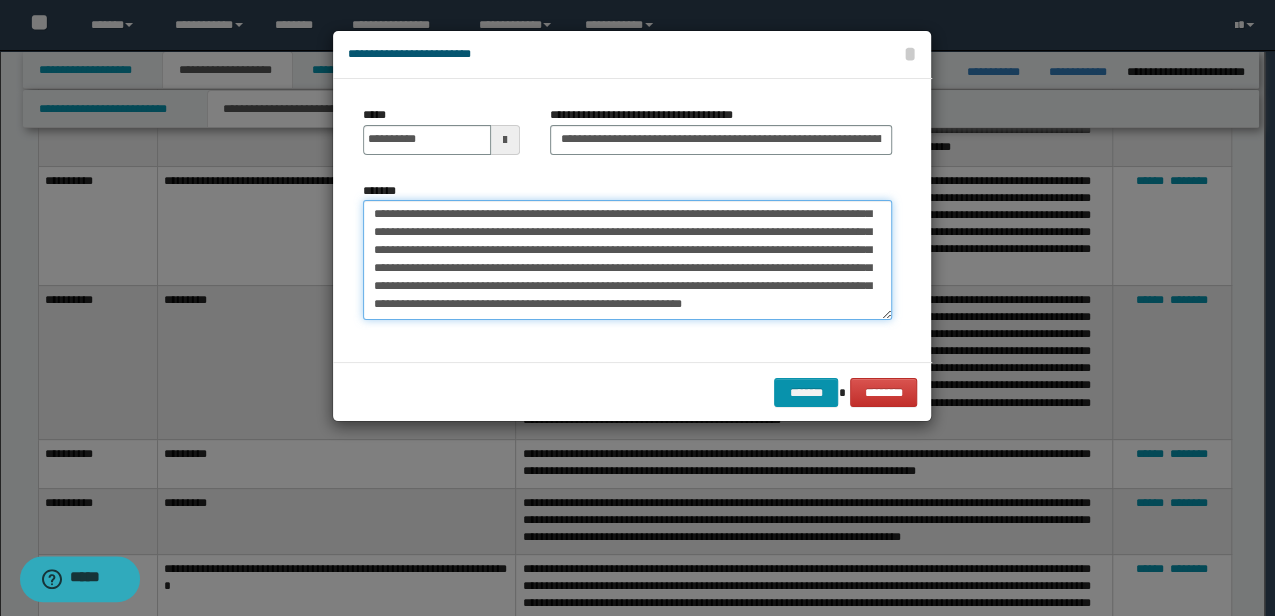 click on "**********" at bounding box center [627, 259] 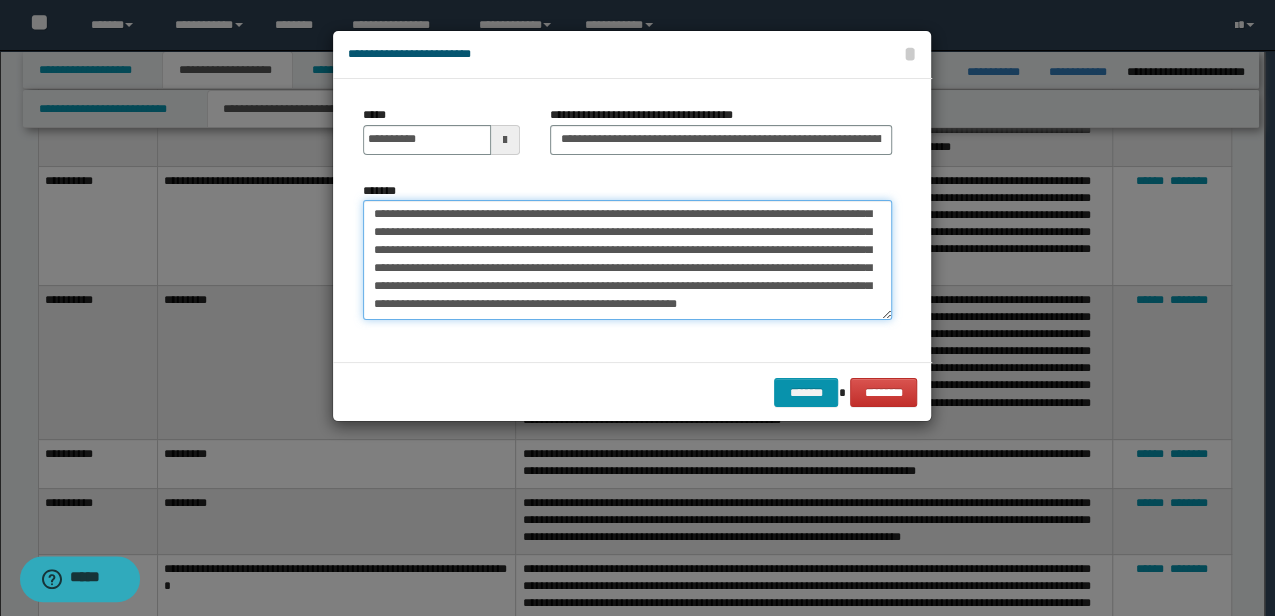 drag, startPoint x: 787, startPoint y: 272, endPoint x: 718, endPoint y: 290, distance: 71.30919 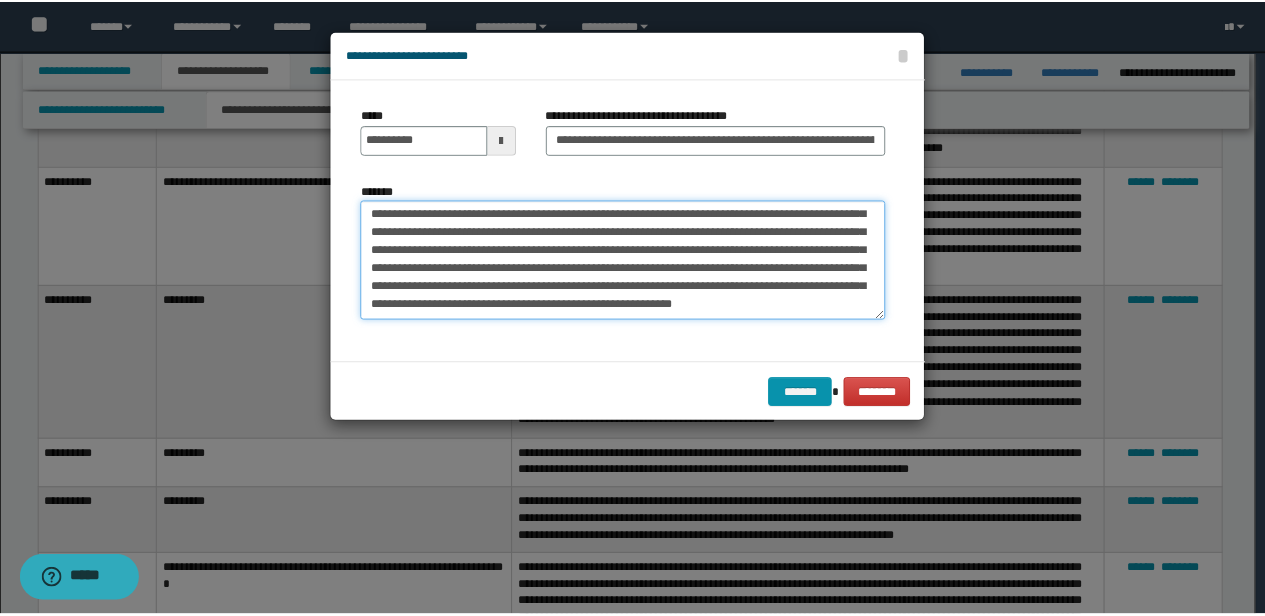 scroll, scrollTop: 72, scrollLeft: 0, axis: vertical 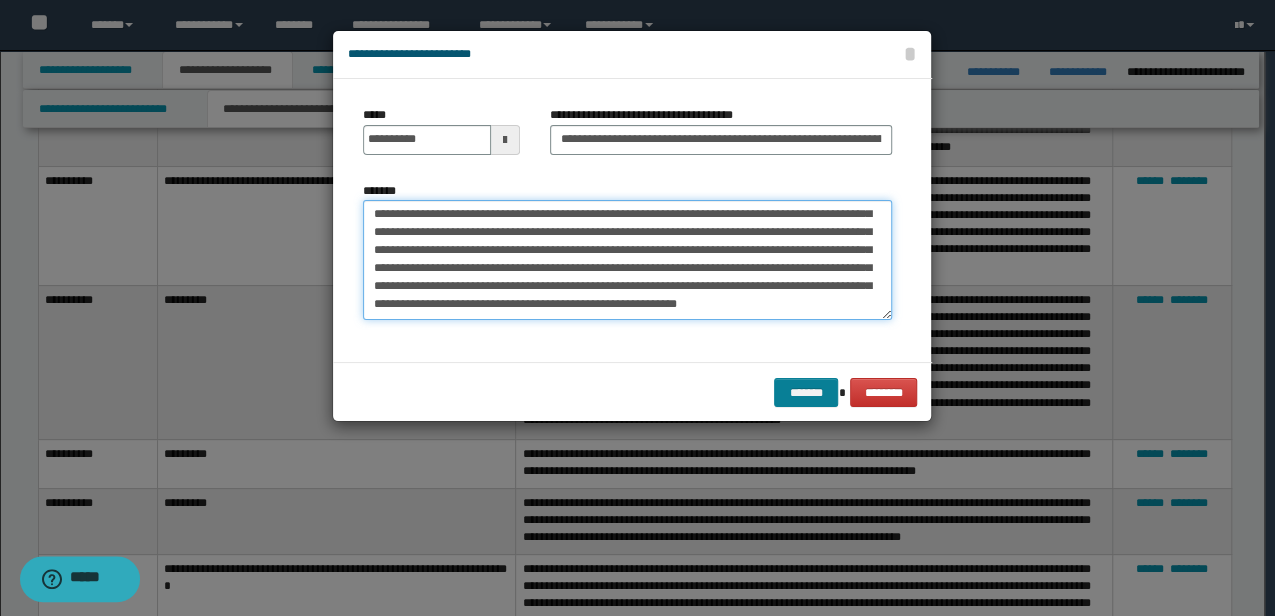 type on "**********" 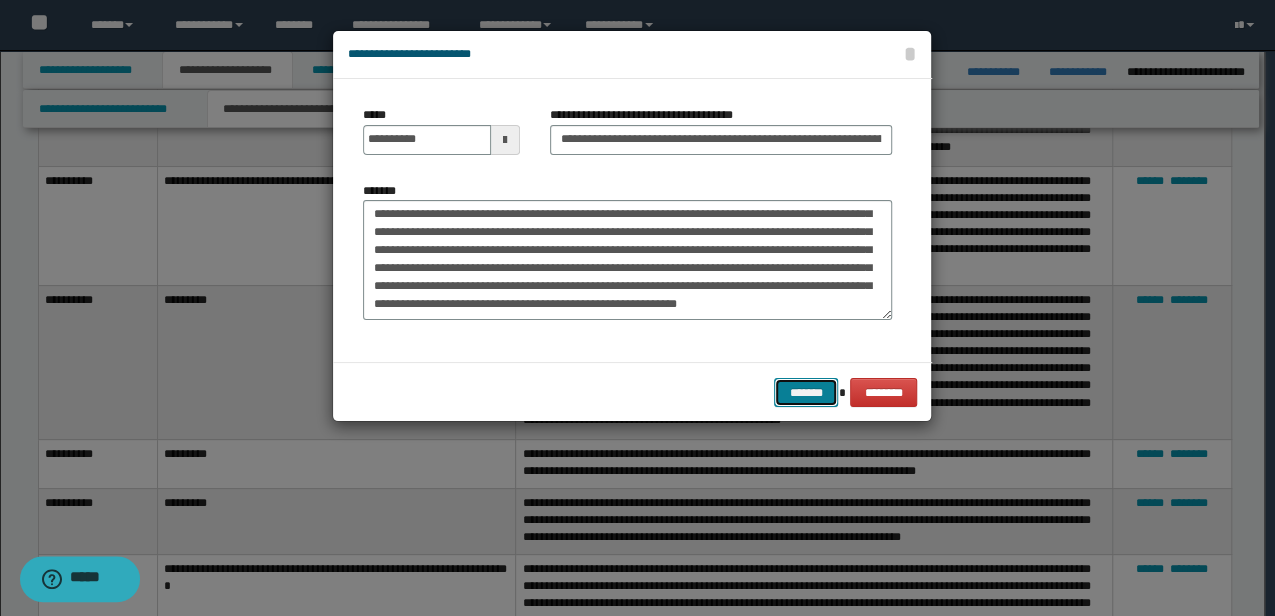 click on "*******" at bounding box center [806, 392] 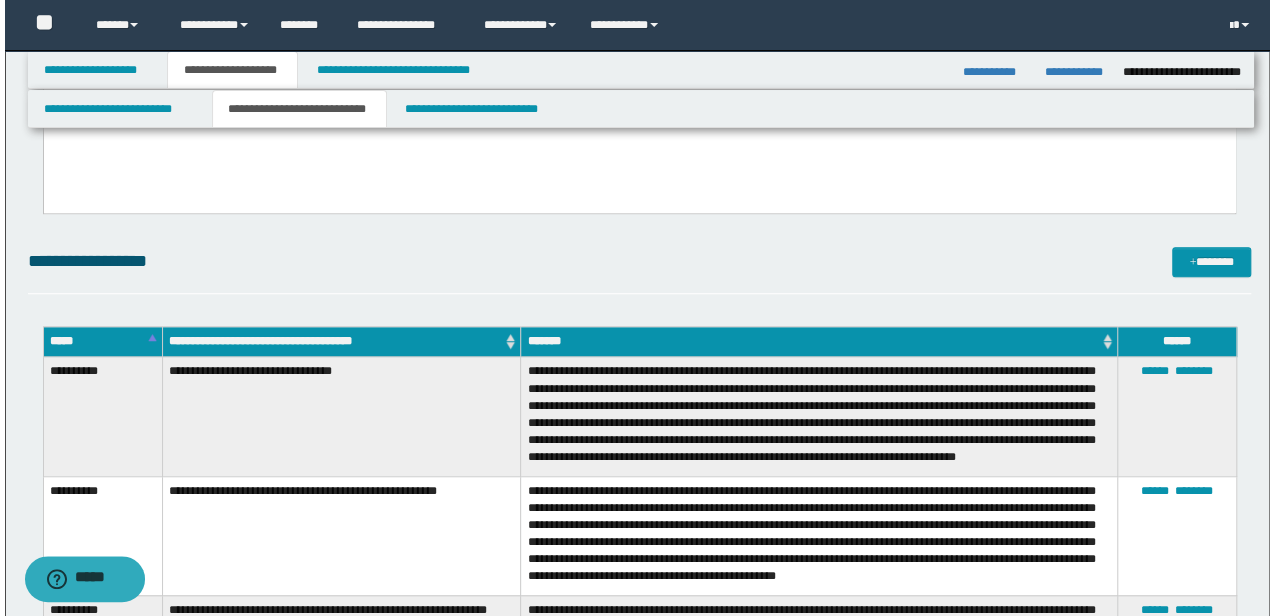 scroll, scrollTop: 541, scrollLeft: 0, axis: vertical 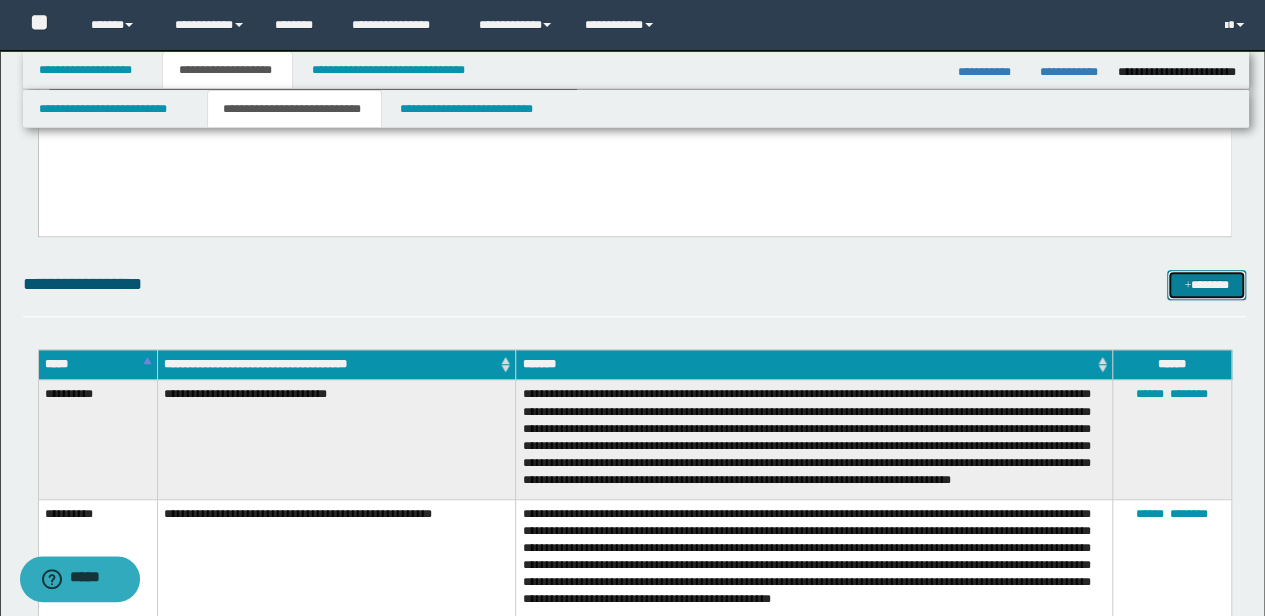 click on "*******" at bounding box center (1206, 284) 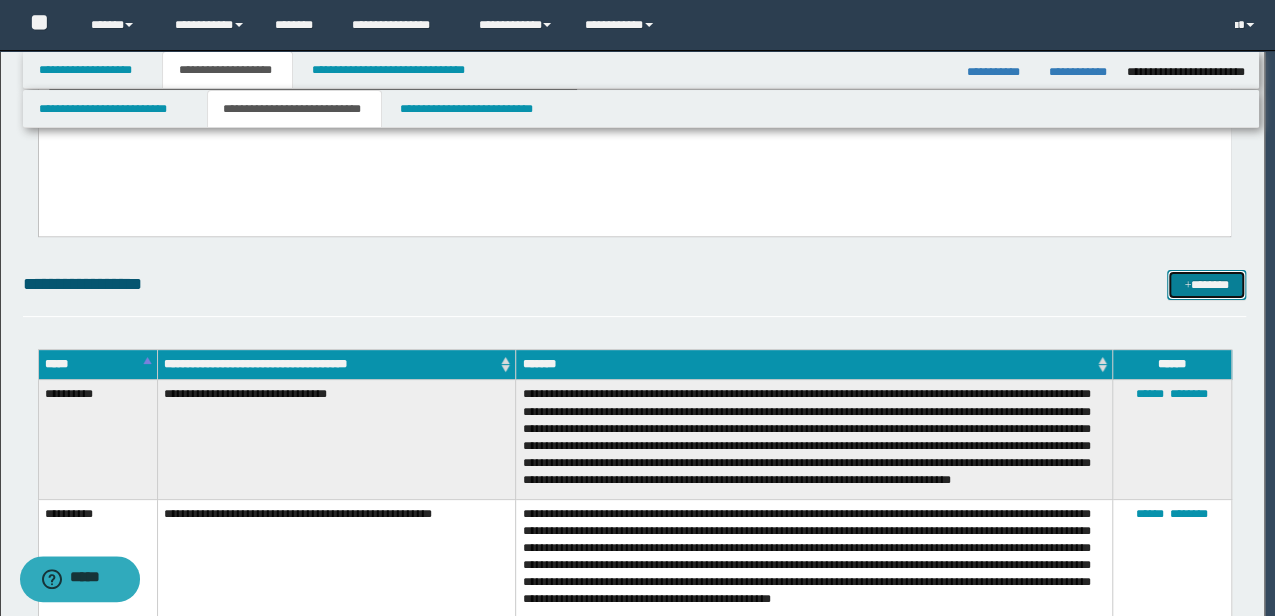 scroll, scrollTop: 0, scrollLeft: 0, axis: both 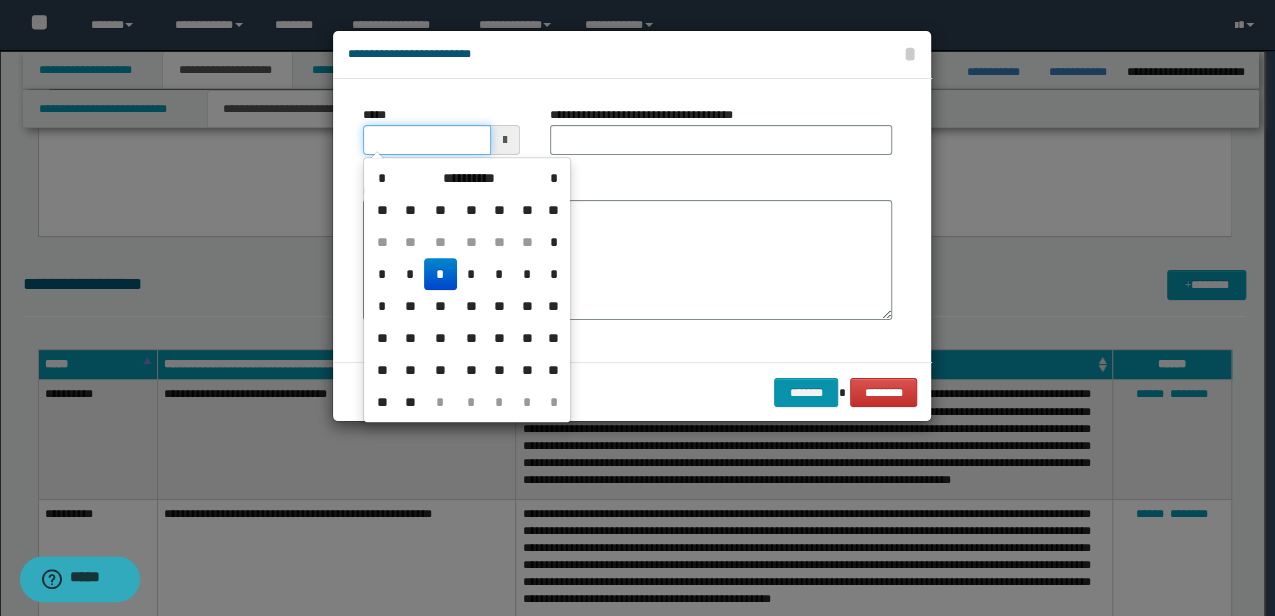 click on "*****" at bounding box center [426, 140] 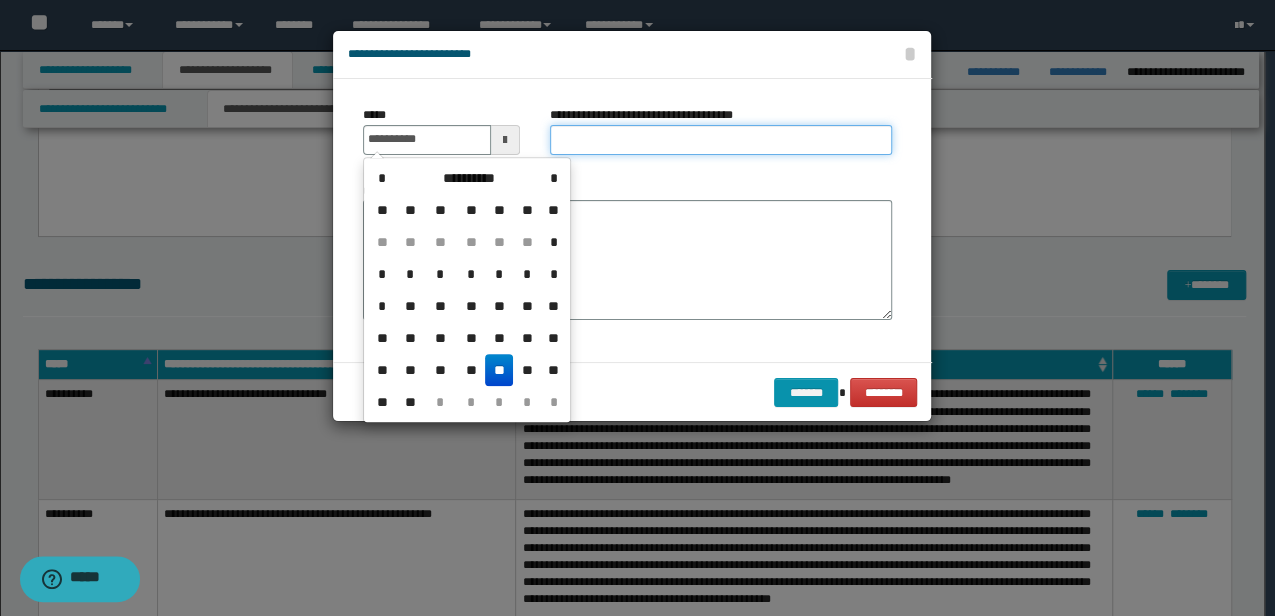 type on "**********" 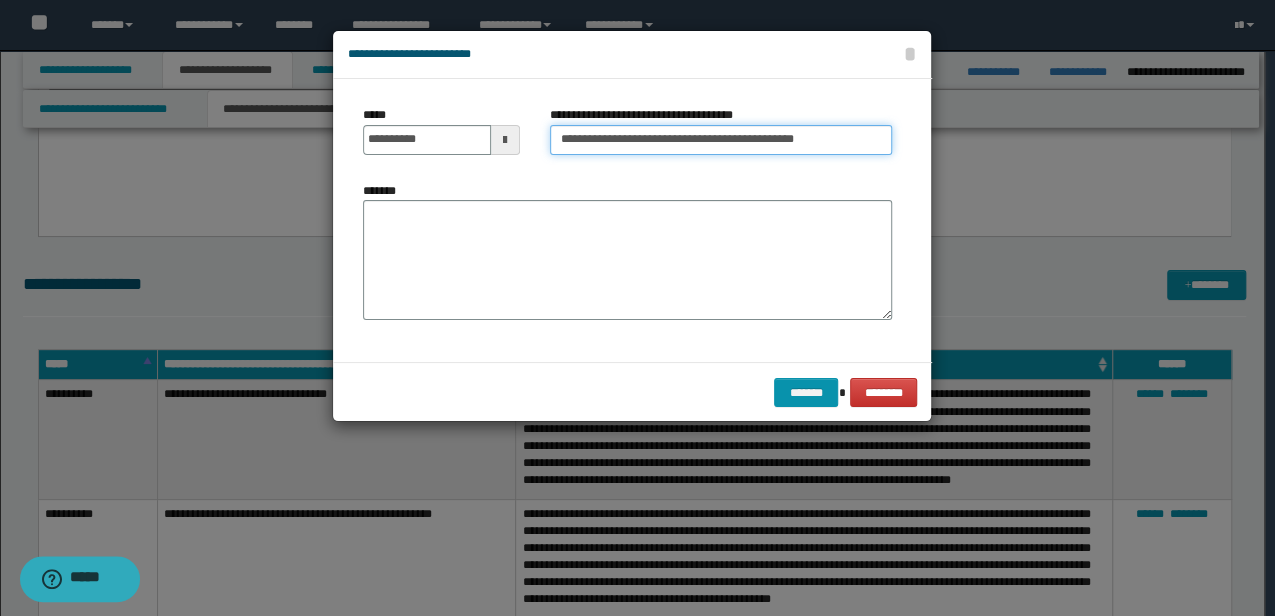 click on "**********" at bounding box center (721, 140) 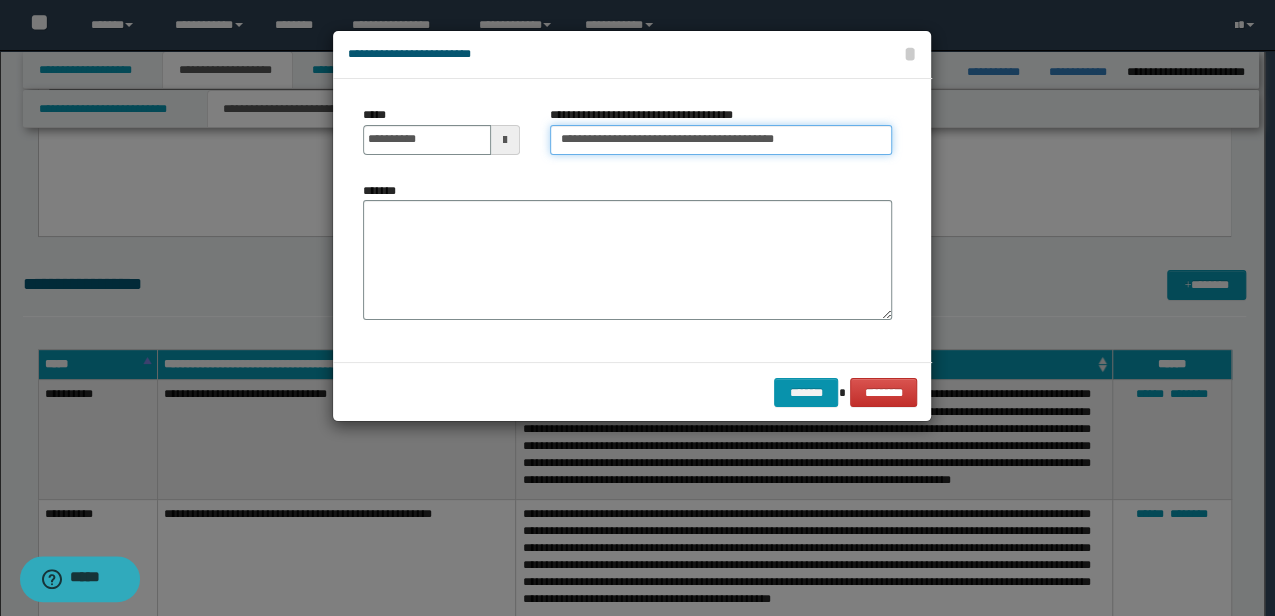 type on "**********" 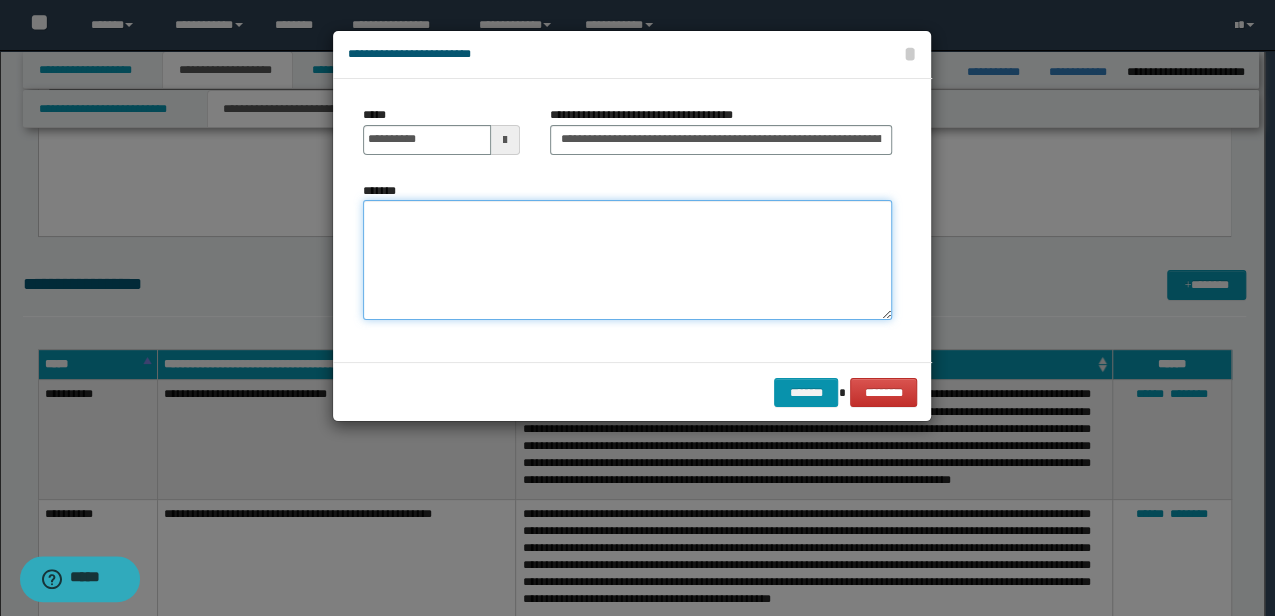 click on "*******" at bounding box center [627, 259] 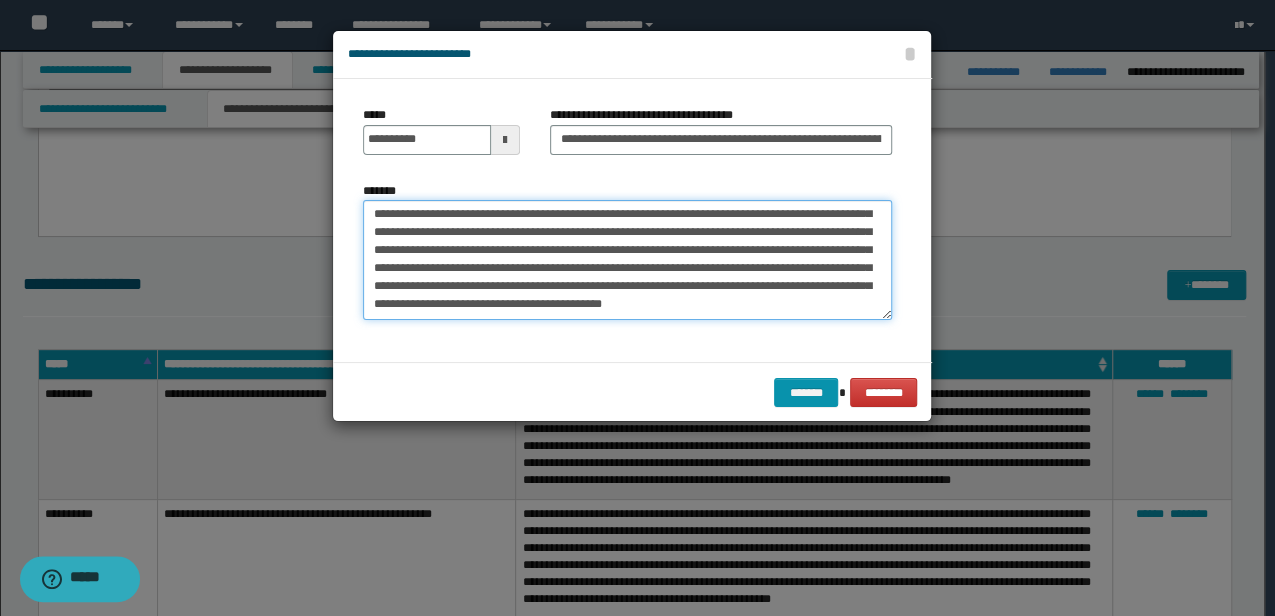 scroll, scrollTop: 354, scrollLeft: 0, axis: vertical 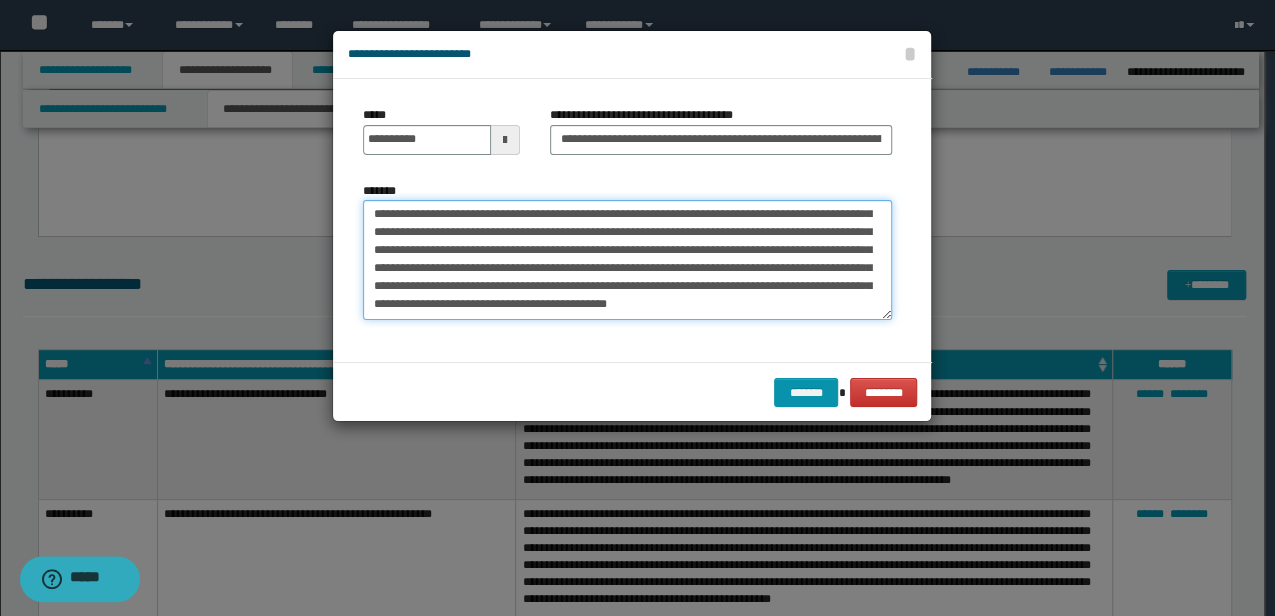 click on "*******" at bounding box center [627, 259] 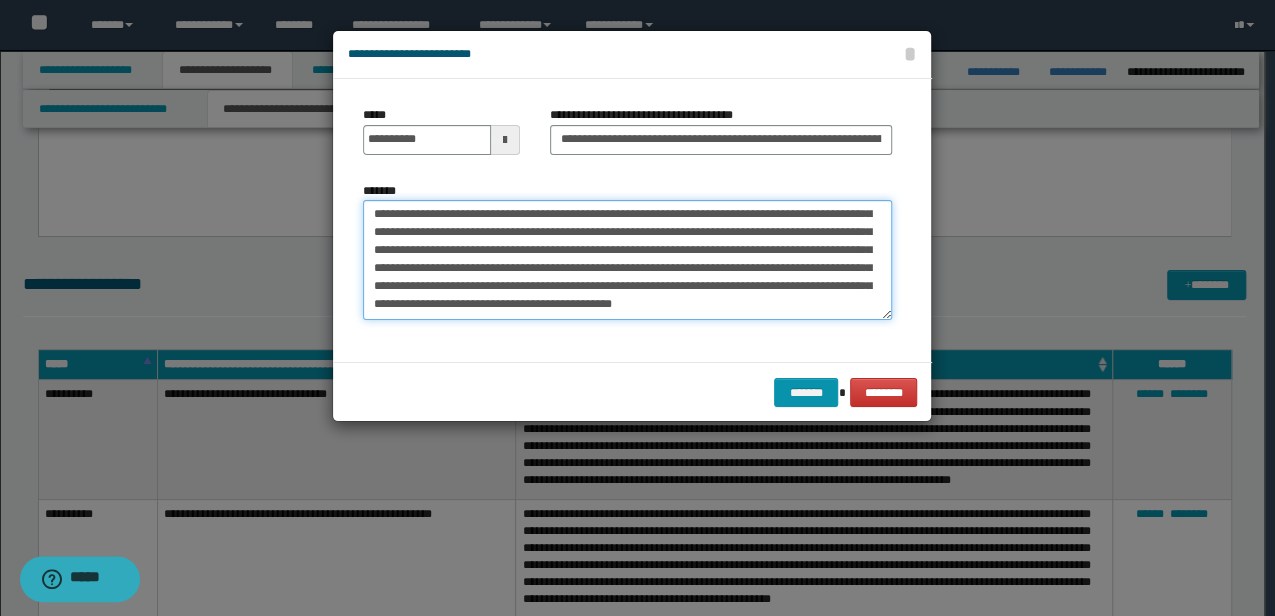 click on "*******" at bounding box center [627, 259] 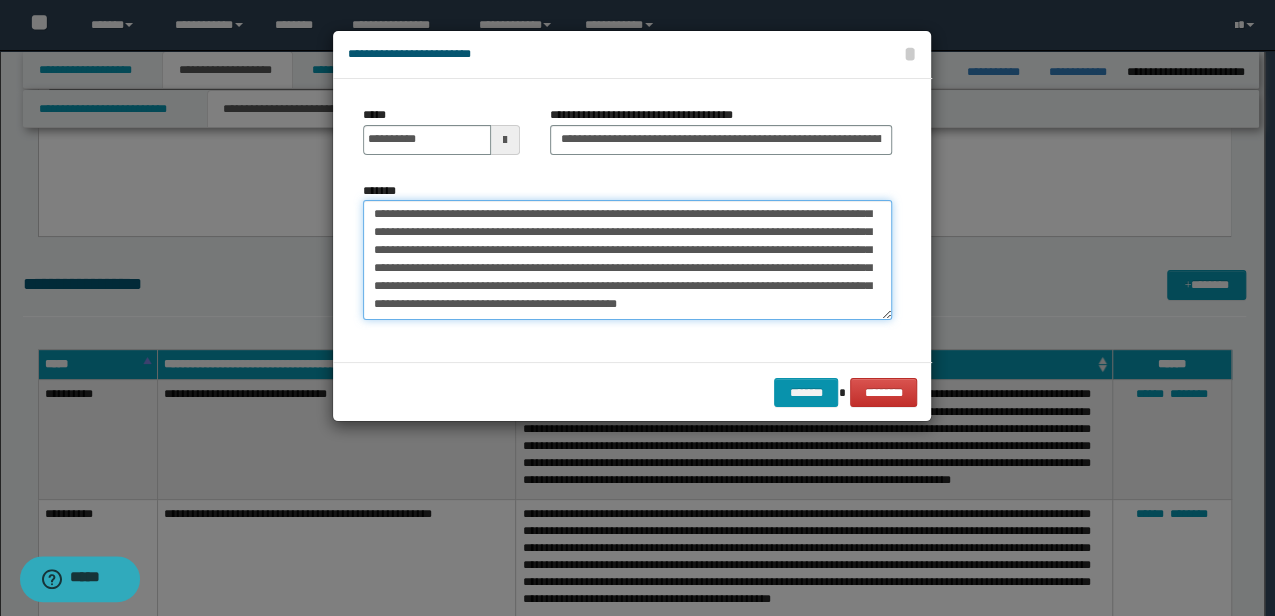 click on "*******" at bounding box center (627, 259) 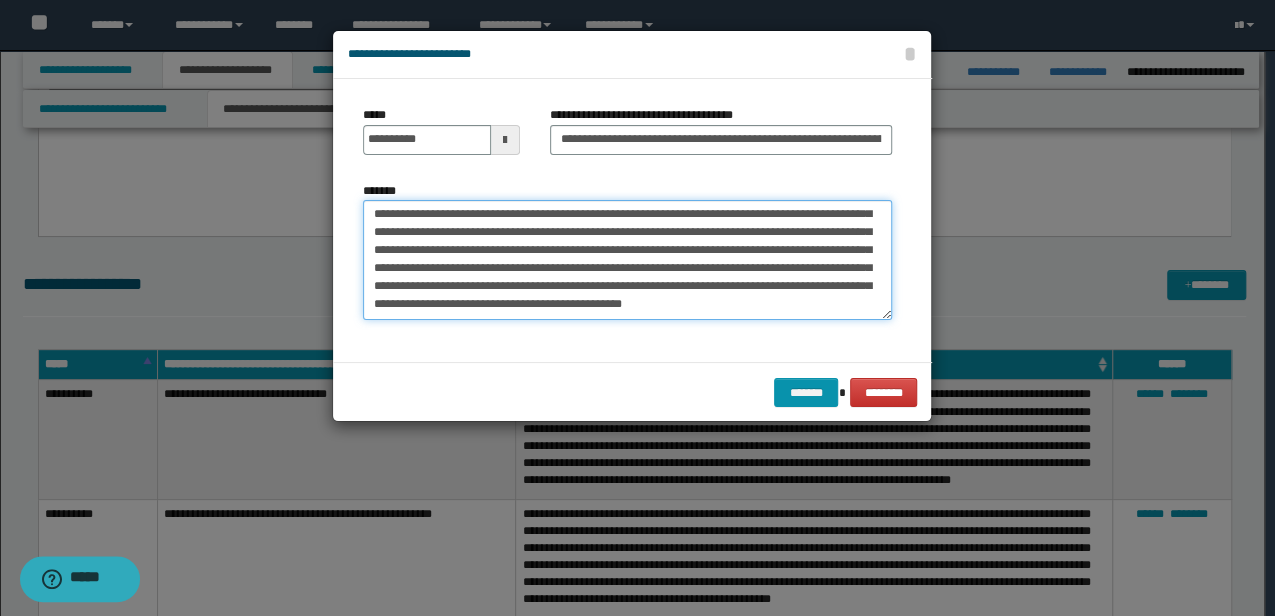 click on "*******" at bounding box center (627, 259) 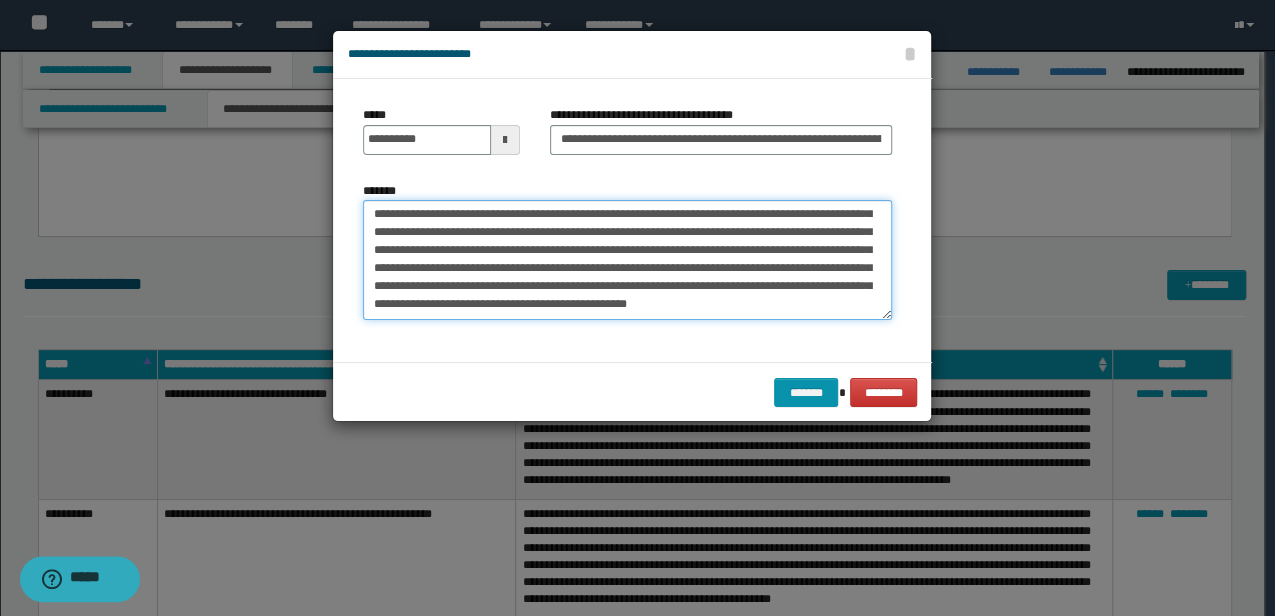 scroll, scrollTop: 378, scrollLeft: 0, axis: vertical 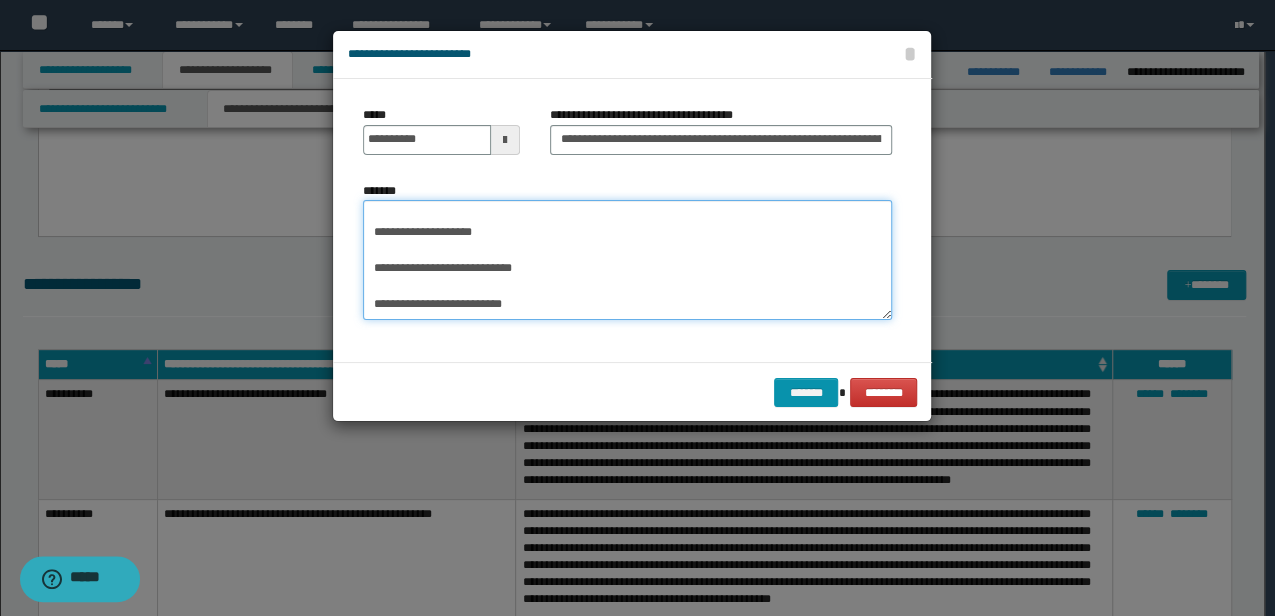 click on "*******" at bounding box center (627, 259) 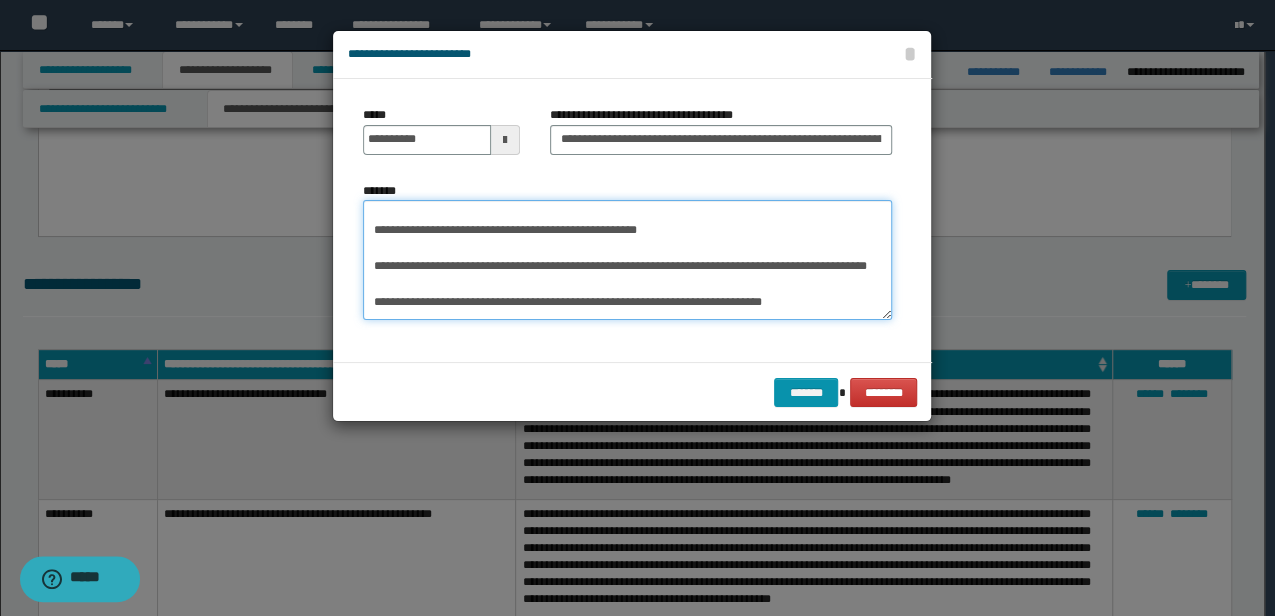 scroll, scrollTop: 422, scrollLeft: 0, axis: vertical 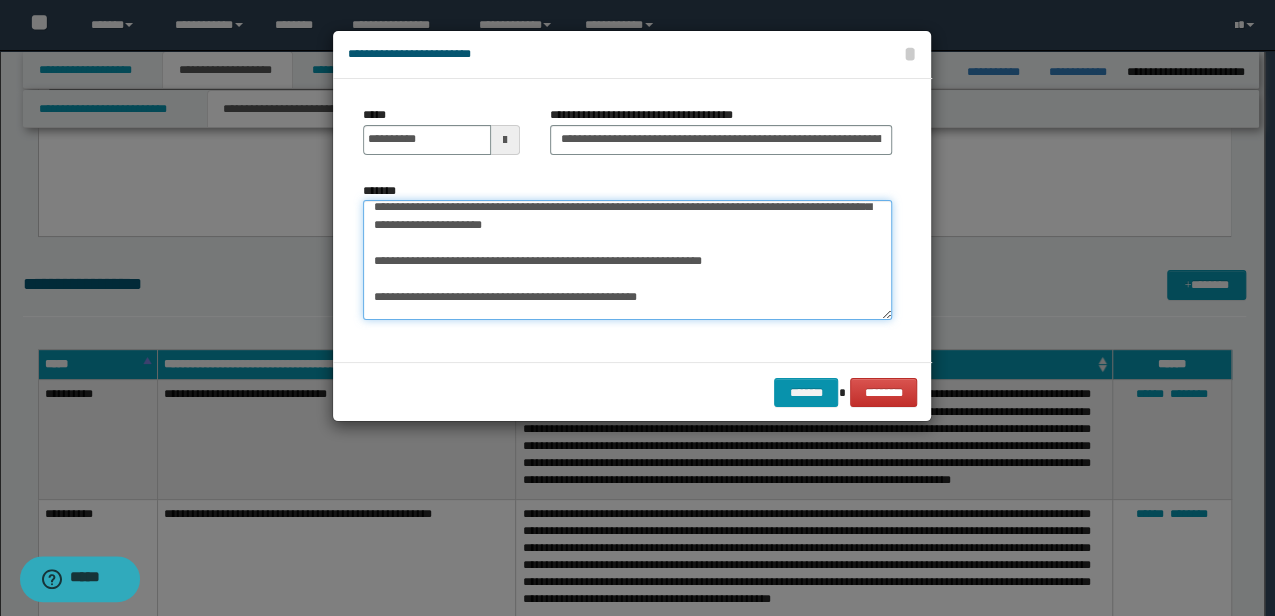 click on "*******" at bounding box center [627, 259] 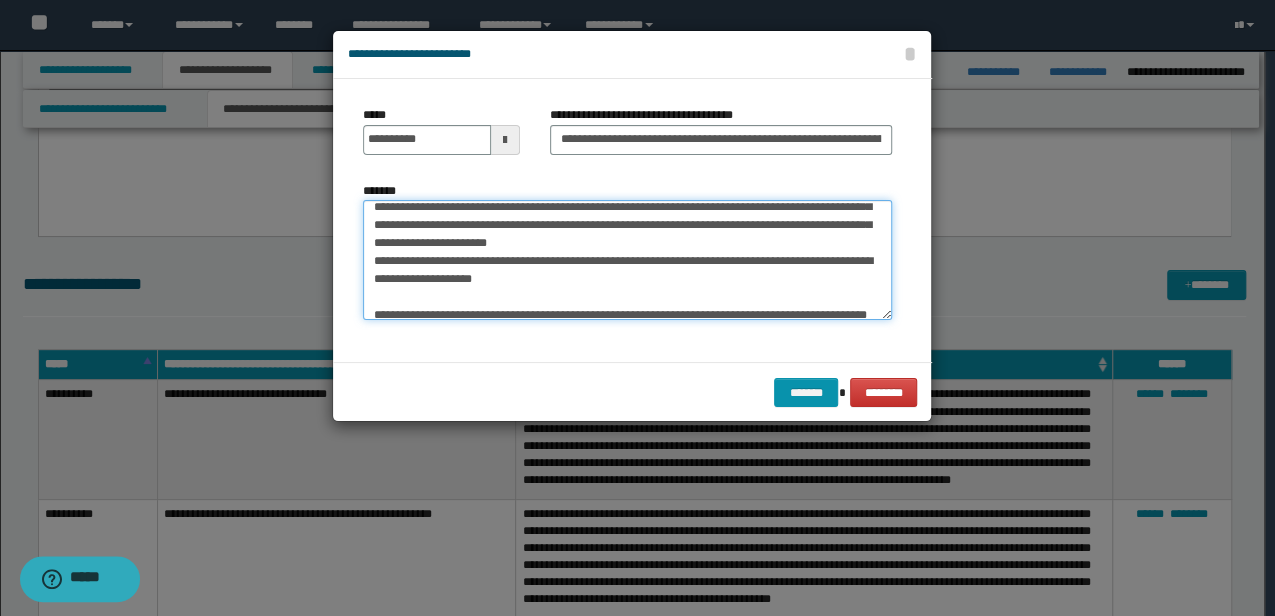 scroll, scrollTop: 408, scrollLeft: 0, axis: vertical 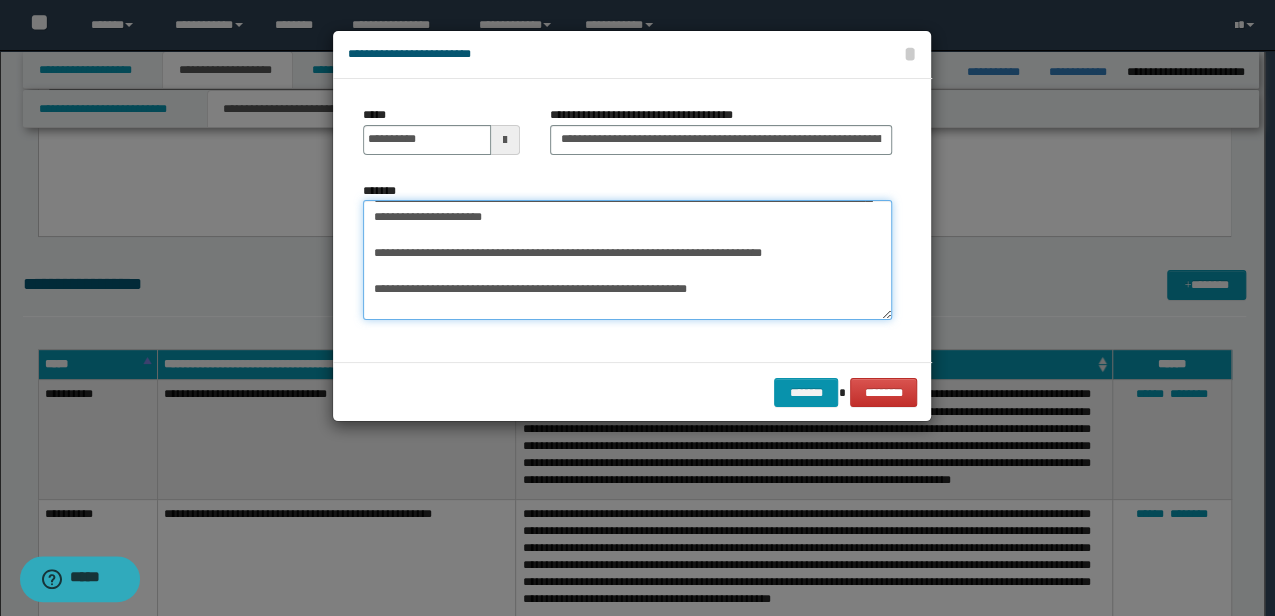 click on "*******" at bounding box center [627, 259] 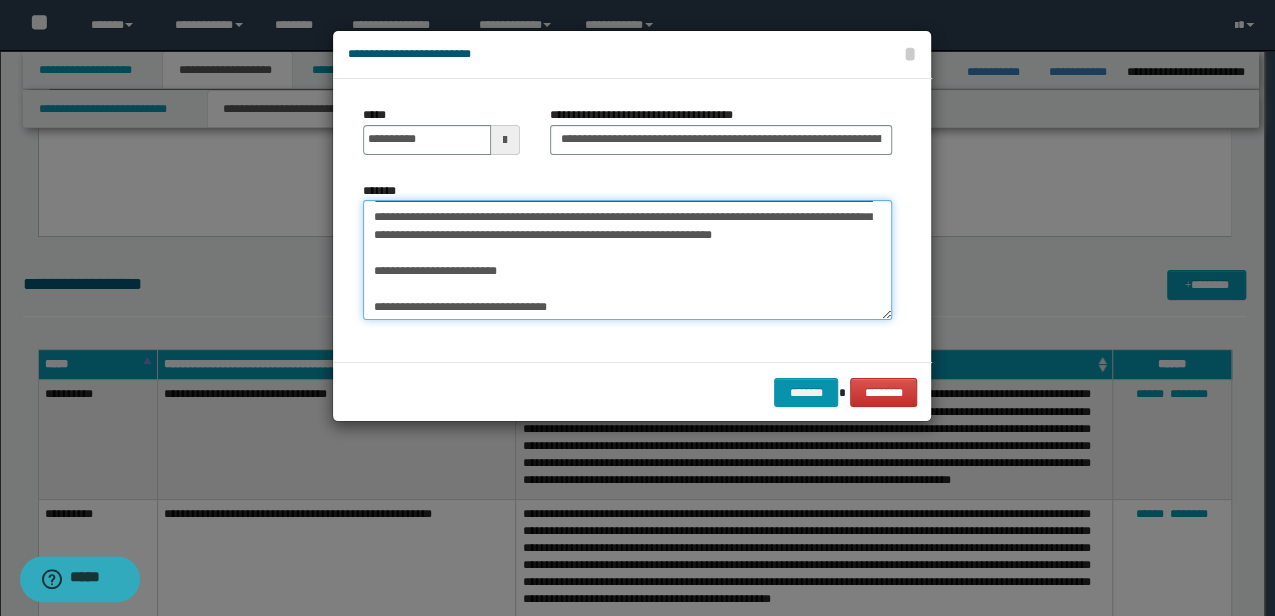 click on "*******" at bounding box center [627, 259] 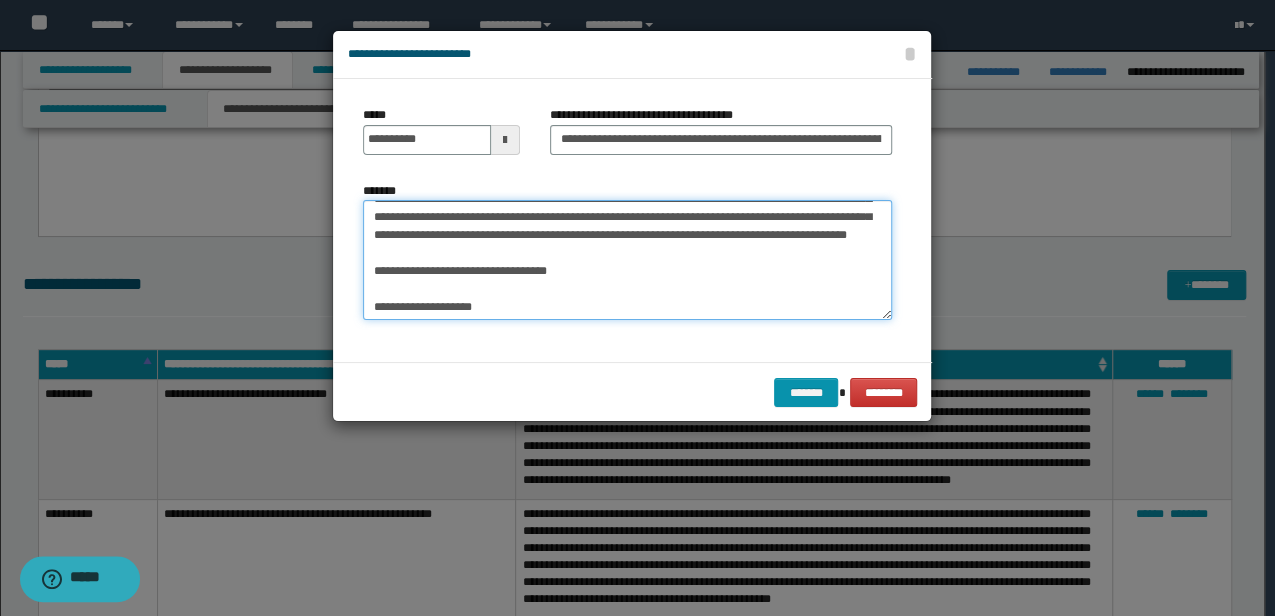 click on "*******" at bounding box center [627, 259] 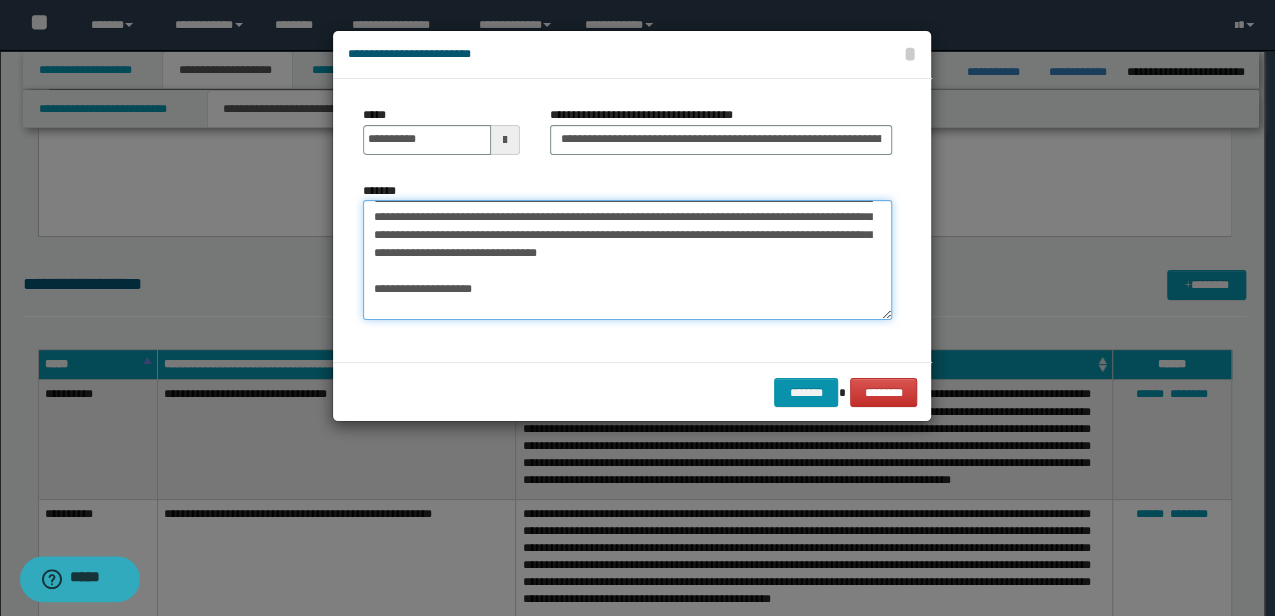 click on "*******" at bounding box center [627, 259] 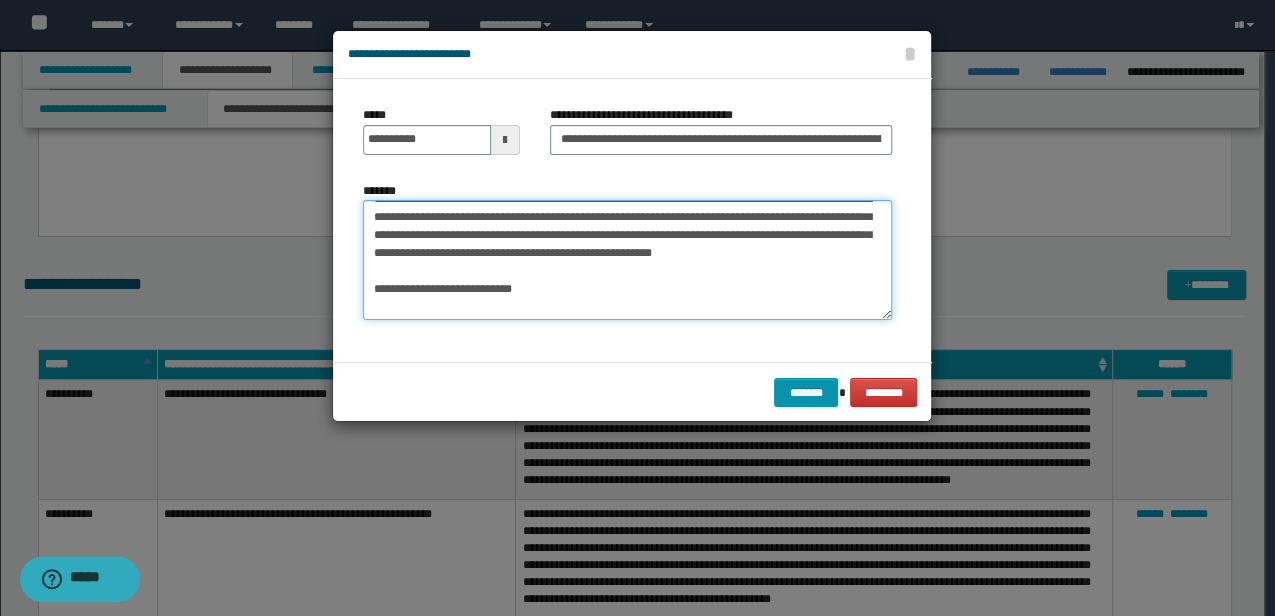 click on "*******" at bounding box center (627, 259) 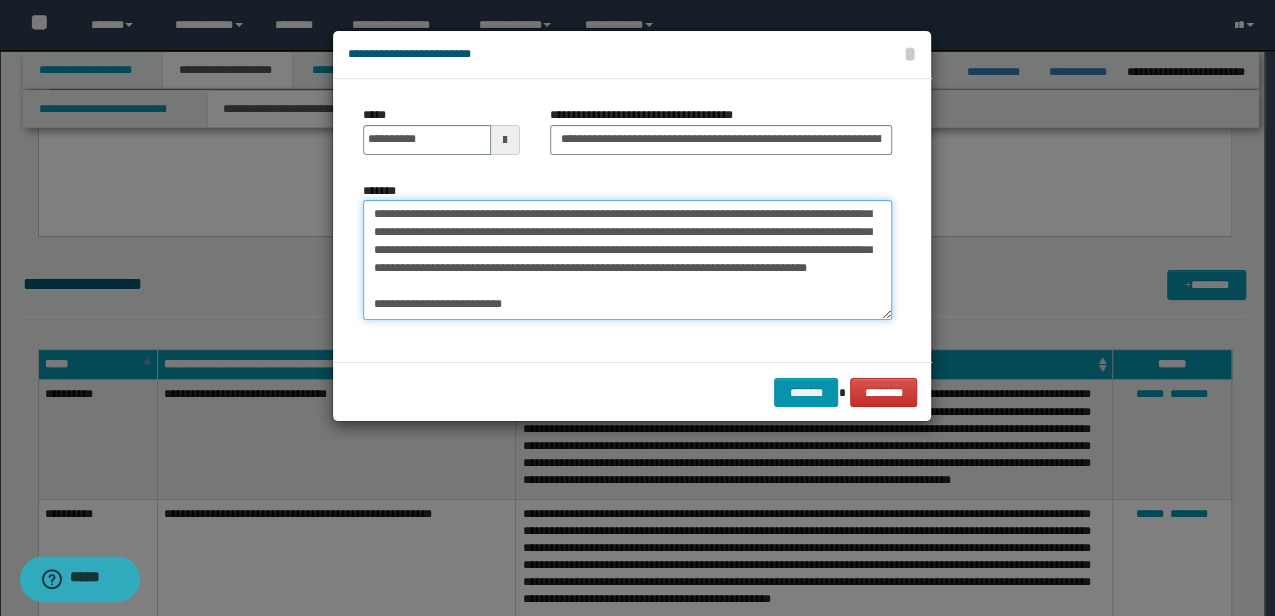 click on "*******" at bounding box center [627, 259] 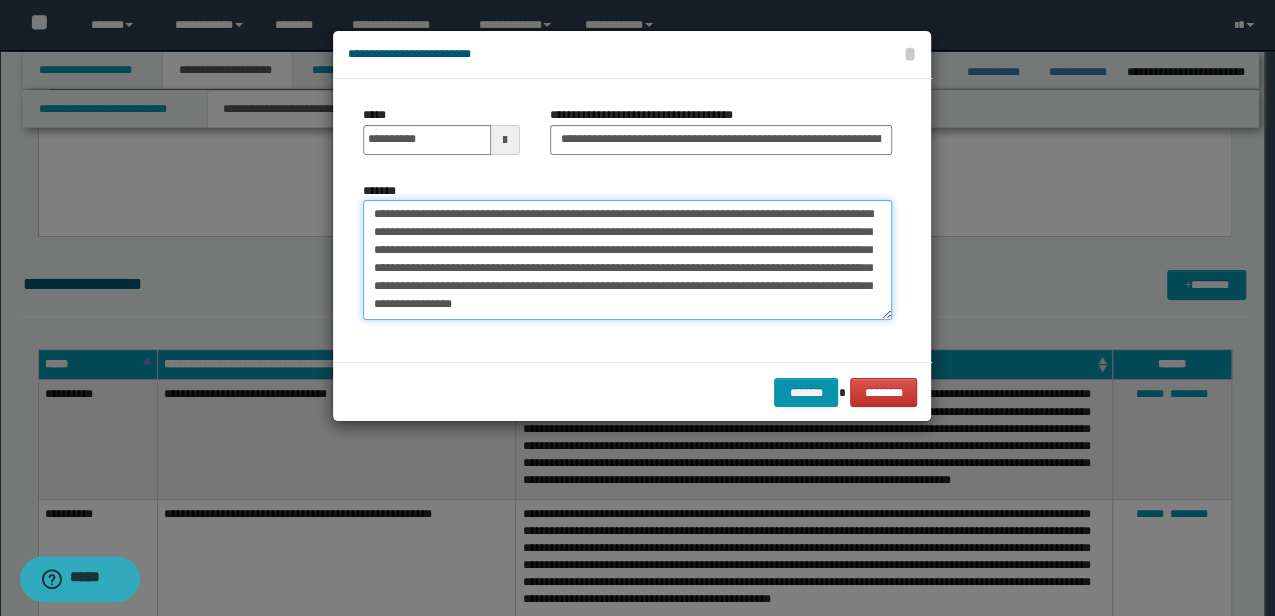 click on "*******" at bounding box center (627, 259) 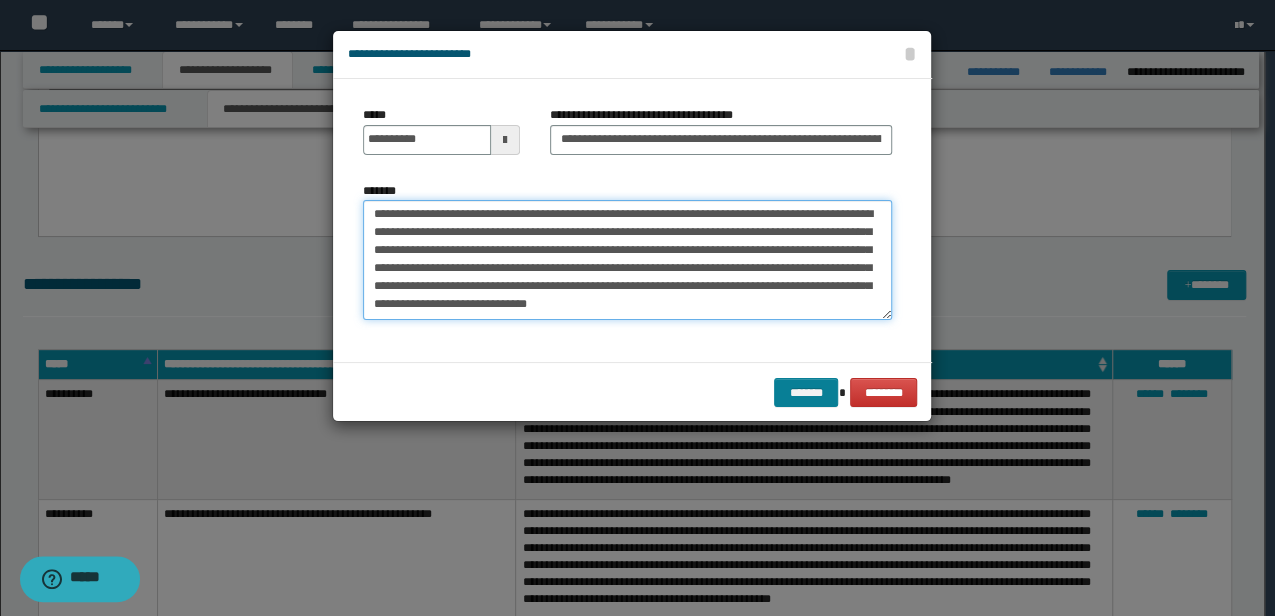 type on "**********" 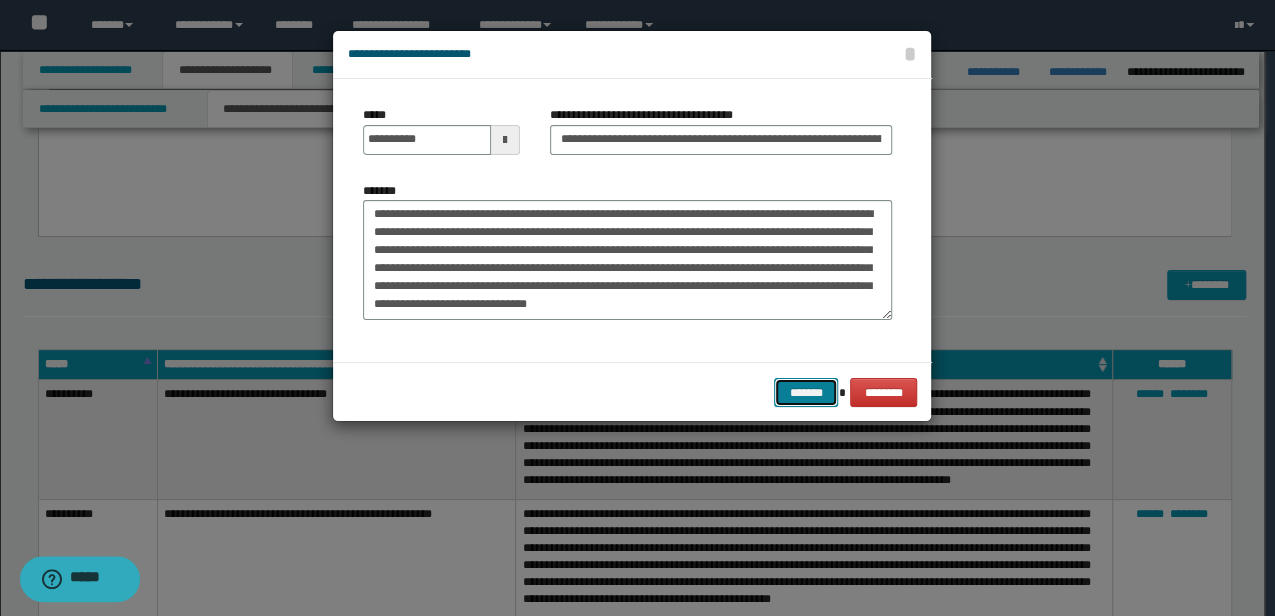 click on "*******" at bounding box center (806, 392) 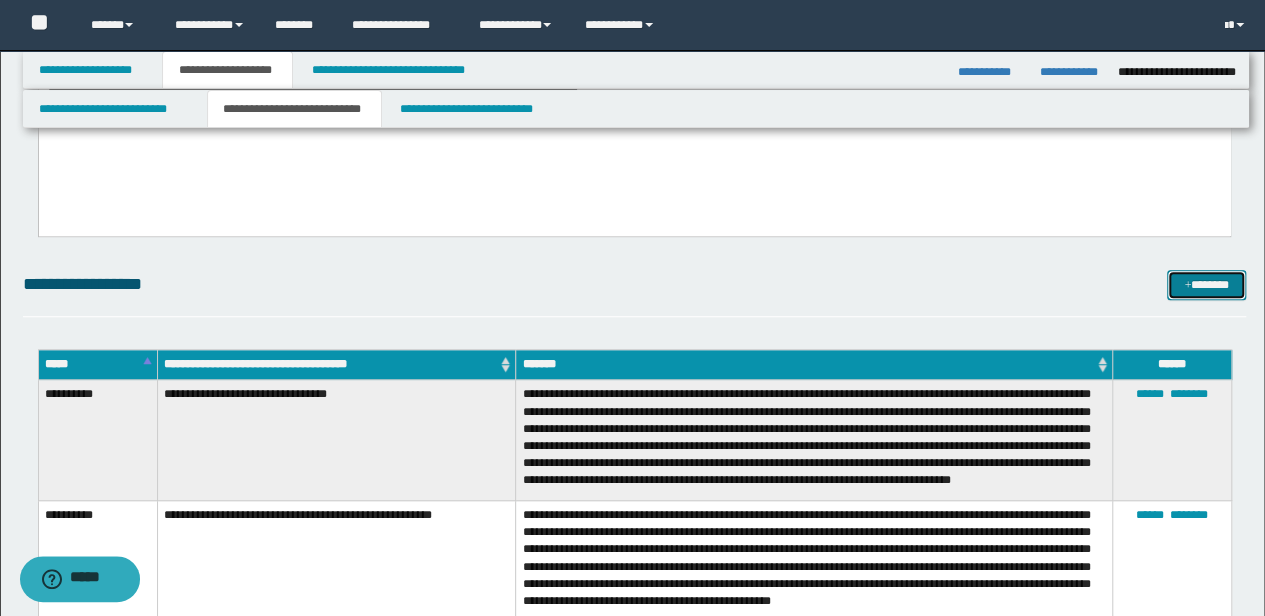 click on "*******" at bounding box center [1206, 284] 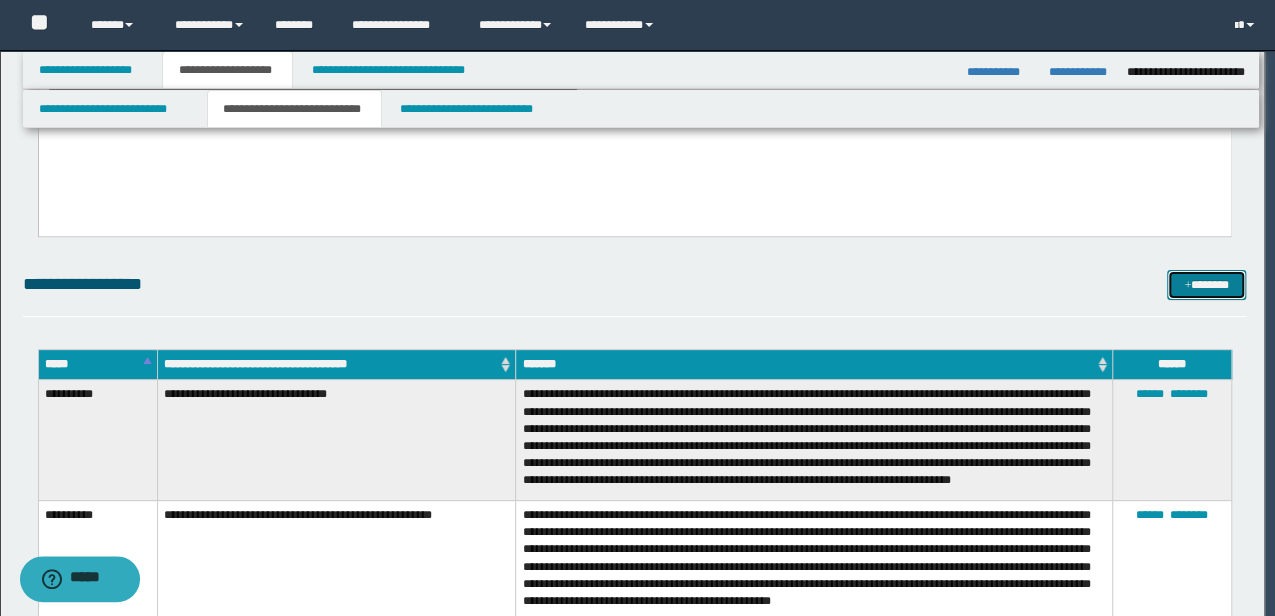 scroll, scrollTop: 0, scrollLeft: 0, axis: both 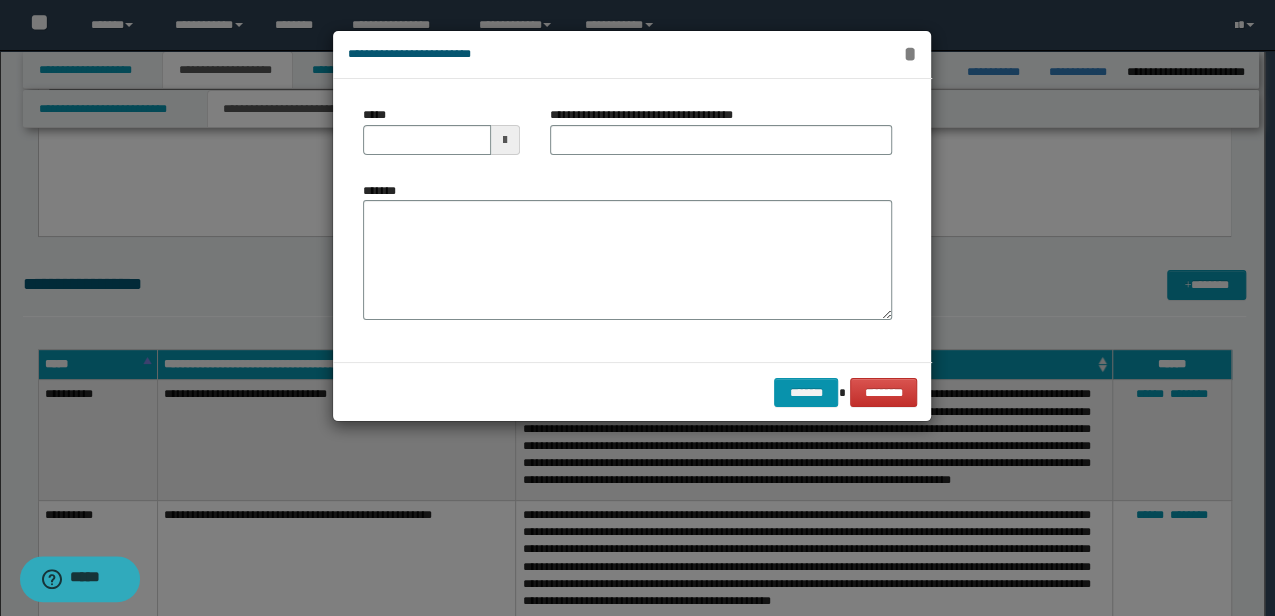 drag, startPoint x: 904, startPoint y: 57, endPoint x: 896, endPoint y: 11, distance: 46.69047 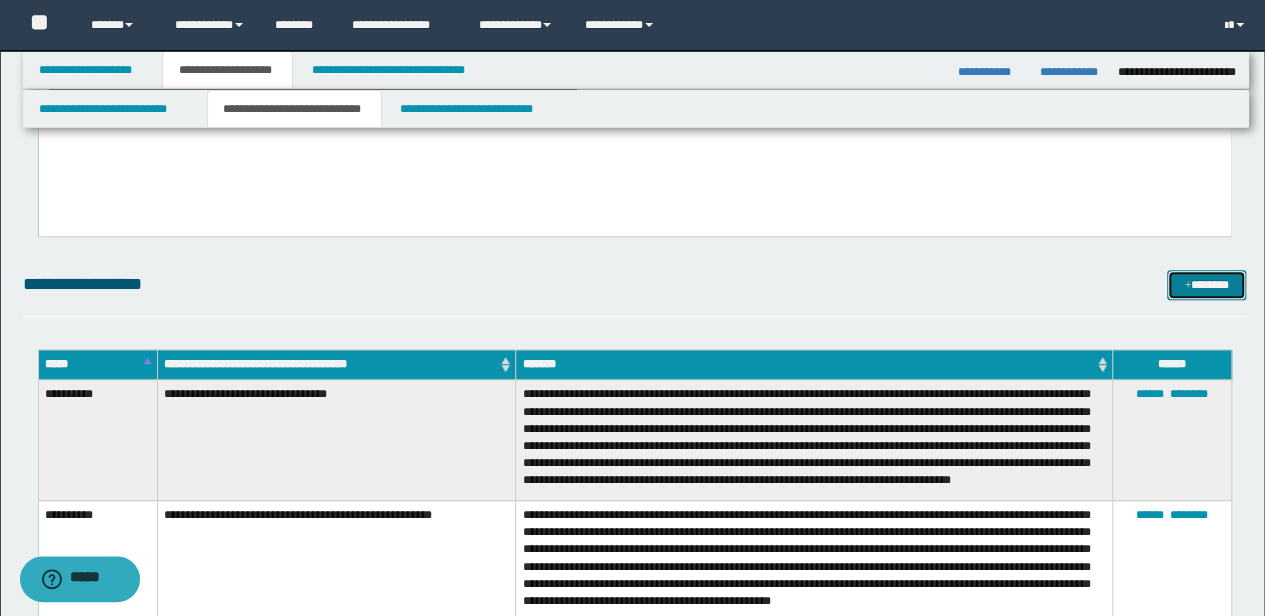 click on "*******" at bounding box center (1206, 284) 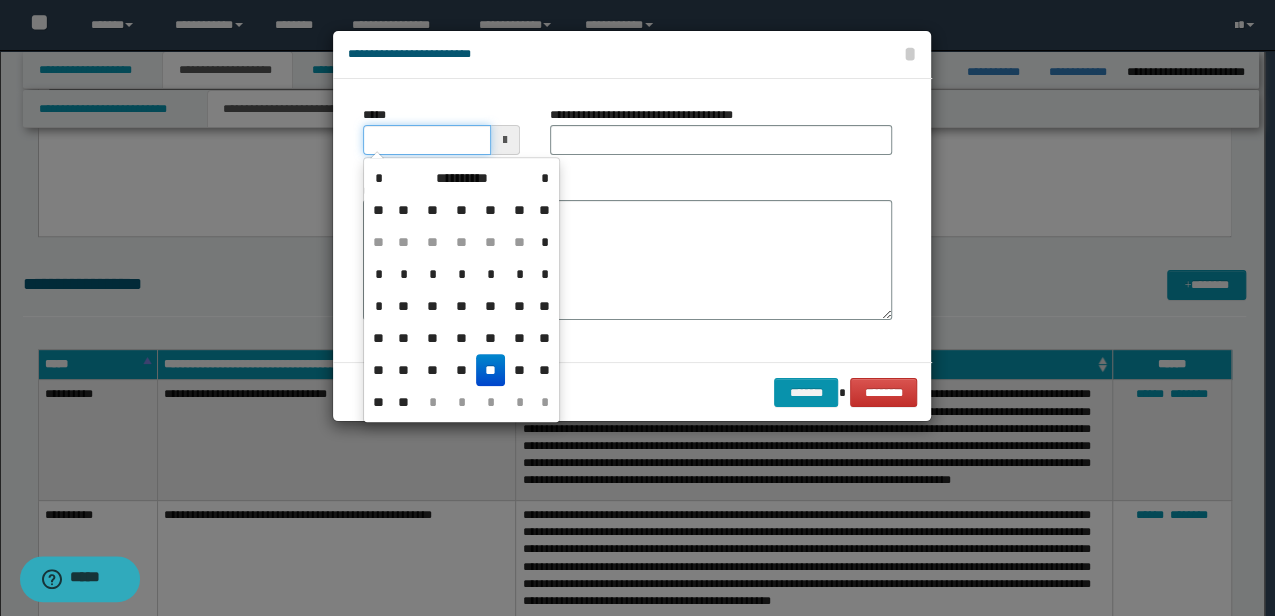 click on "*****" at bounding box center [426, 140] 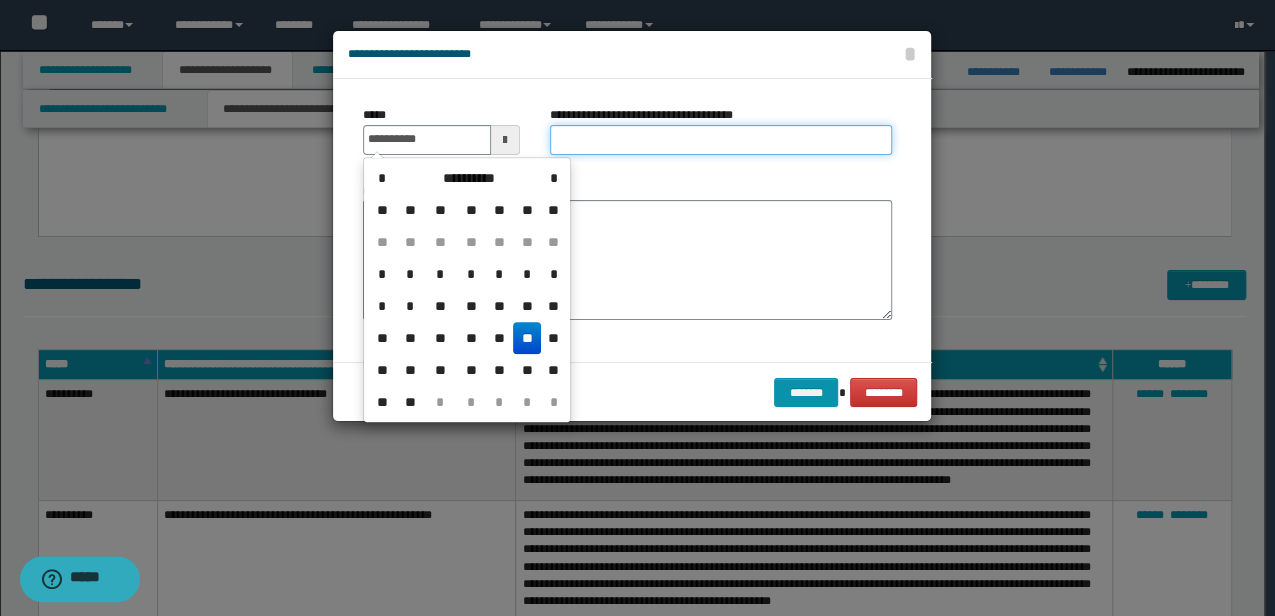 type on "**********" 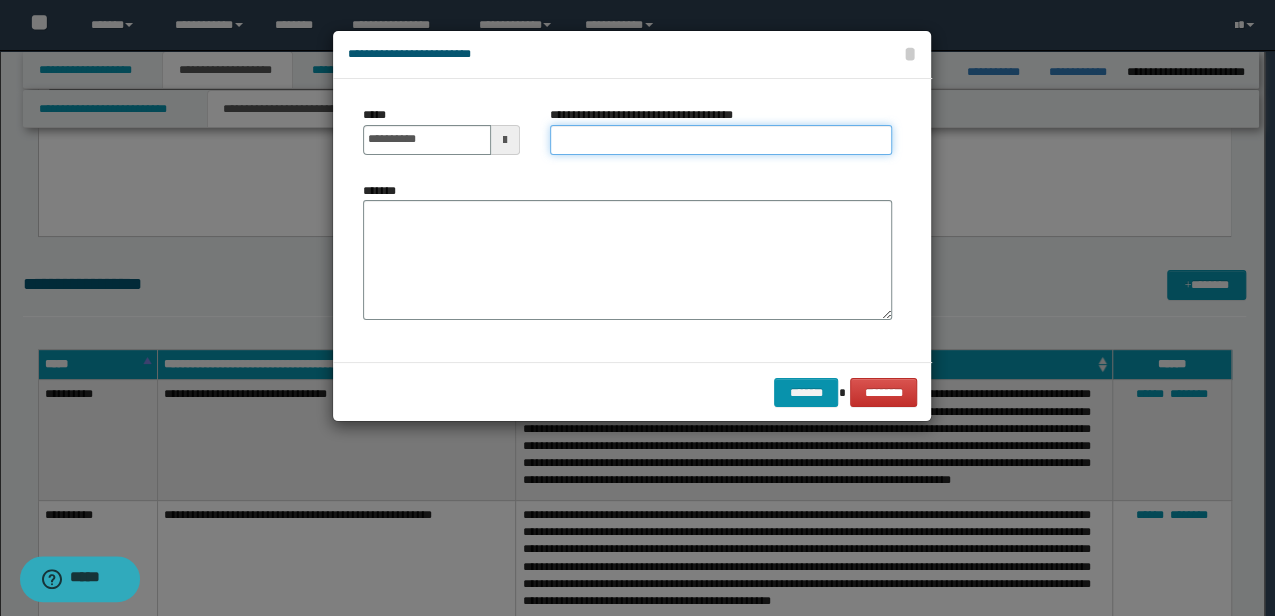 click on "**********" at bounding box center [721, 140] 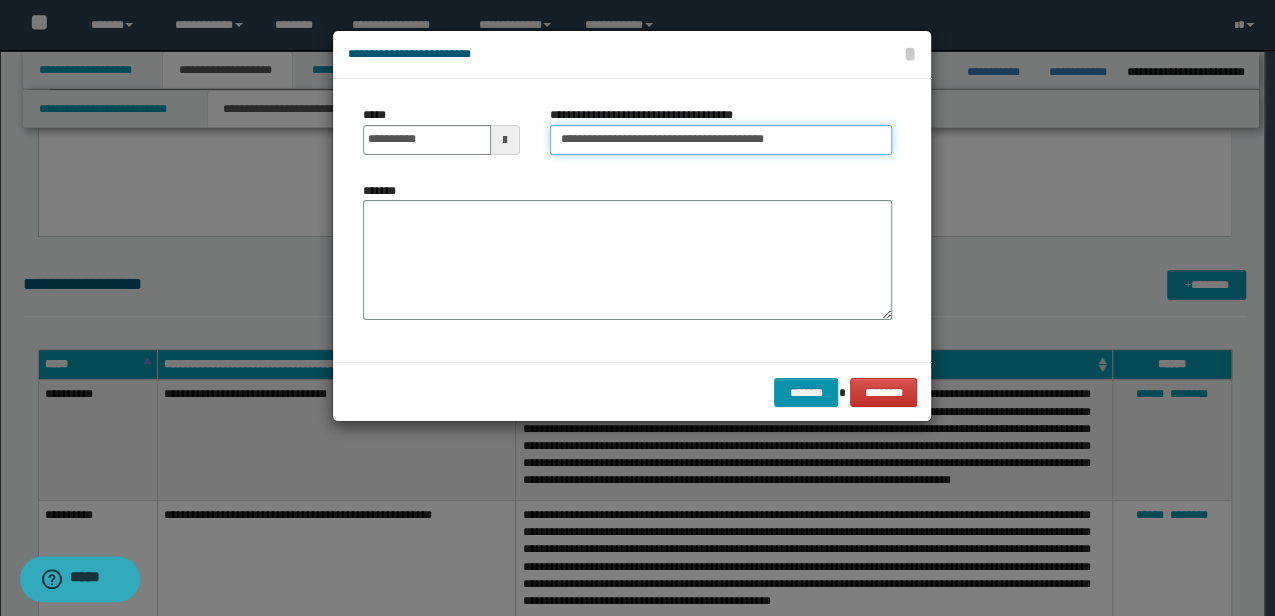 drag, startPoint x: 827, startPoint y: 136, endPoint x: 709, endPoint y: 143, distance: 118.20744 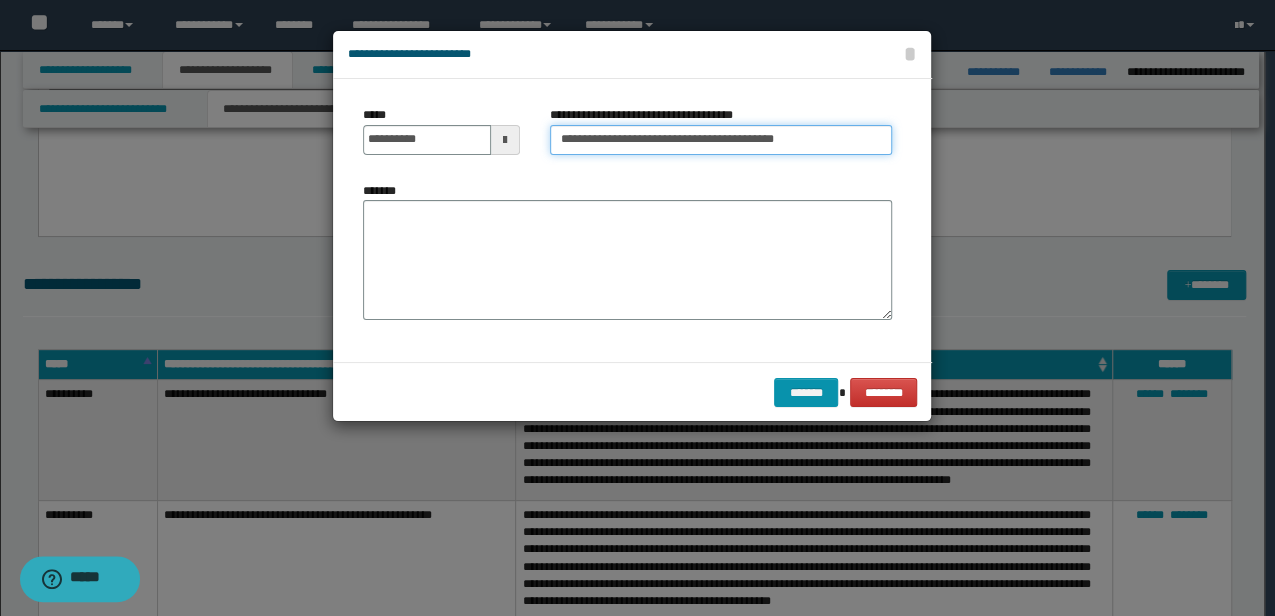 click on "**********" at bounding box center [721, 140] 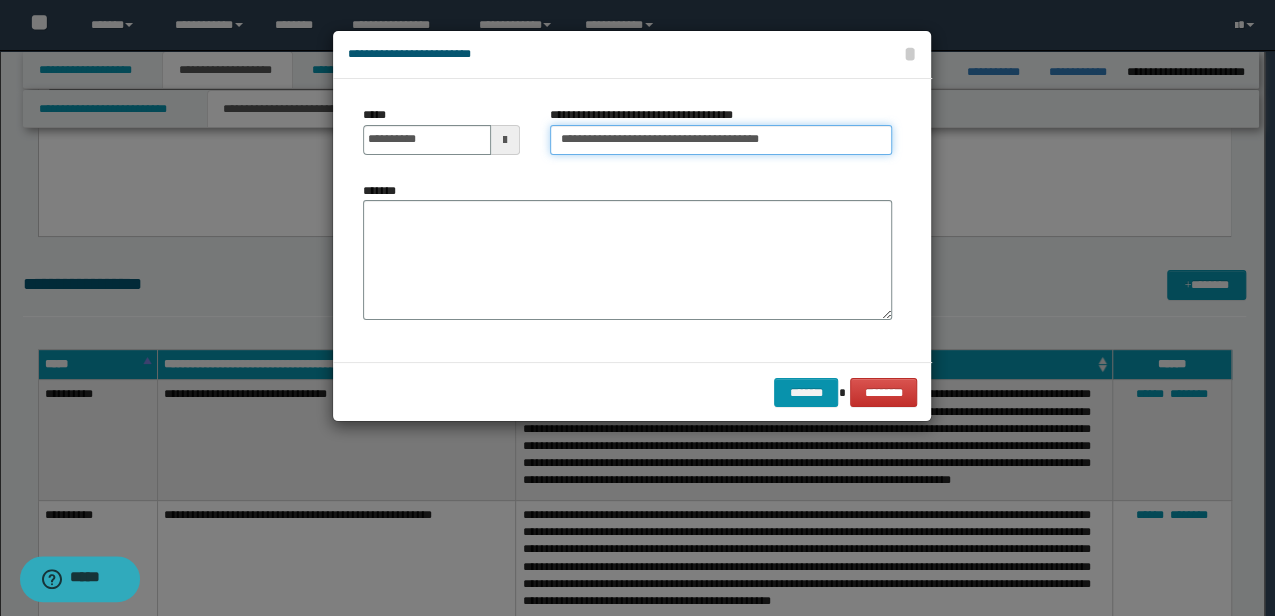 click on "**********" at bounding box center (721, 140) 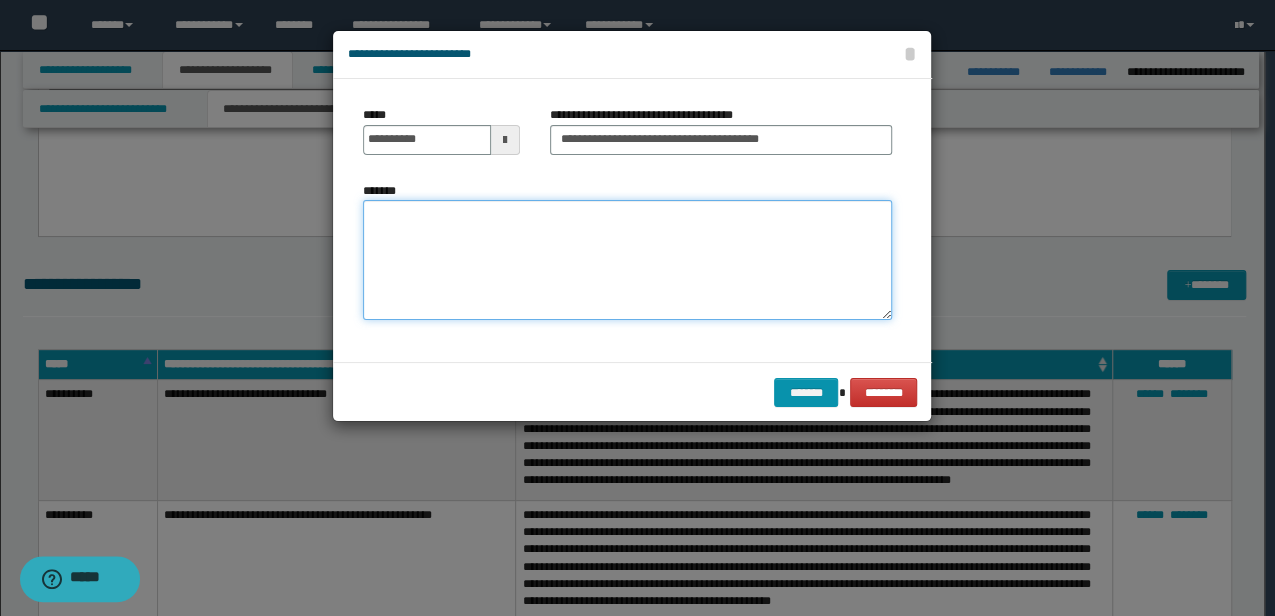 click on "*******" at bounding box center (627, 259) 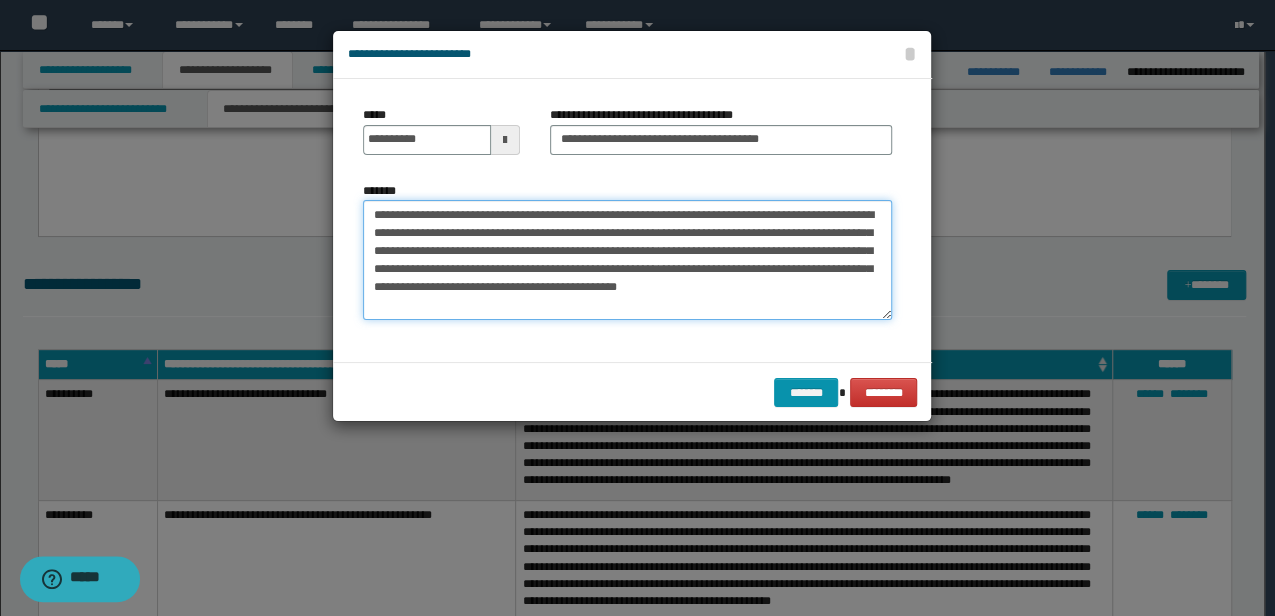 type on "**********" 